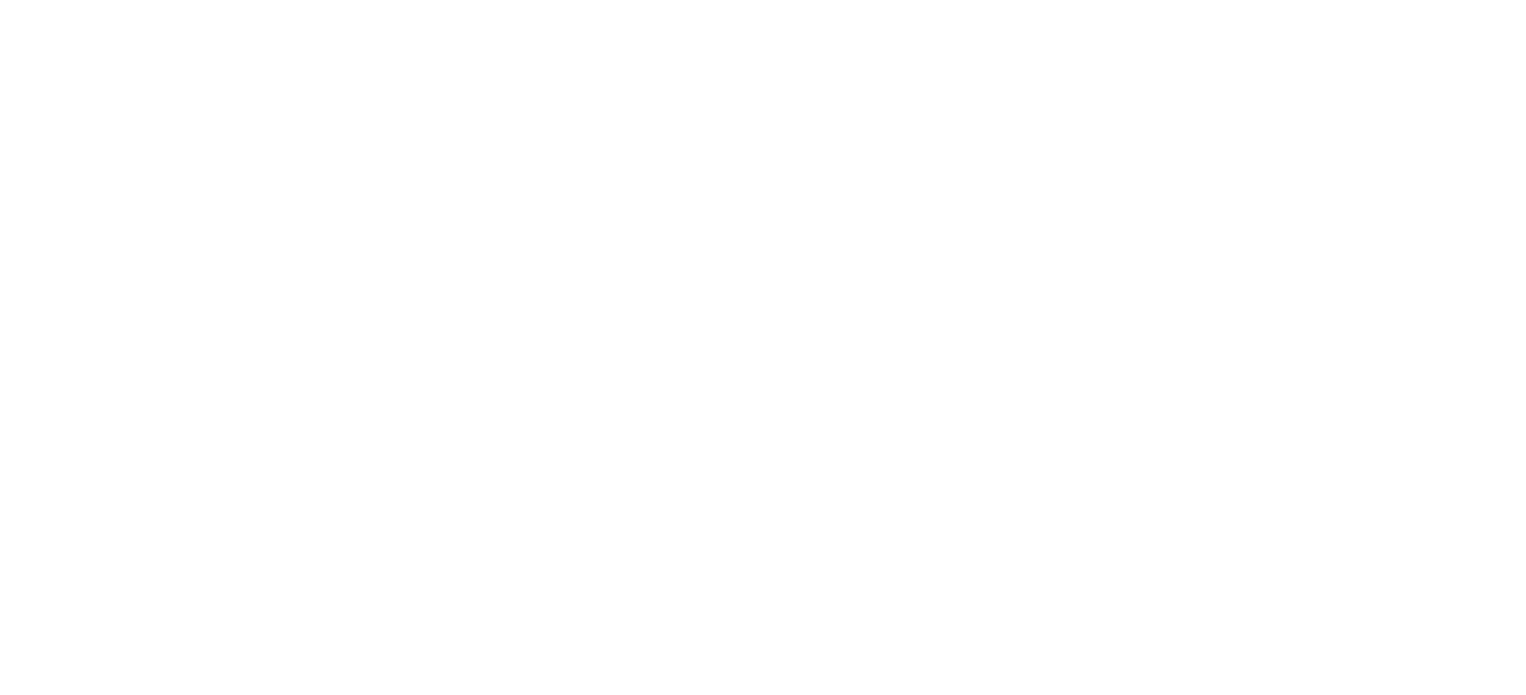 scroll, scrollTop: 0, scrollLeft: 0, axis: both 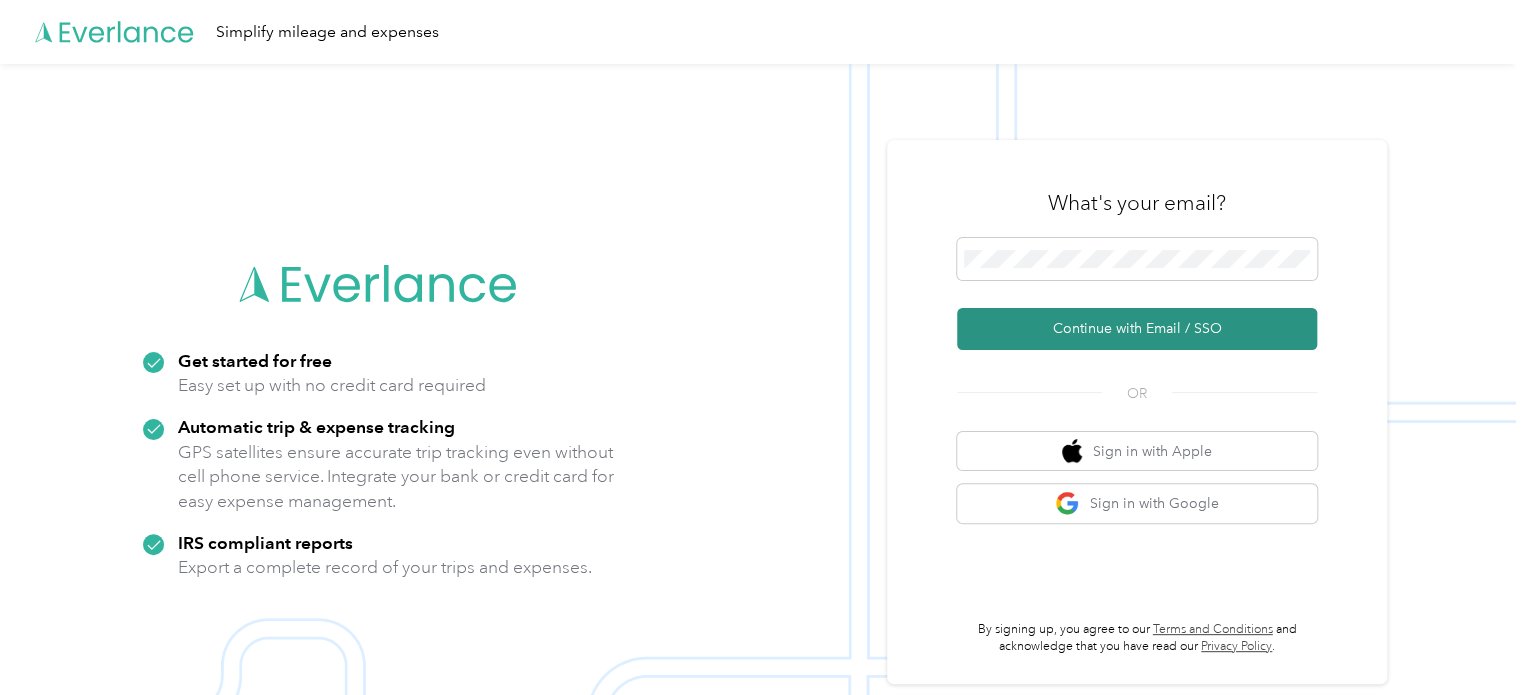 click on "Continue with Email / SSO" at bounding box center [1137, 329] 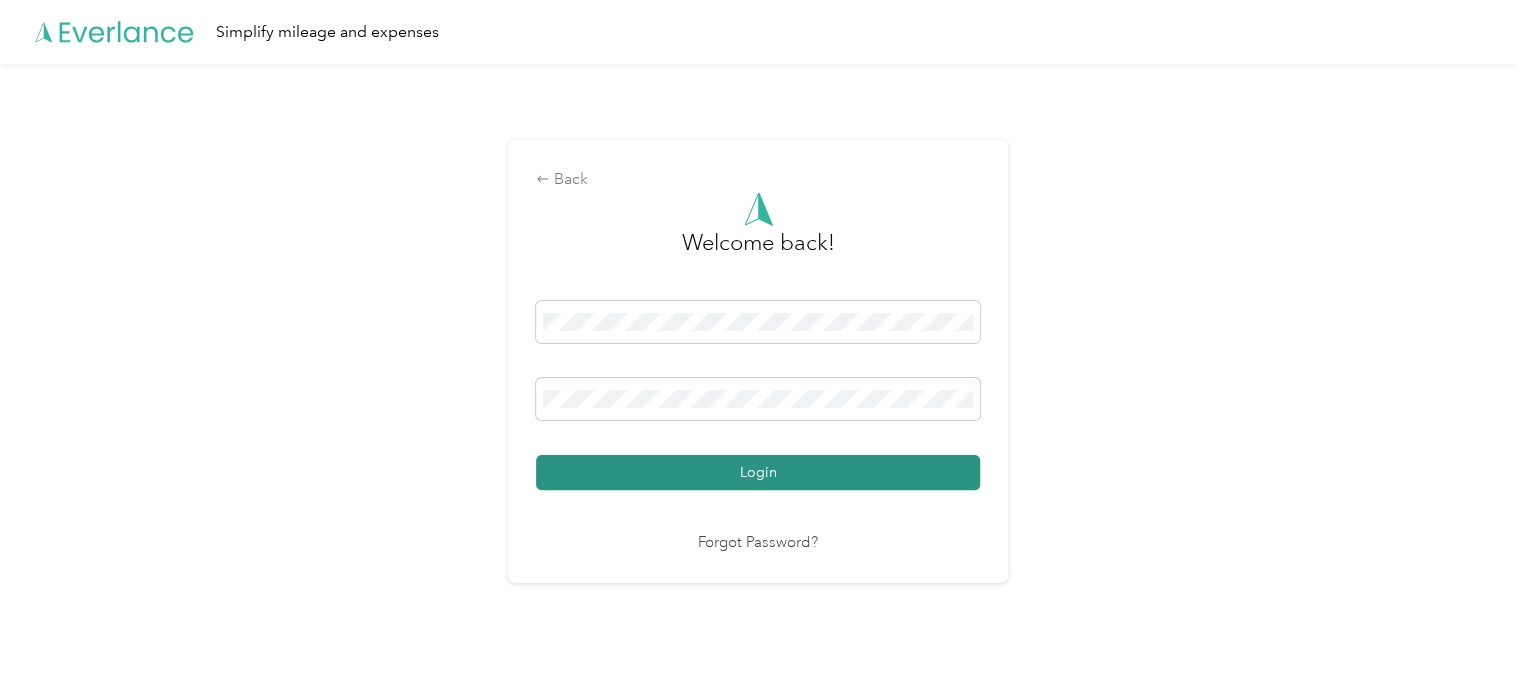 click on "Login" at bounding box center (758, 472) 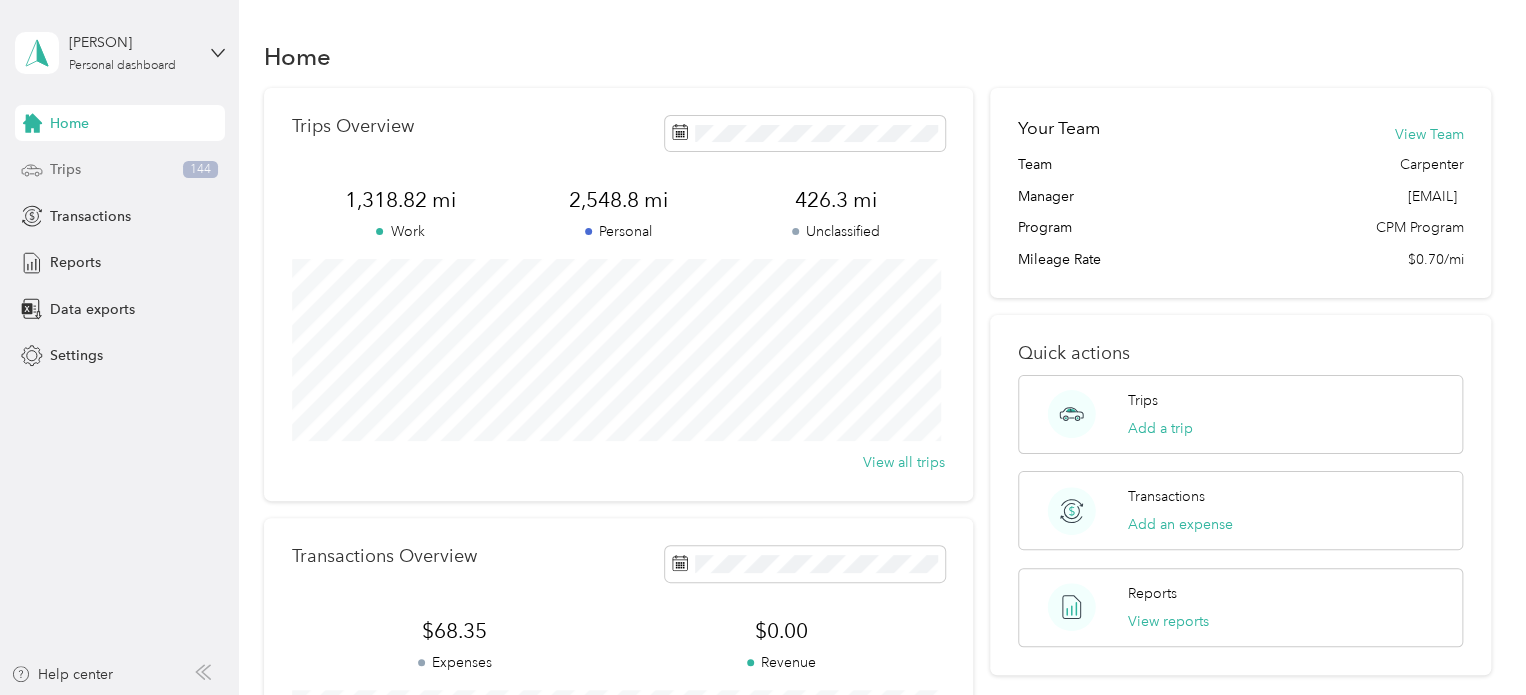 click on "Trips" at bounding box center [65, 169] 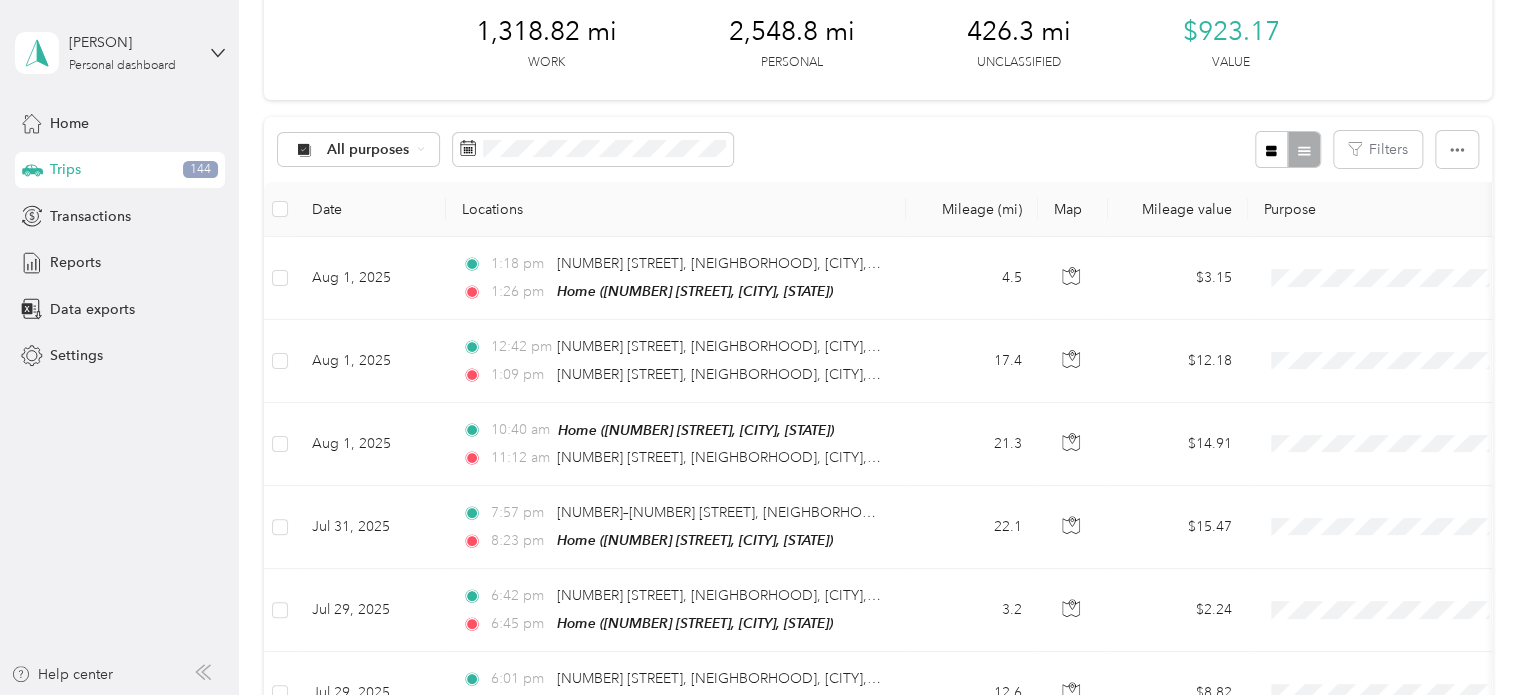 scroll, scrollTop: 0, scrollLeft: 0, axis: both 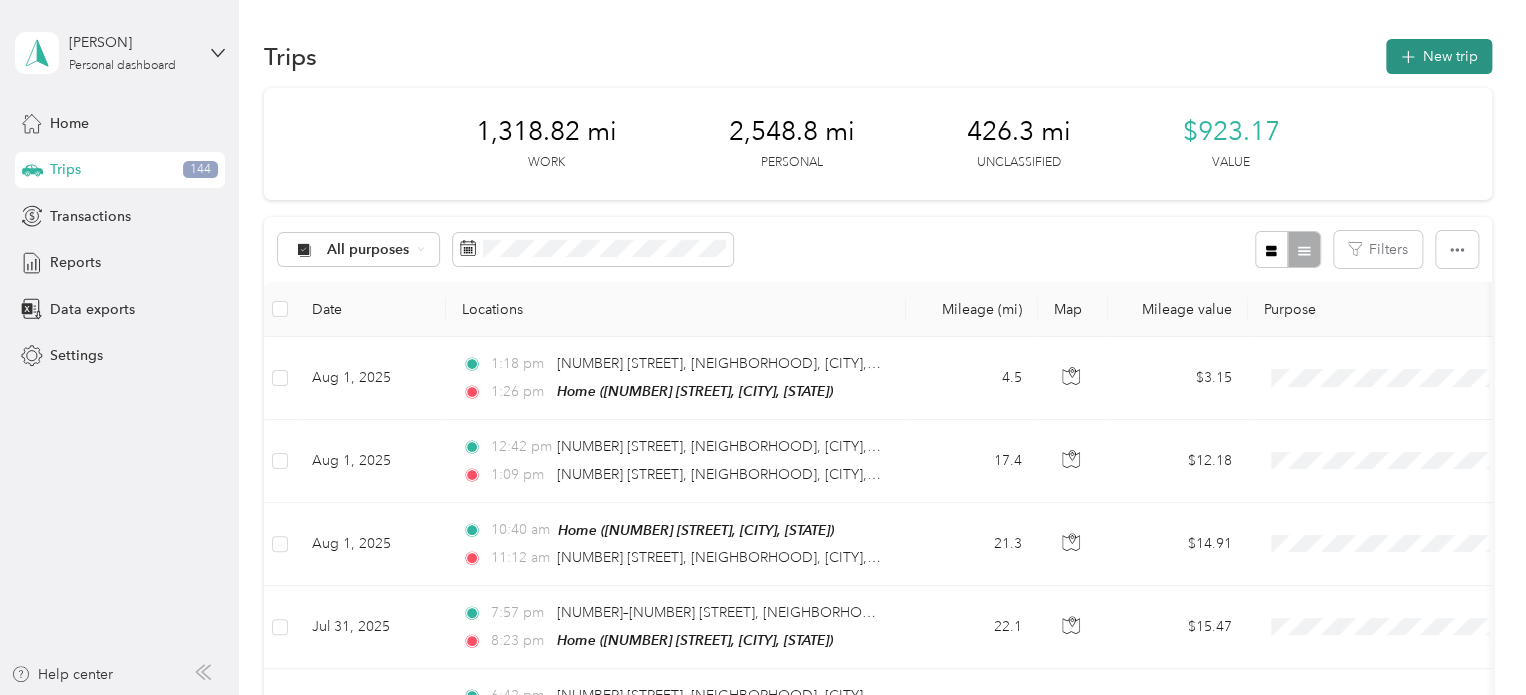 click on "New trip" at bounding box center (1439, 56) 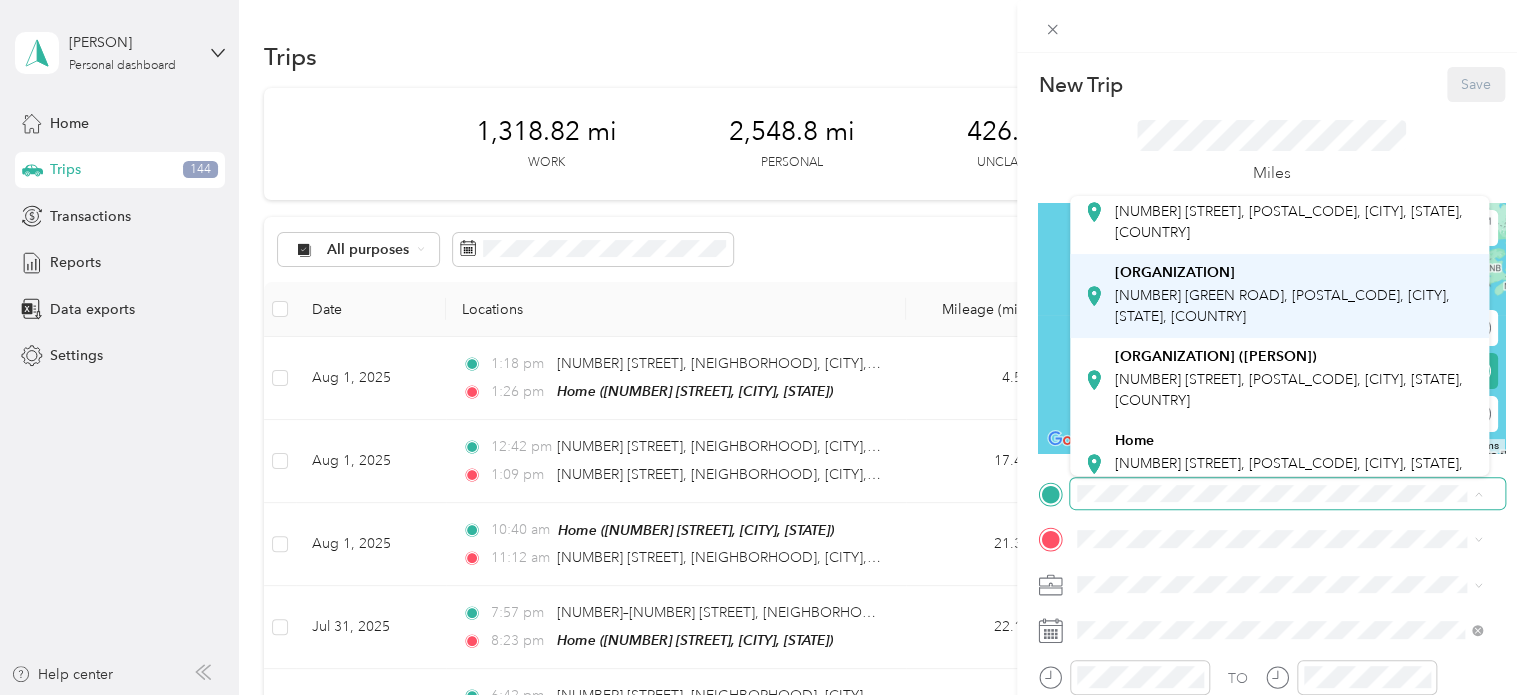 scroll, scrollTop: 160, scrollLeft: 0, axis: vertical 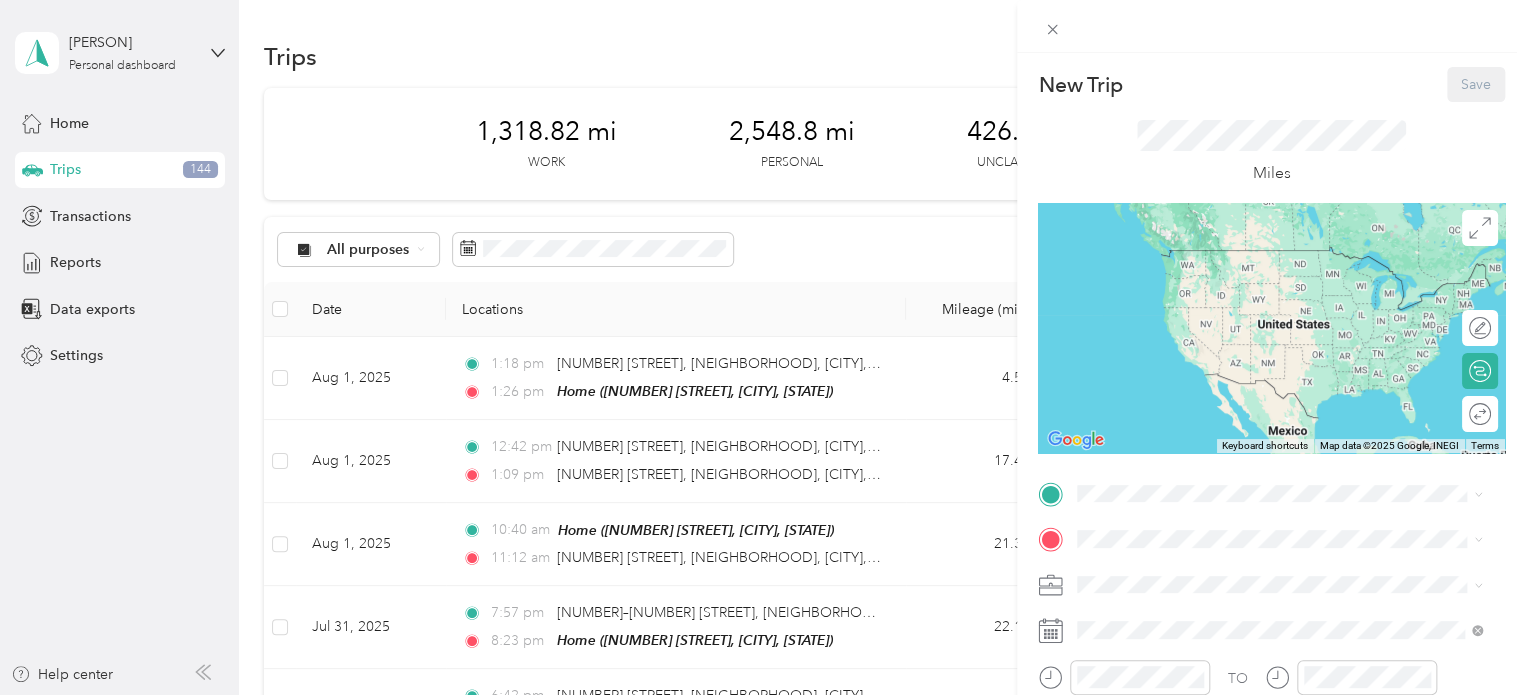click on "[NUMBER] [STREET], [POSTAL_CODE], [CITY], [STATE], [COUNTRY]" at bounding box center [1289, 466] 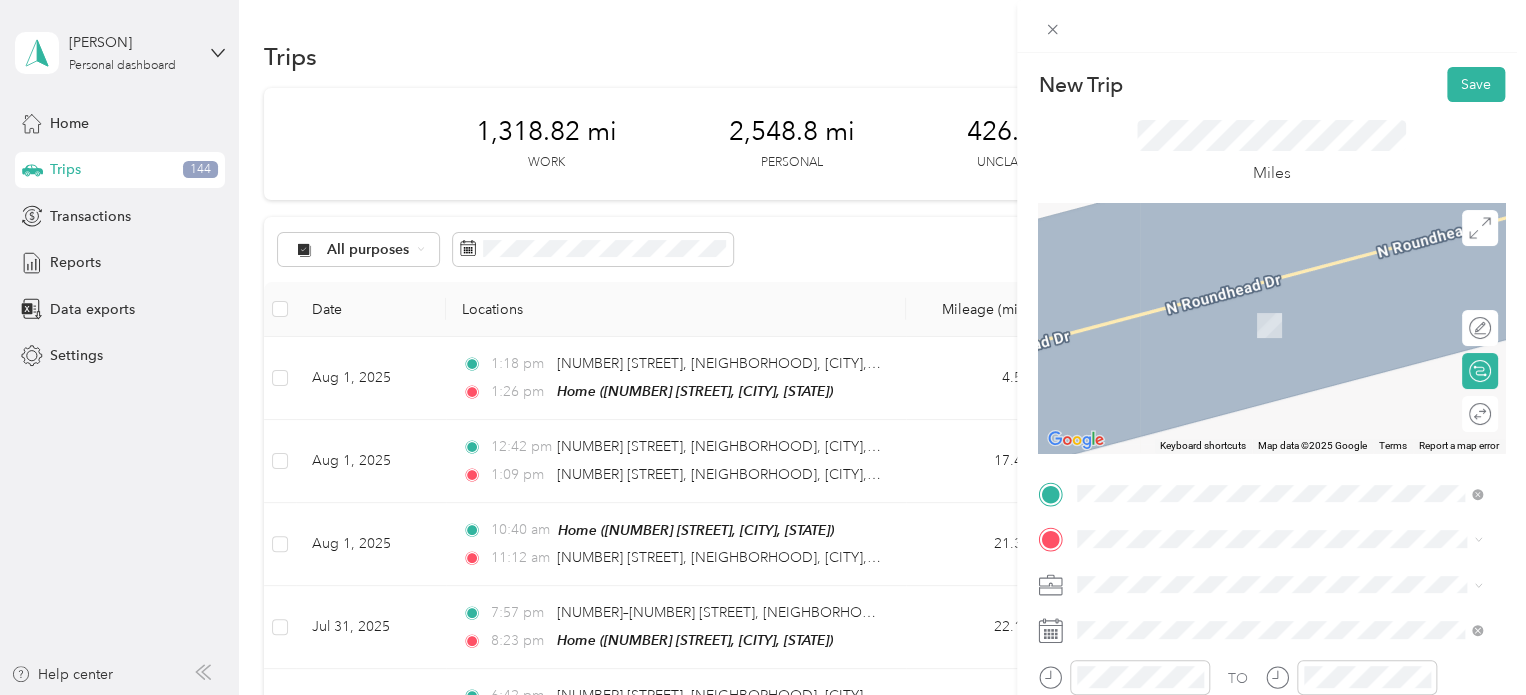 click on "[ORGANIZATION] [POSTAL_CODE], [CITY], [STATE], [COUNTRY]" at bounding box center (1279, 325) 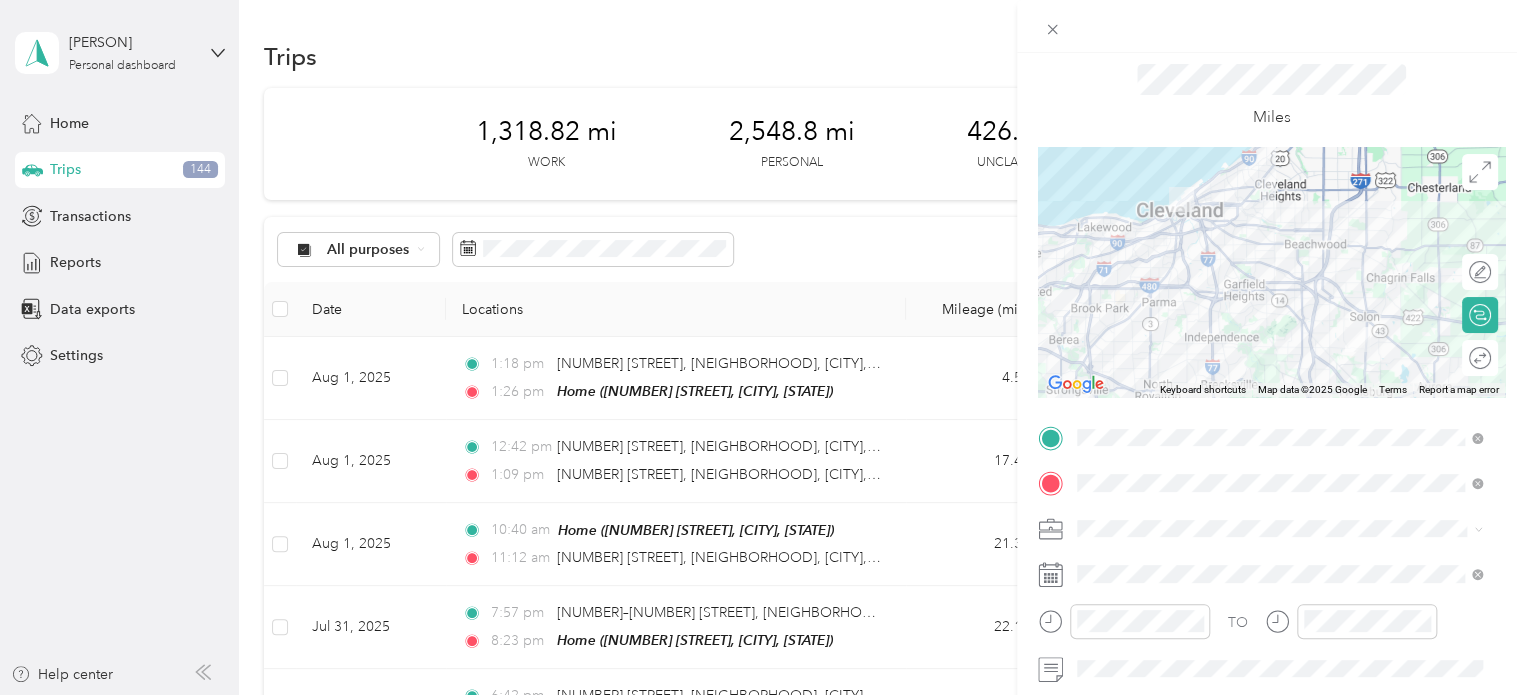 scroll, scrollTop: 100, scrollLeft: 0, axis: vertical 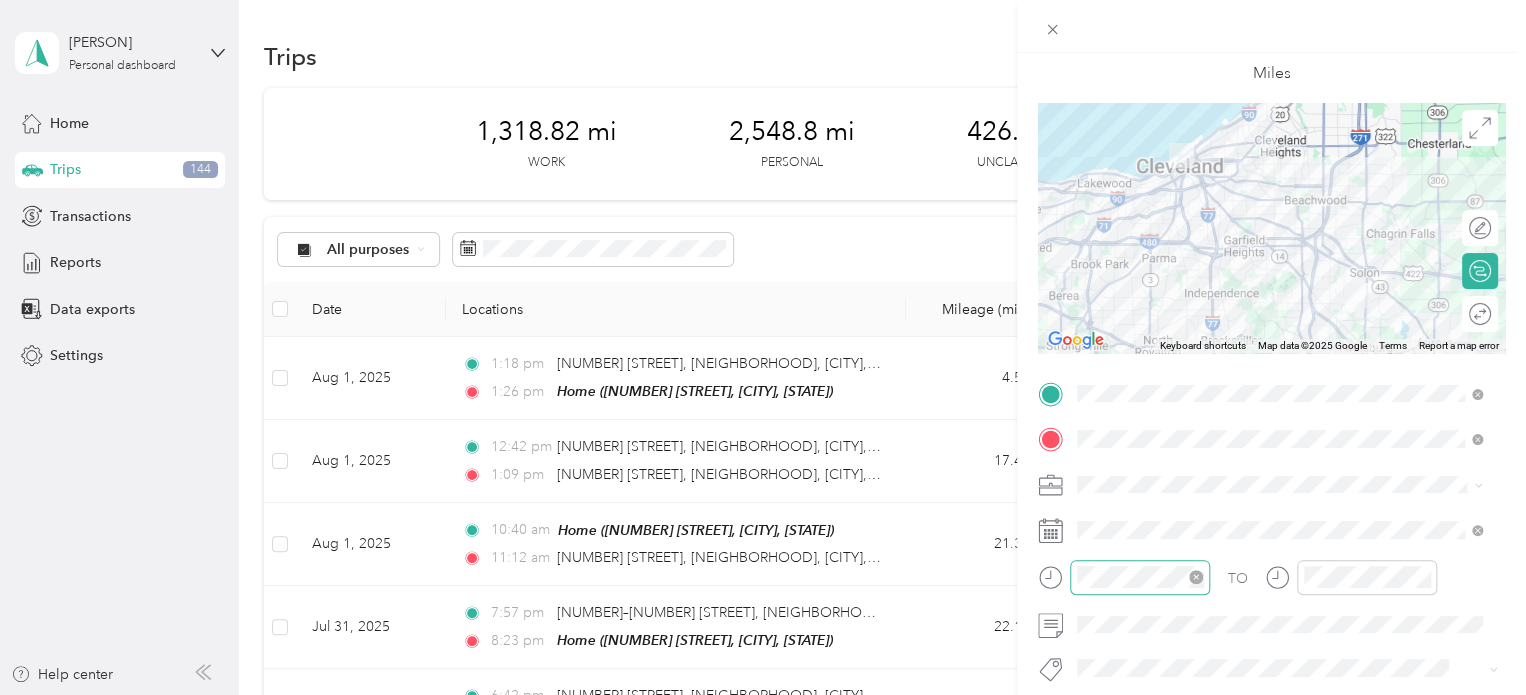 click 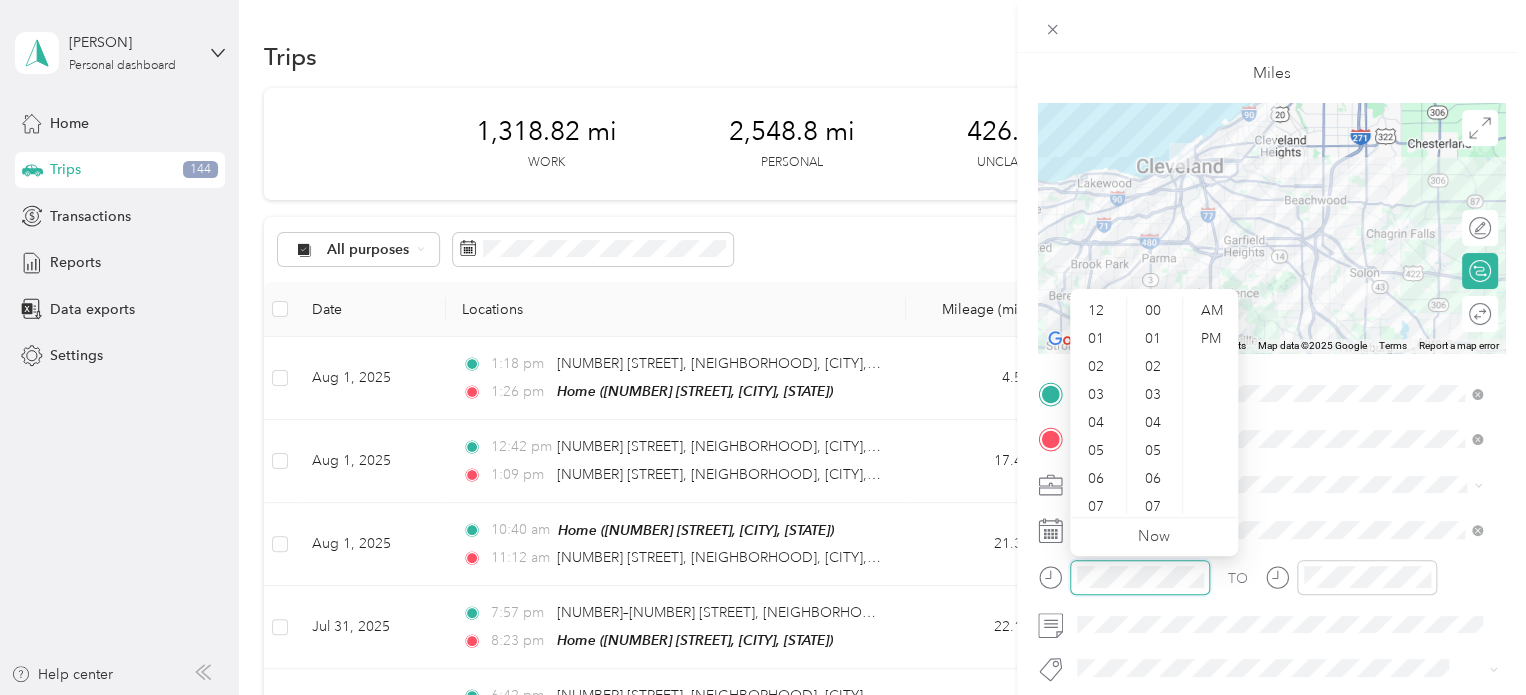 scroll, scrollTop: 616, scrollLeft: 0, axis: vertical 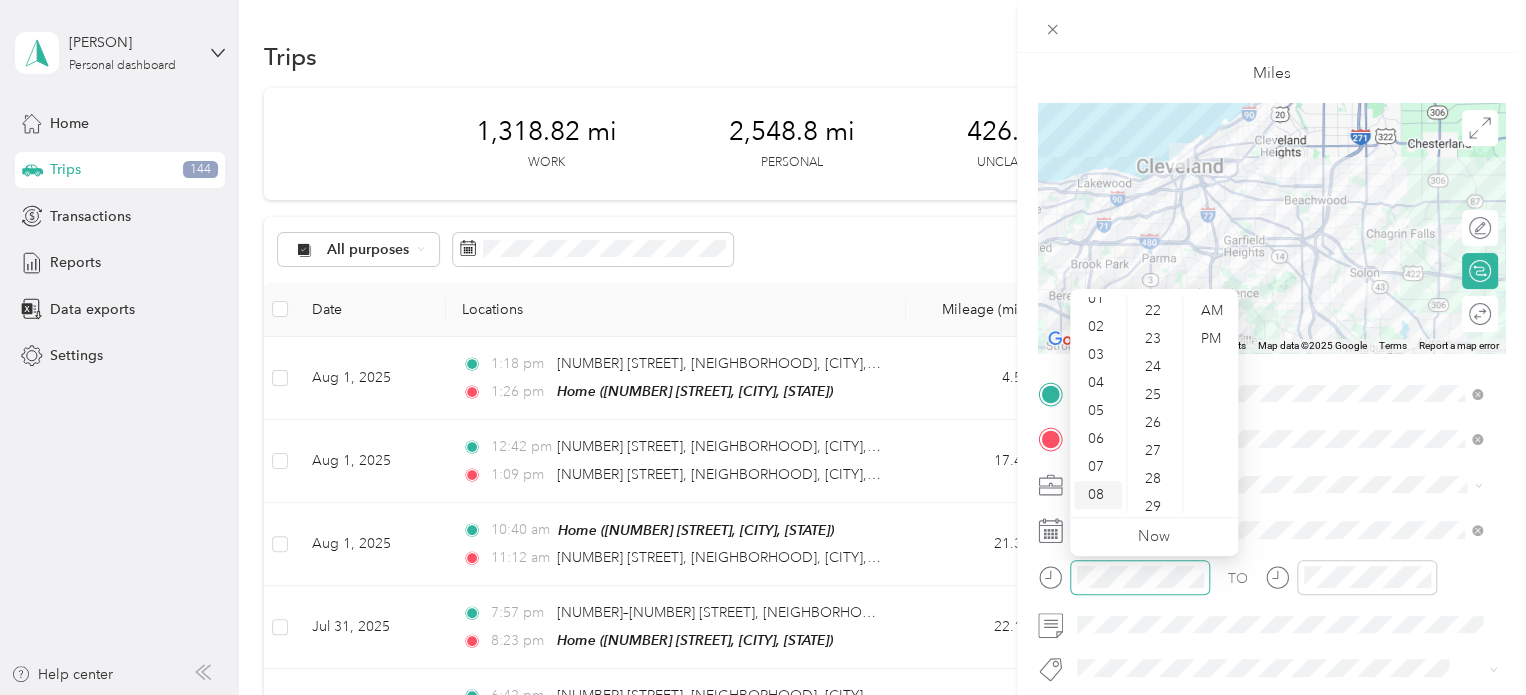 click on "08" at bounding box center (1098, 495) 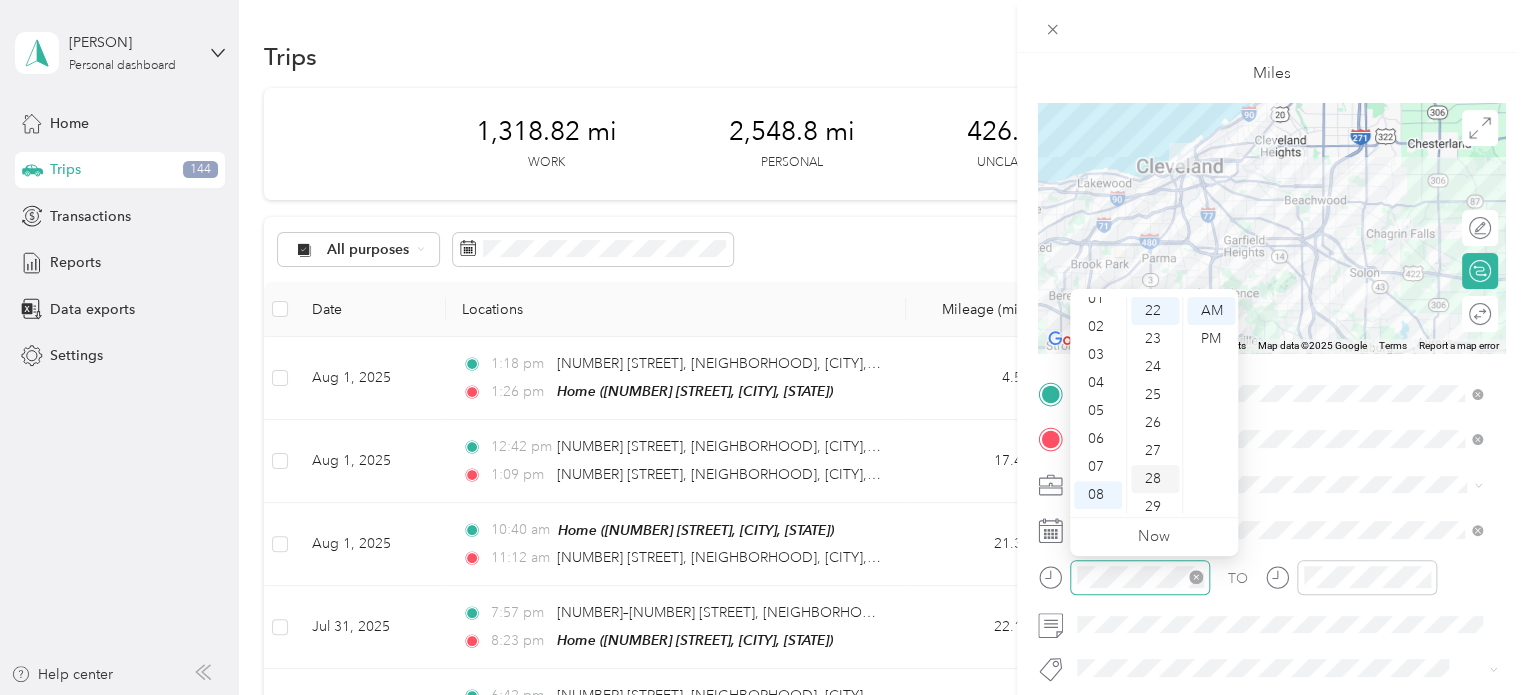 scroll, scrollTop: 120, scrollLeft: 0, axis: vertical 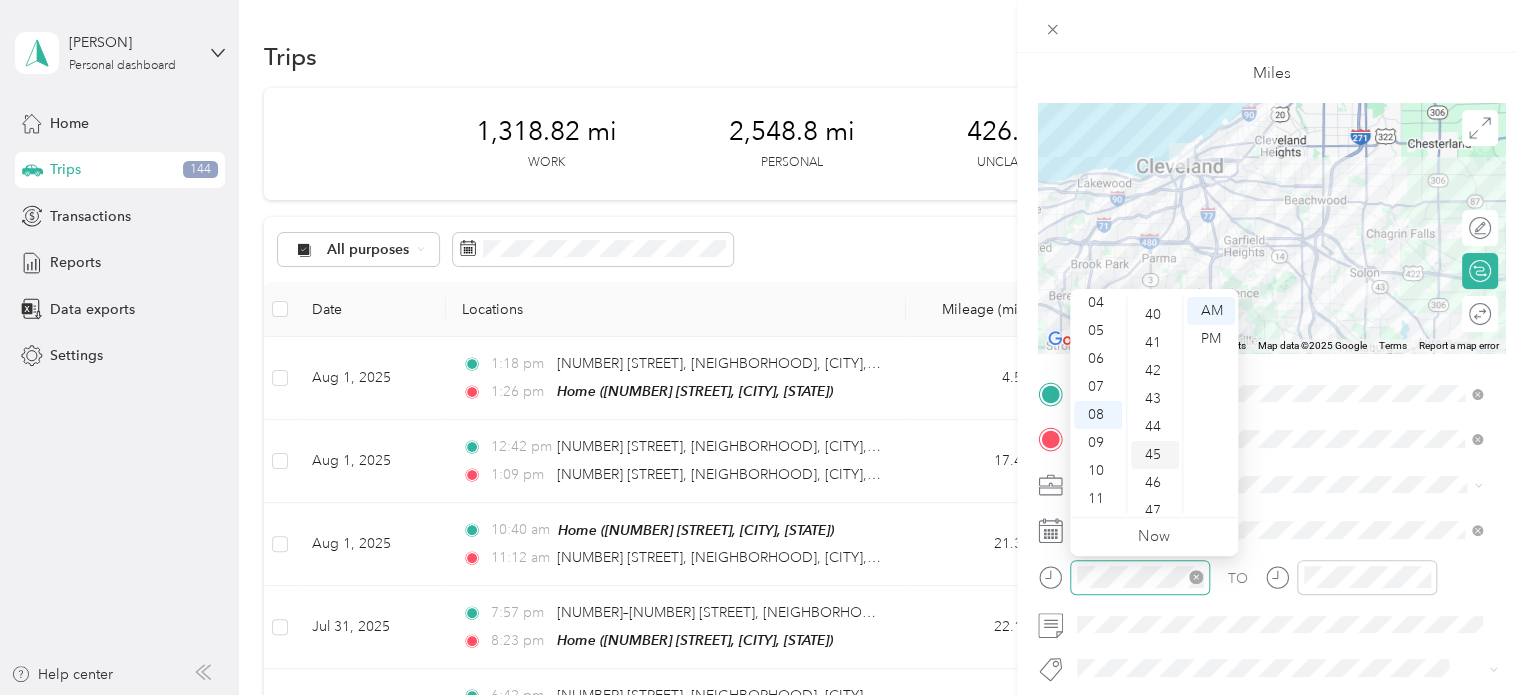 click on "45" at bounding box center (1155, 455) 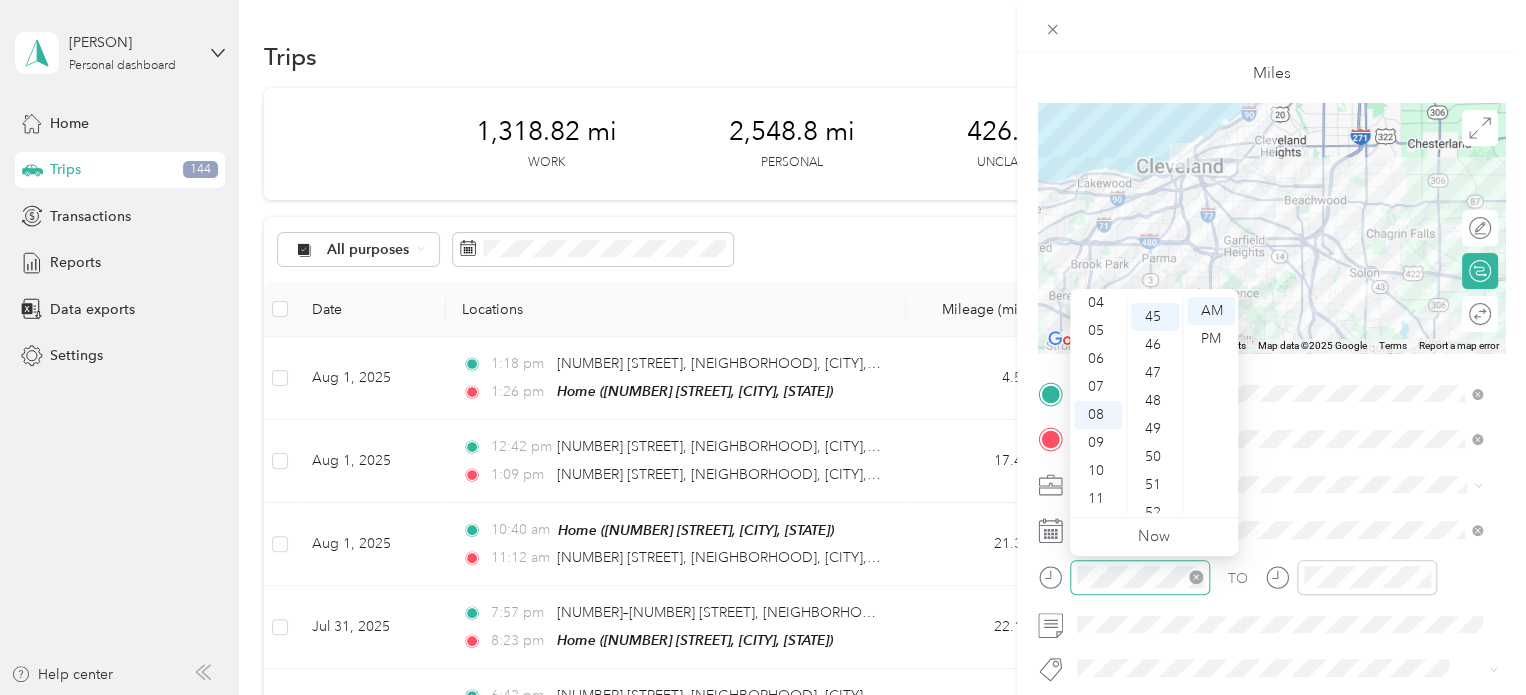 scroll, scrollTop: 1260, scrollLeft: 0, axis: vertical 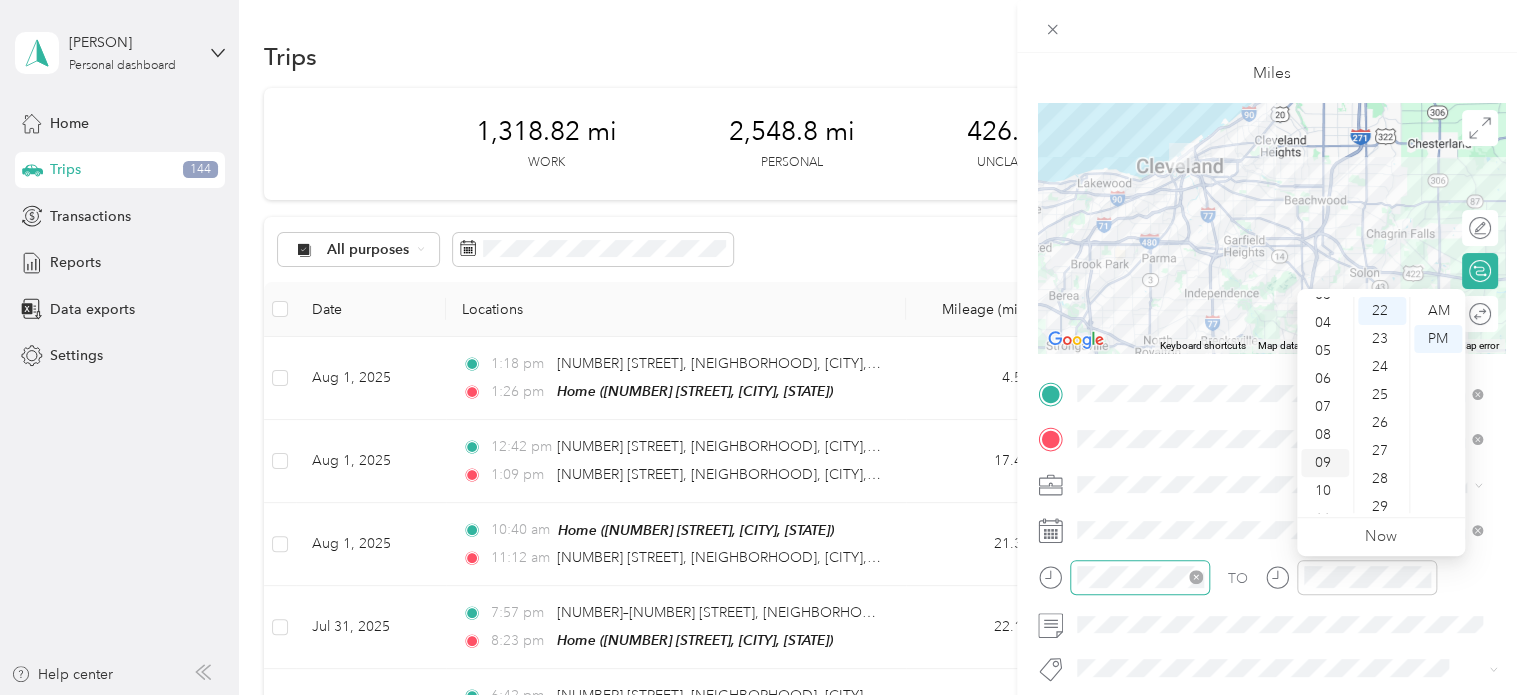 click on "09" at bounding box center (1325, 463) 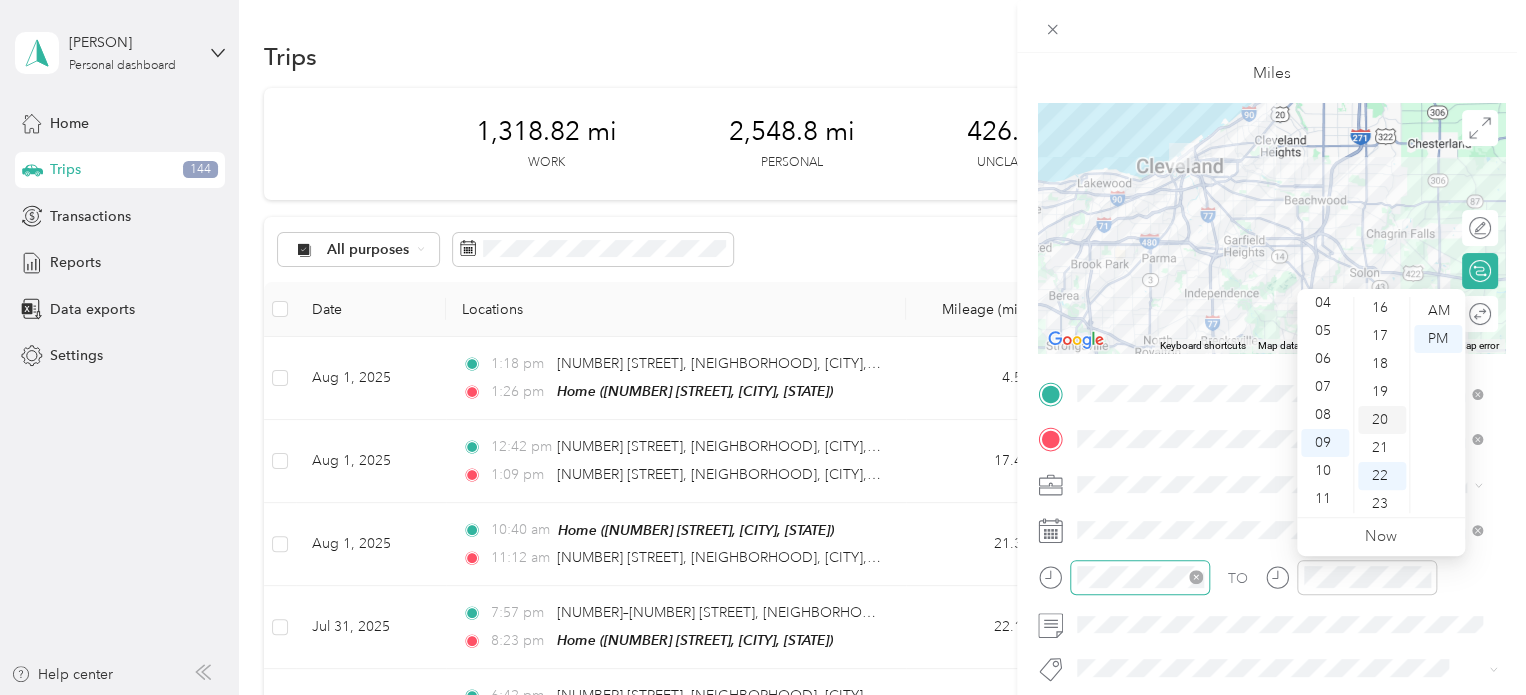 scroll, scrollTop: 416, scrollLeft: 0, axis: vertical 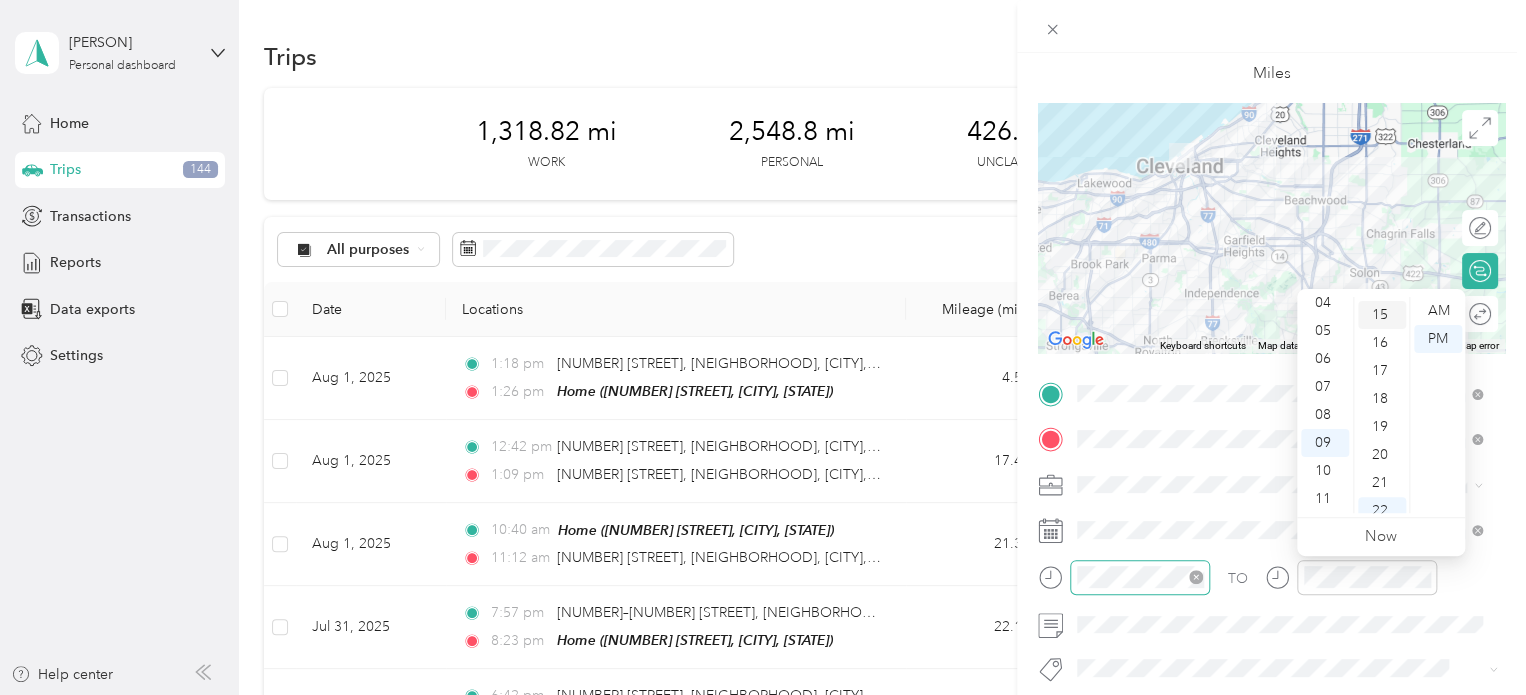 click on "15" at bounding box center [1382, 315] 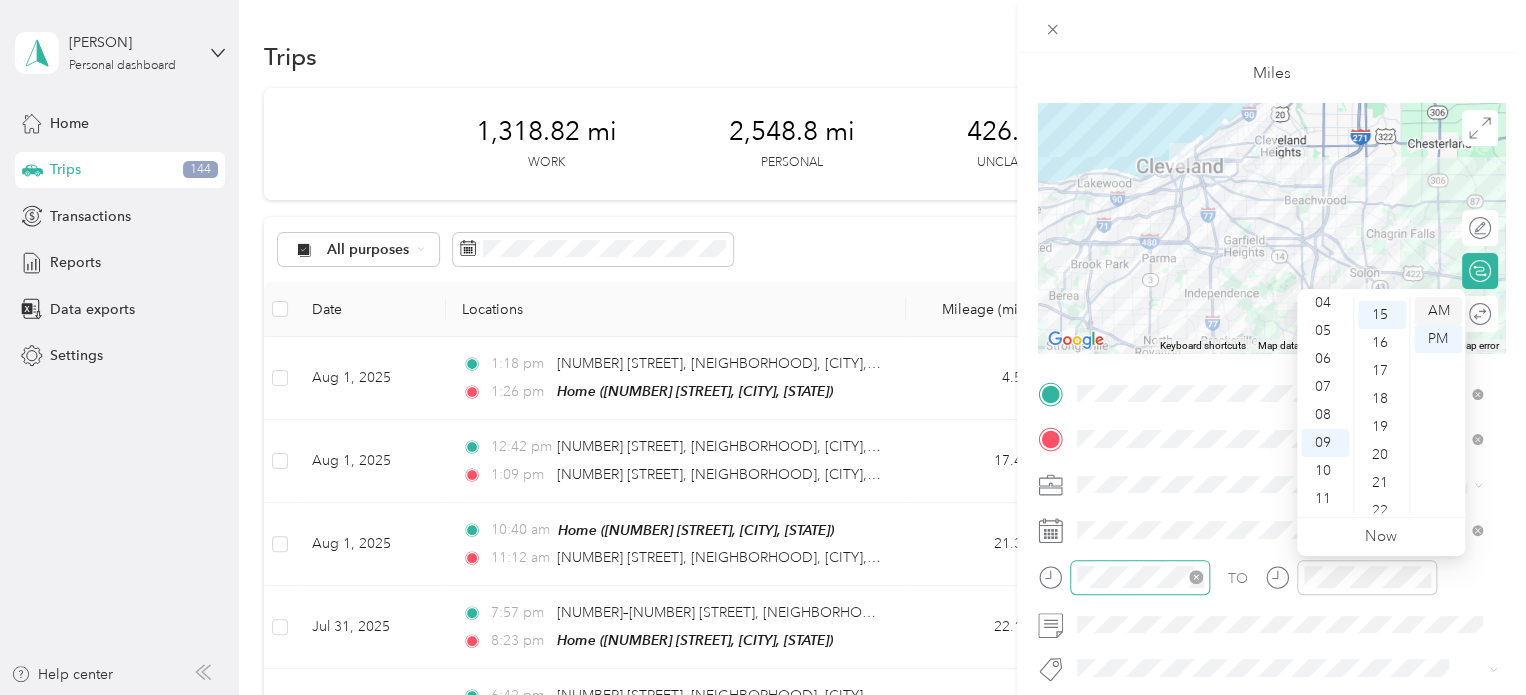 scroll, scrollTop: 420, scrollLeft: 0, axis: vertical 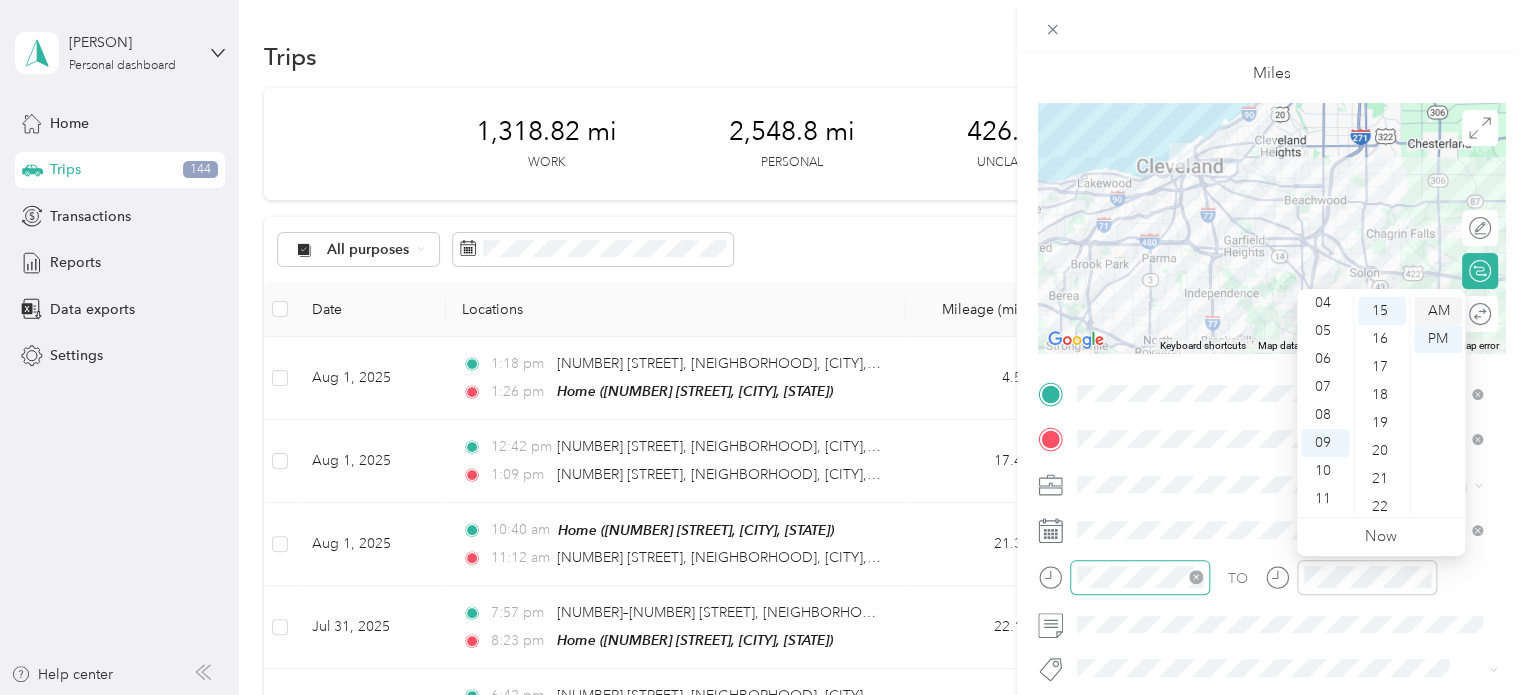 click on "AM" at bounding box center [1438, 311] 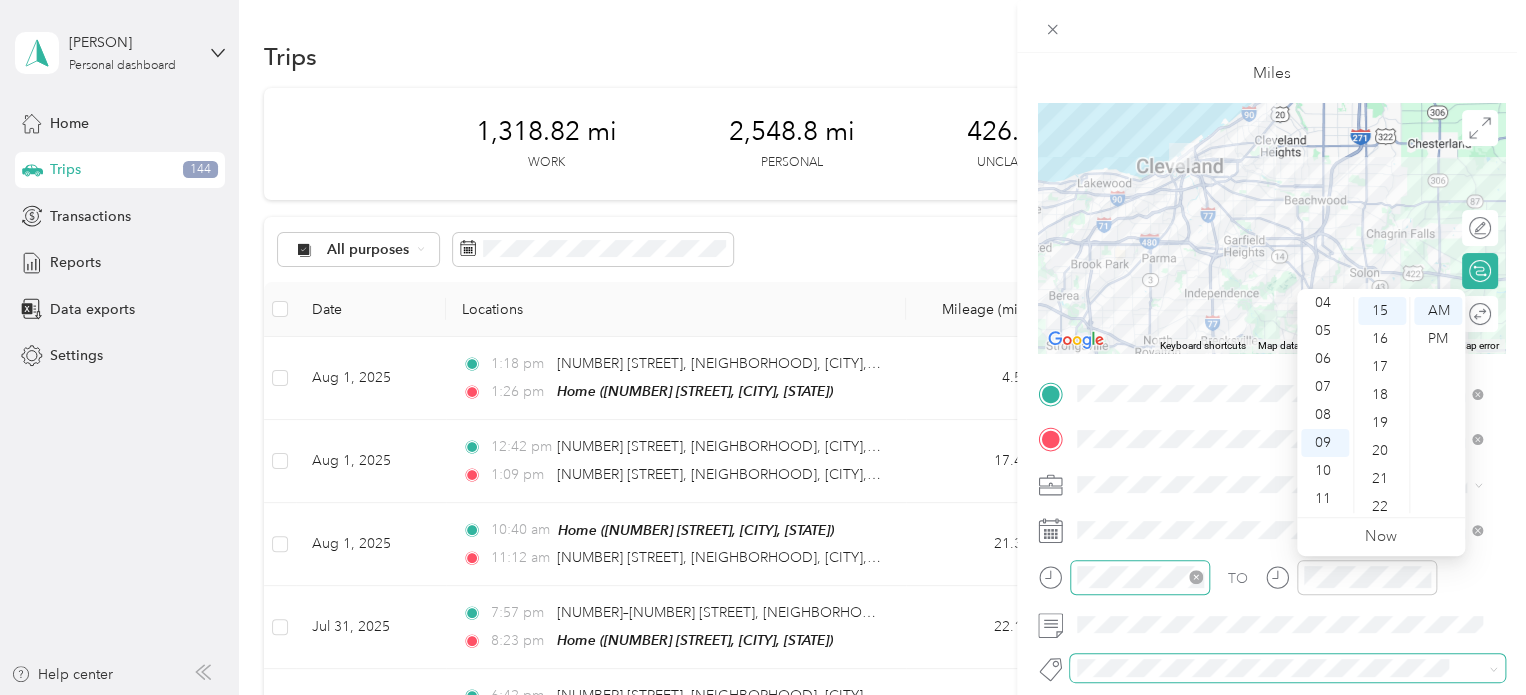 click at bounding box center (1270, 668) 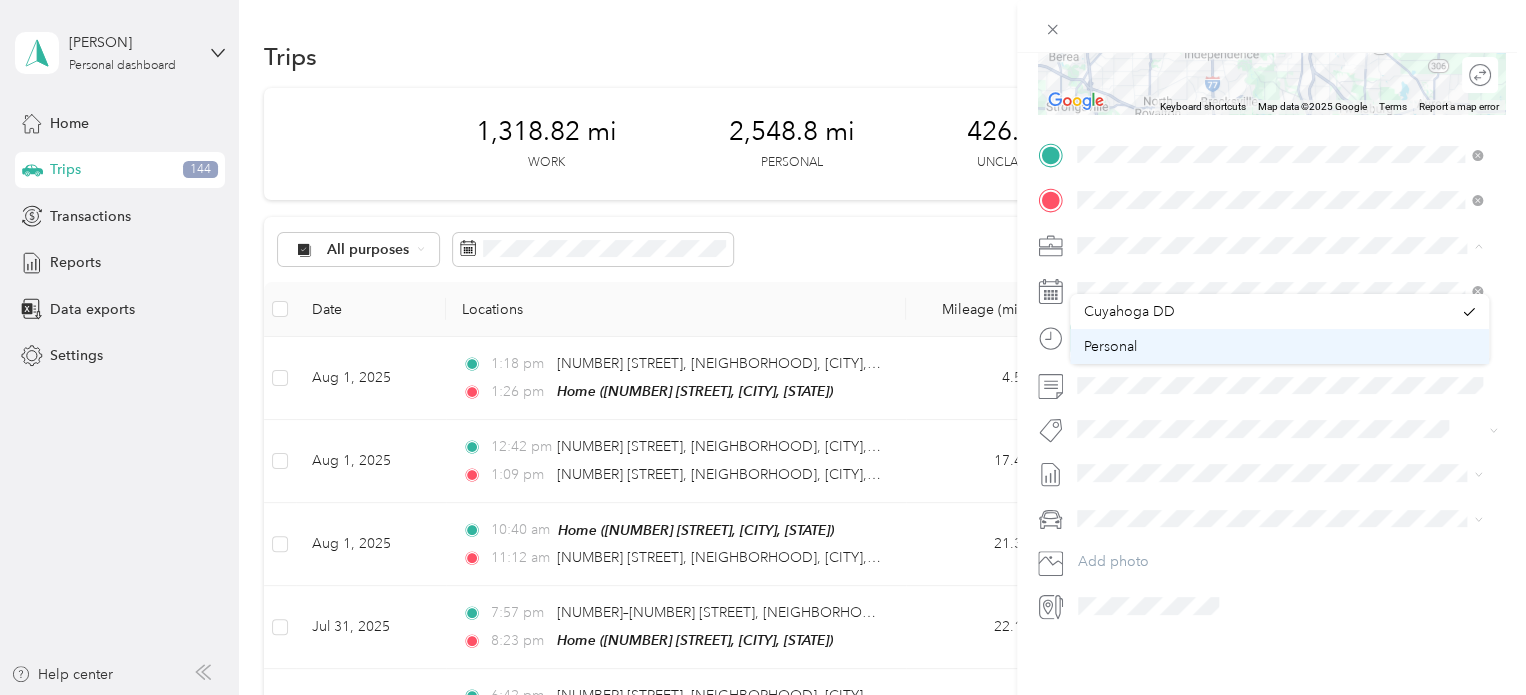 scroll, scrollTop: 353, scrollLeft: 0, axis: vertical 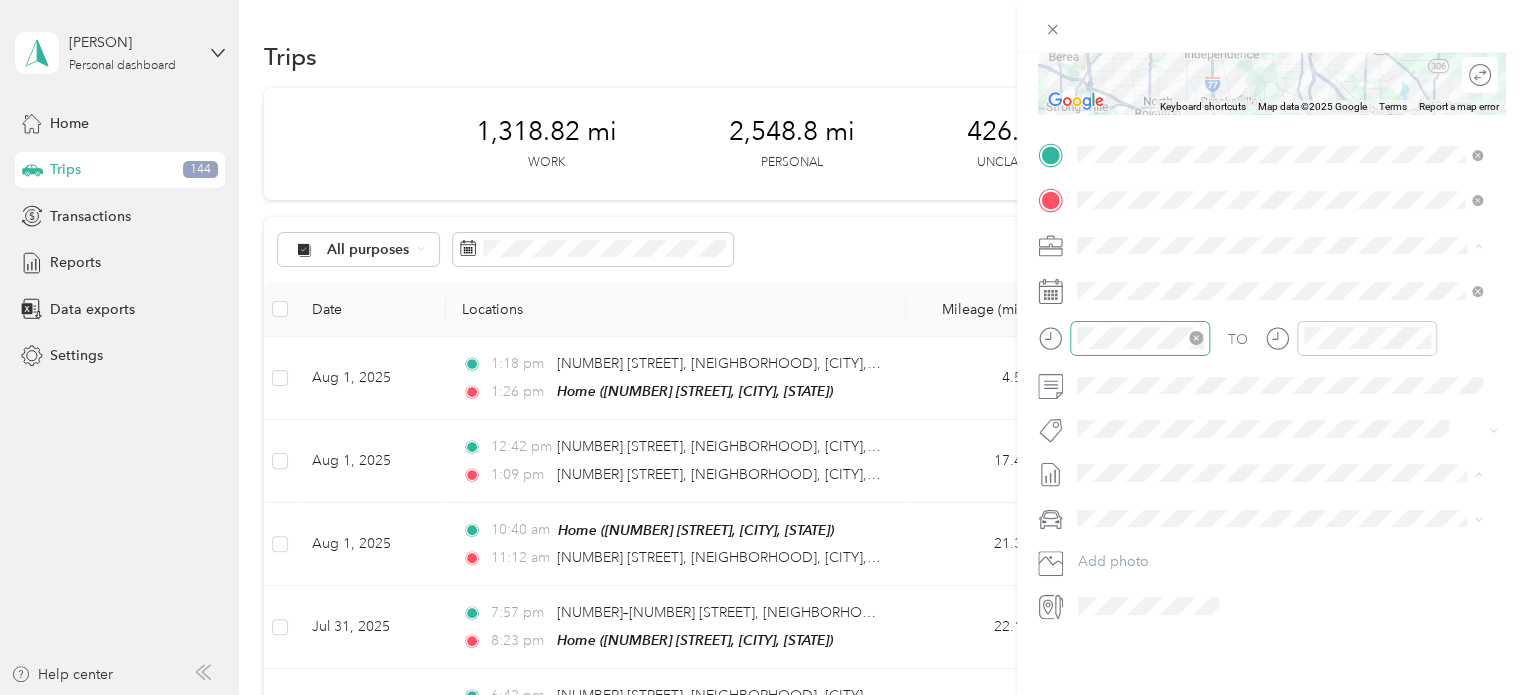 click on "[MONTH] [DAY] - [MONTH], [YEAR]" at bounding box center [1189, 240] 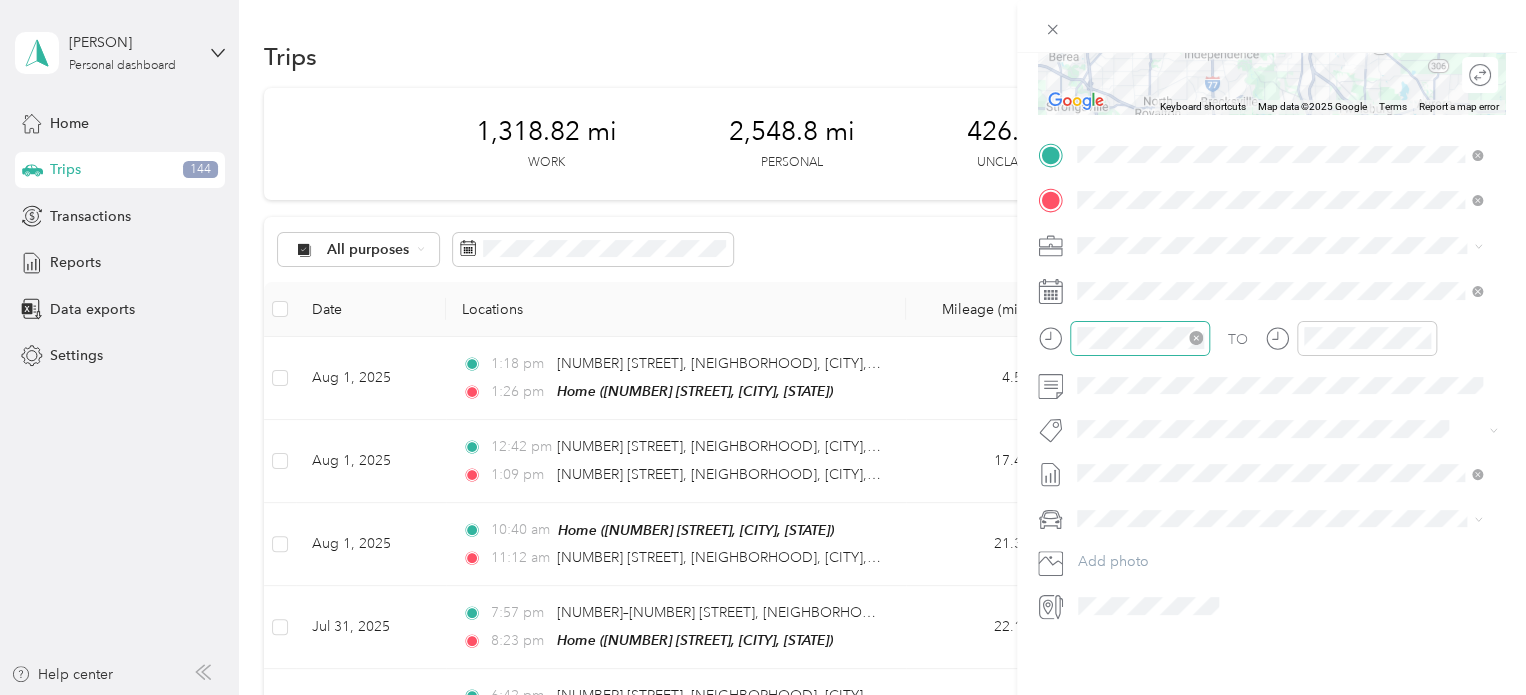 scroll, scrollTop: 0, scrollLeft: 0, axis: both 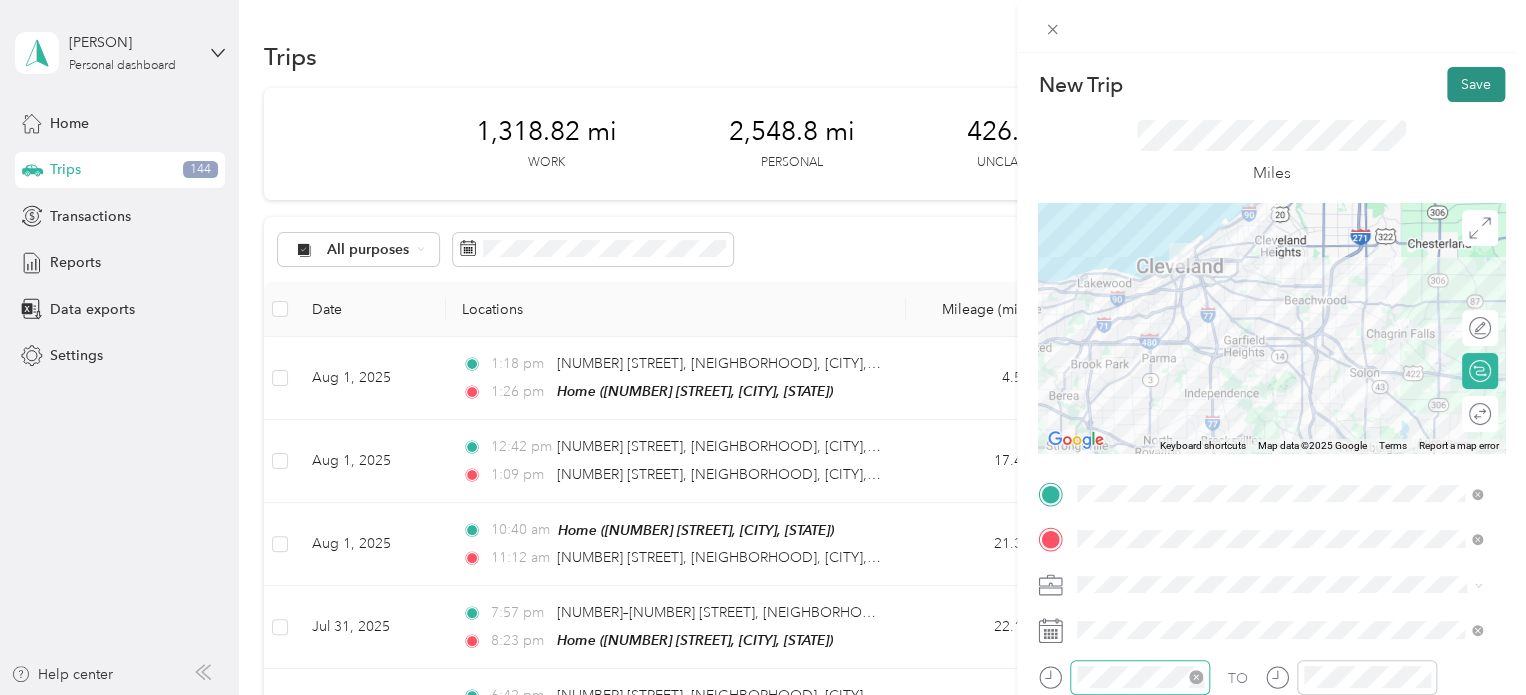 click on "Save" at bounding box center [1476, 84] 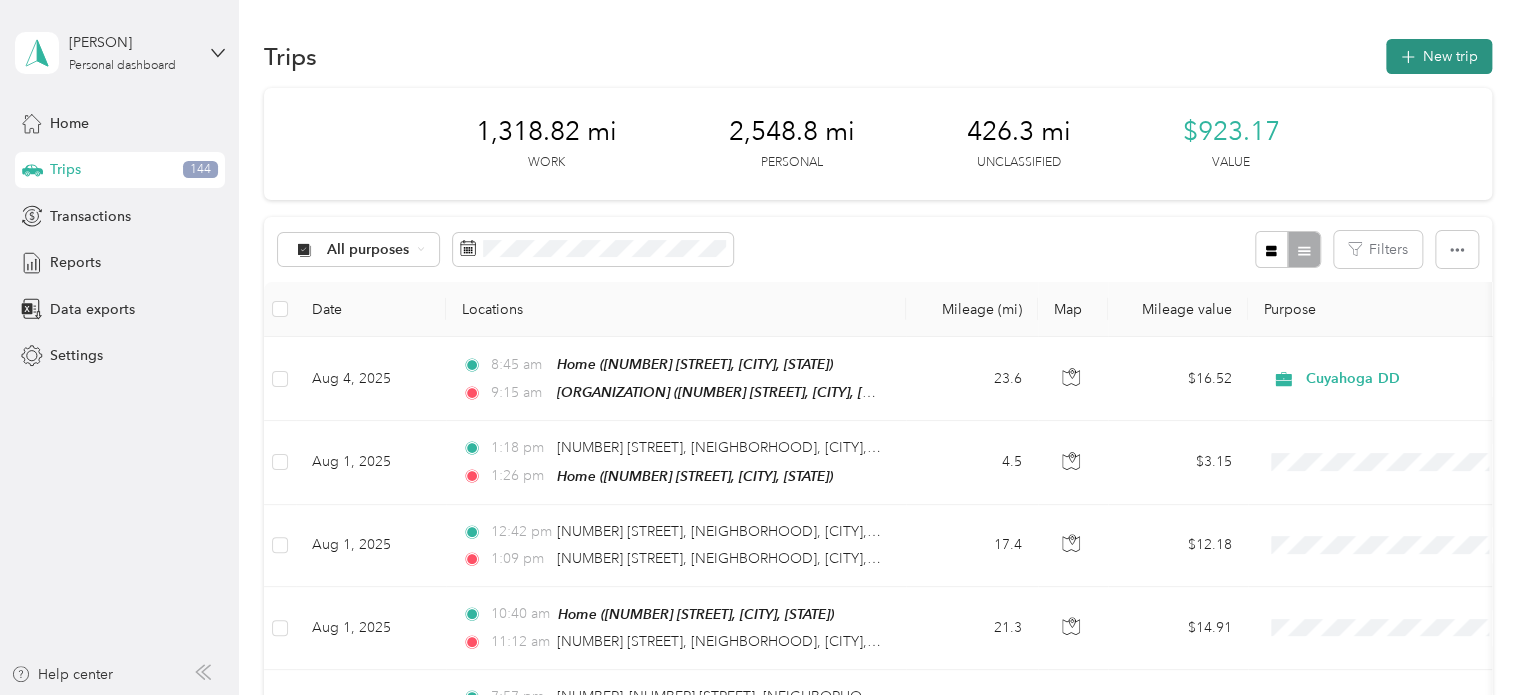 click on "New trip" at bounding box center (1439, 56) 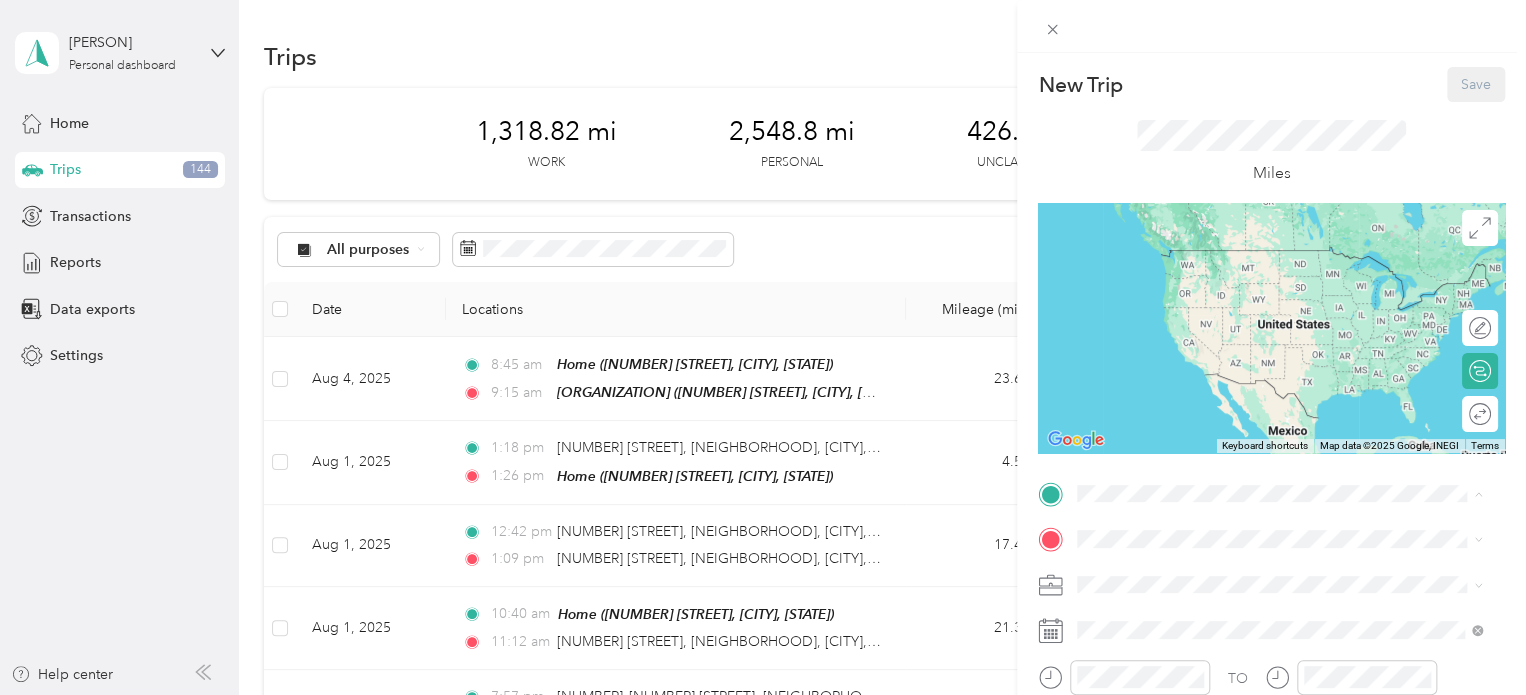 click on "[ORGANIZATION] [POSTAL_CODE], [CITY], [STATE], [COUNTRY]" at bounding box center (1295, 279) 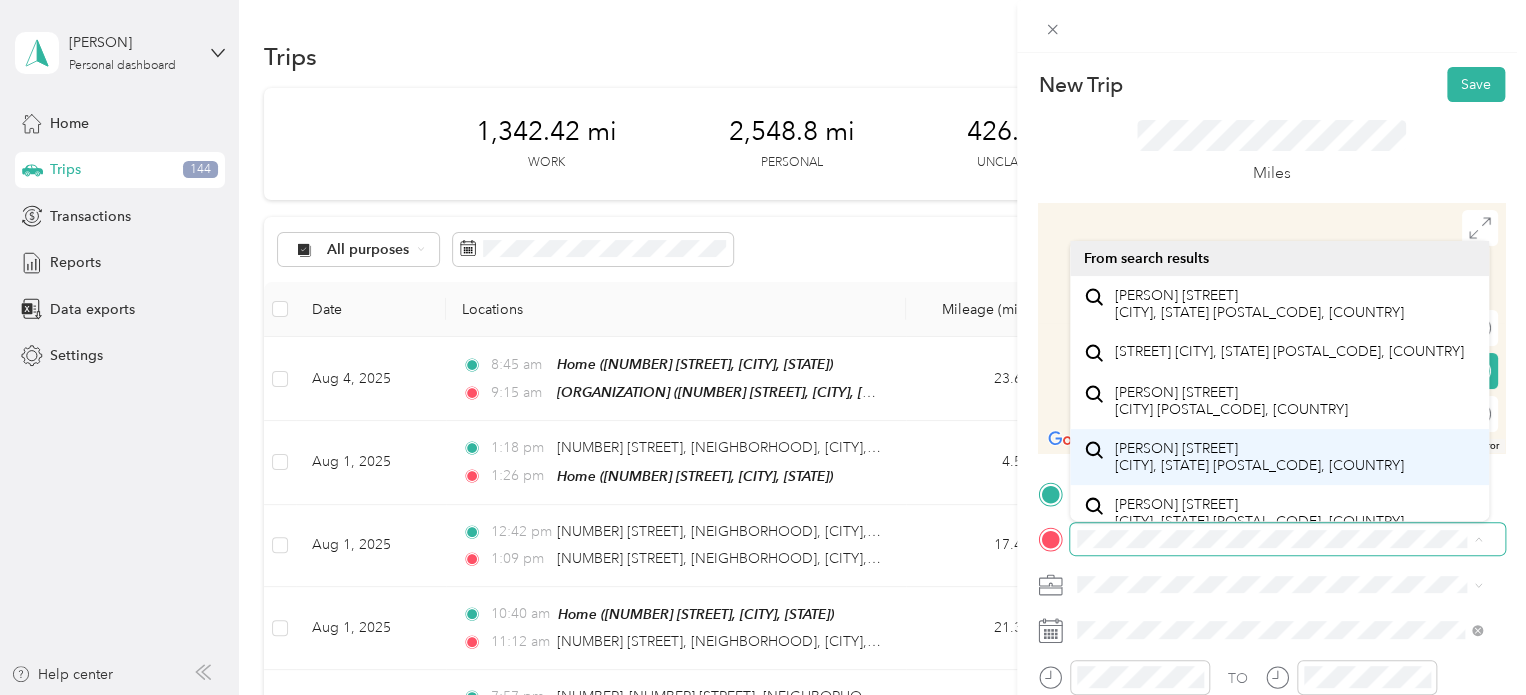 scroll, scrollTop: 34, scrollLeft: 0, axis: vertical 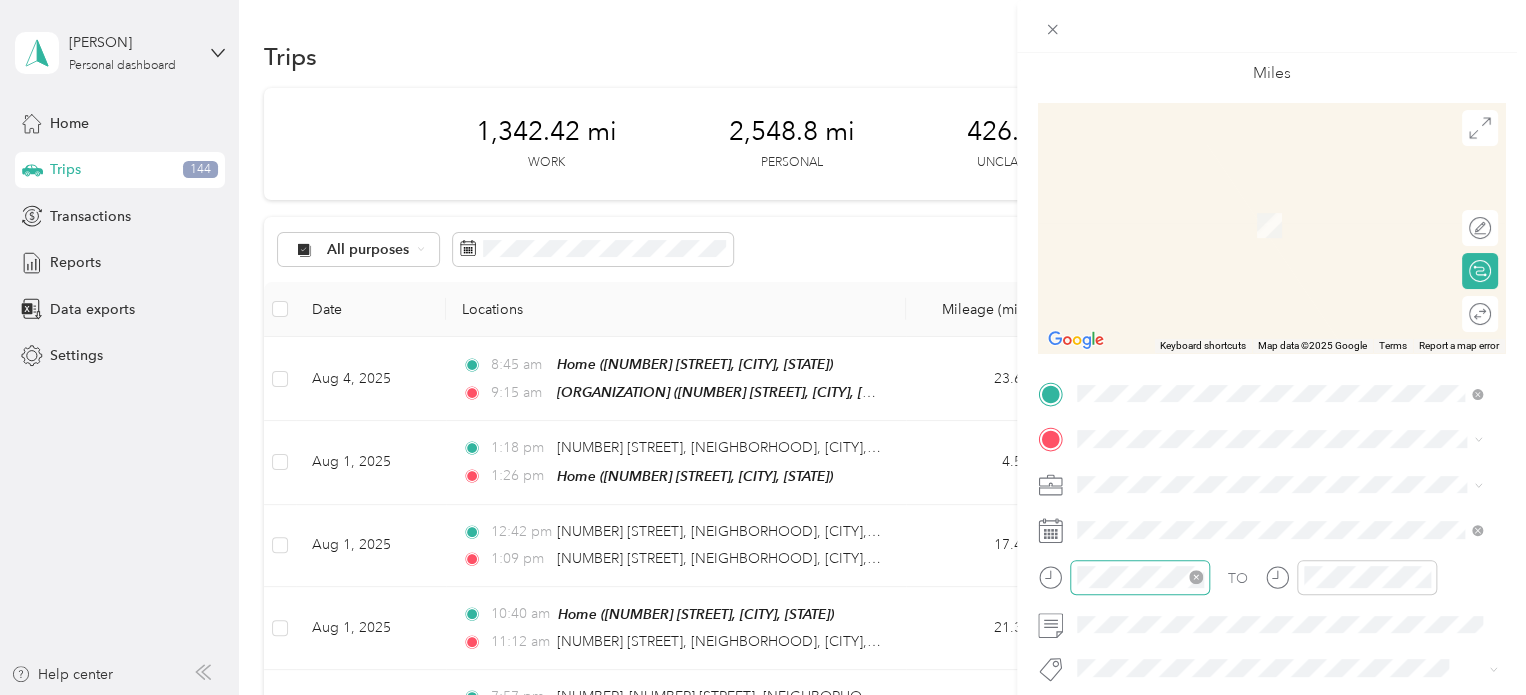 click 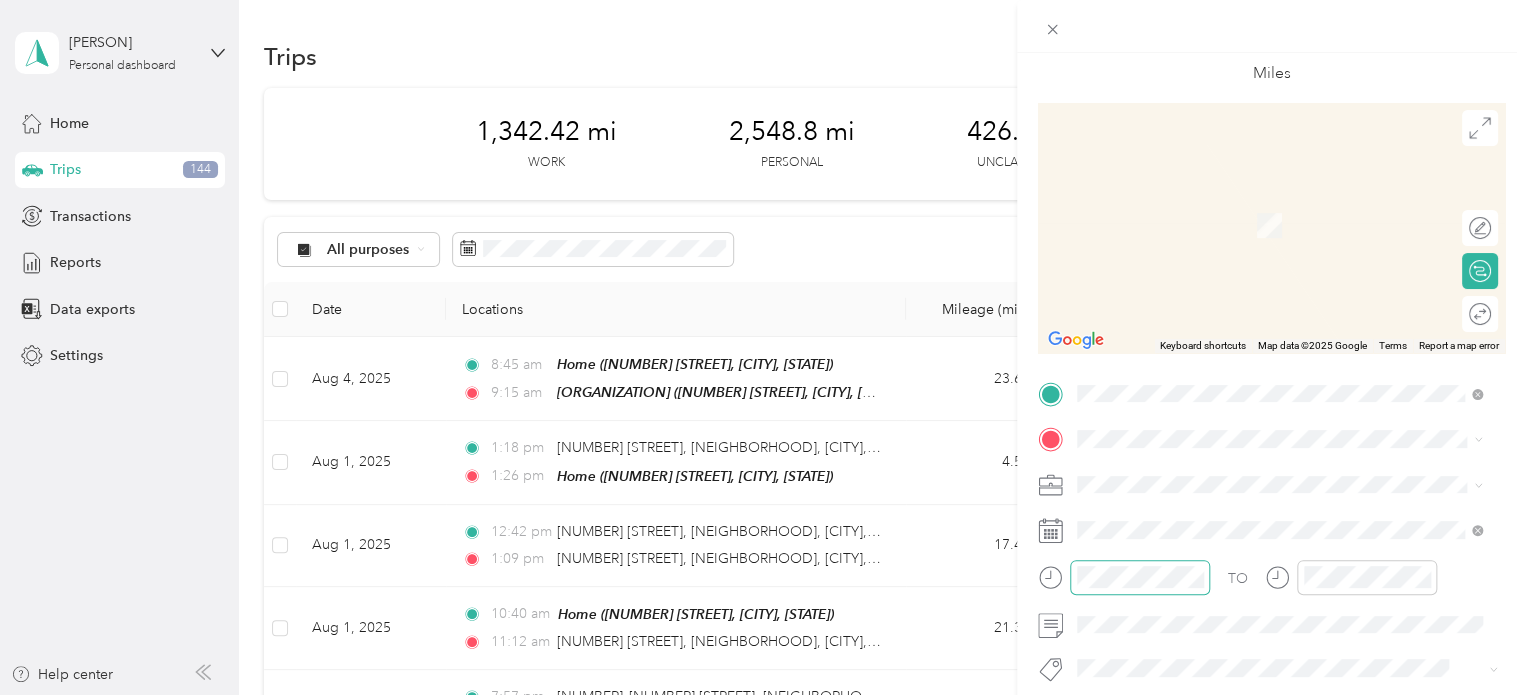 click on "TO Add photo" at bounding box center (1271, 619) 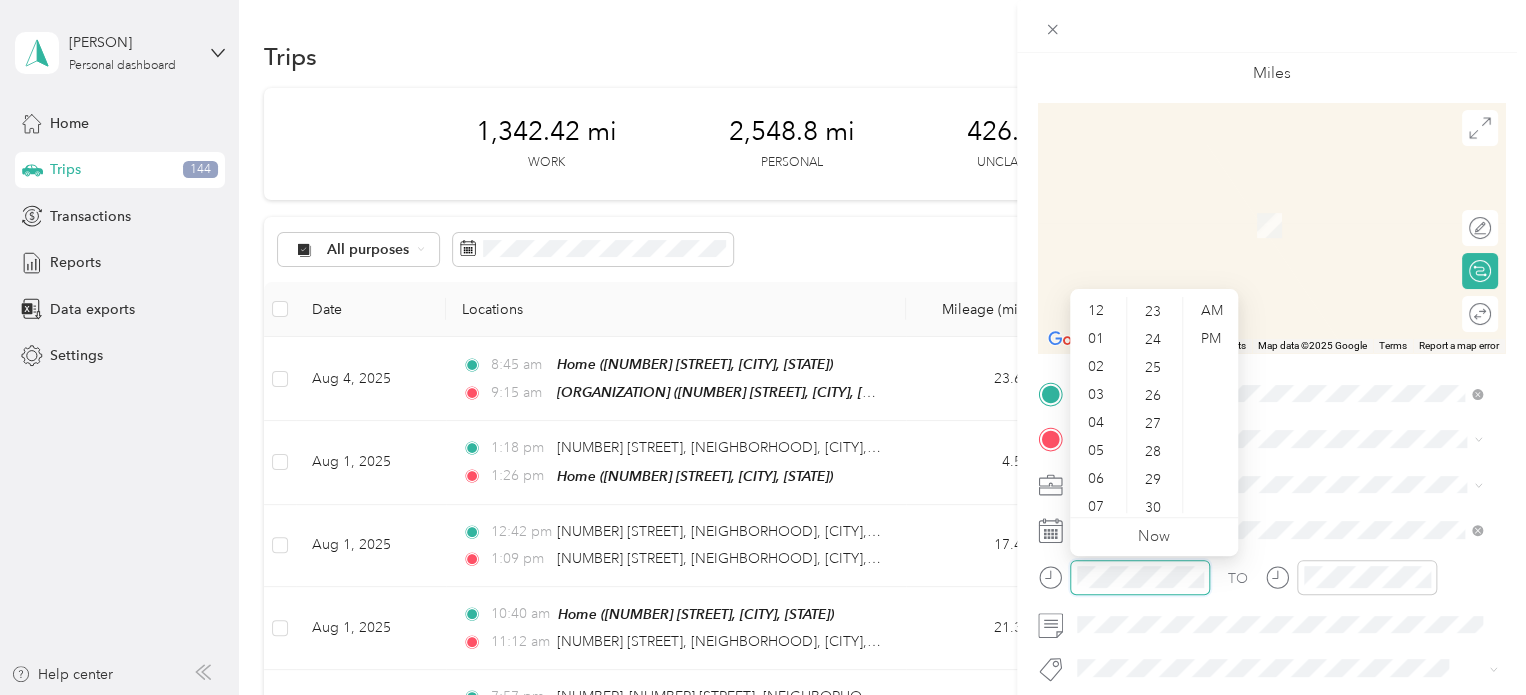 scroll, scrollTop: 644, scrollLeft: 0, axis: vertical 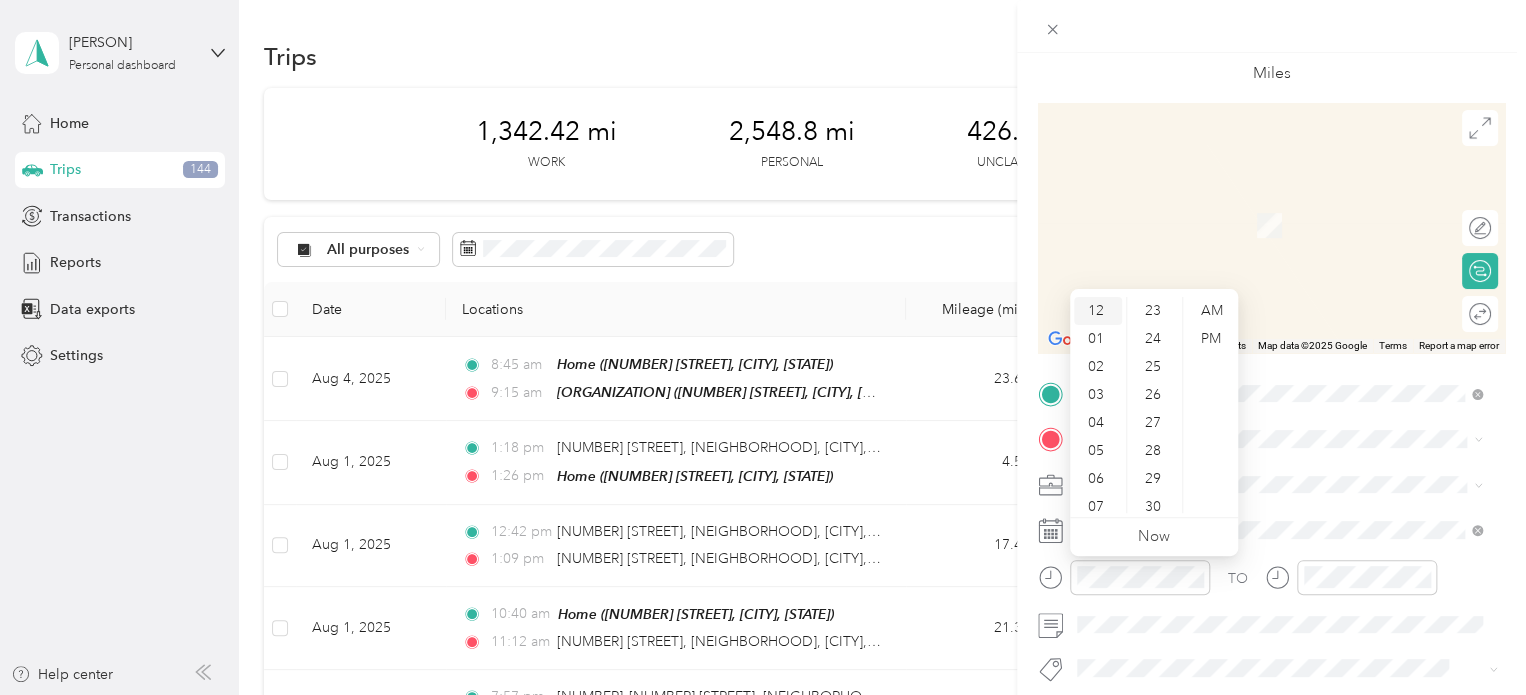 click on "12" at bounding box center [1098, 311] 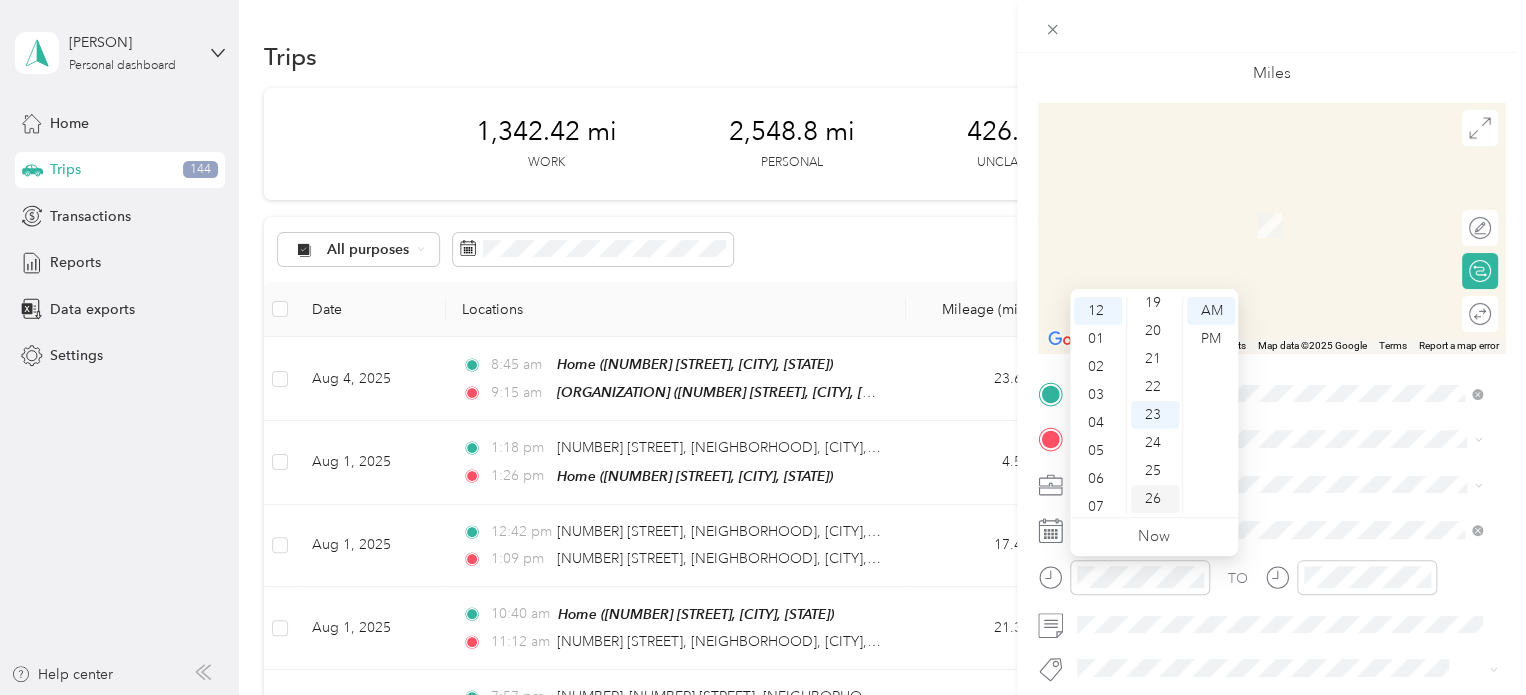 scroll, scrollTop: 444, scrollLeft: 0, axis: vertical 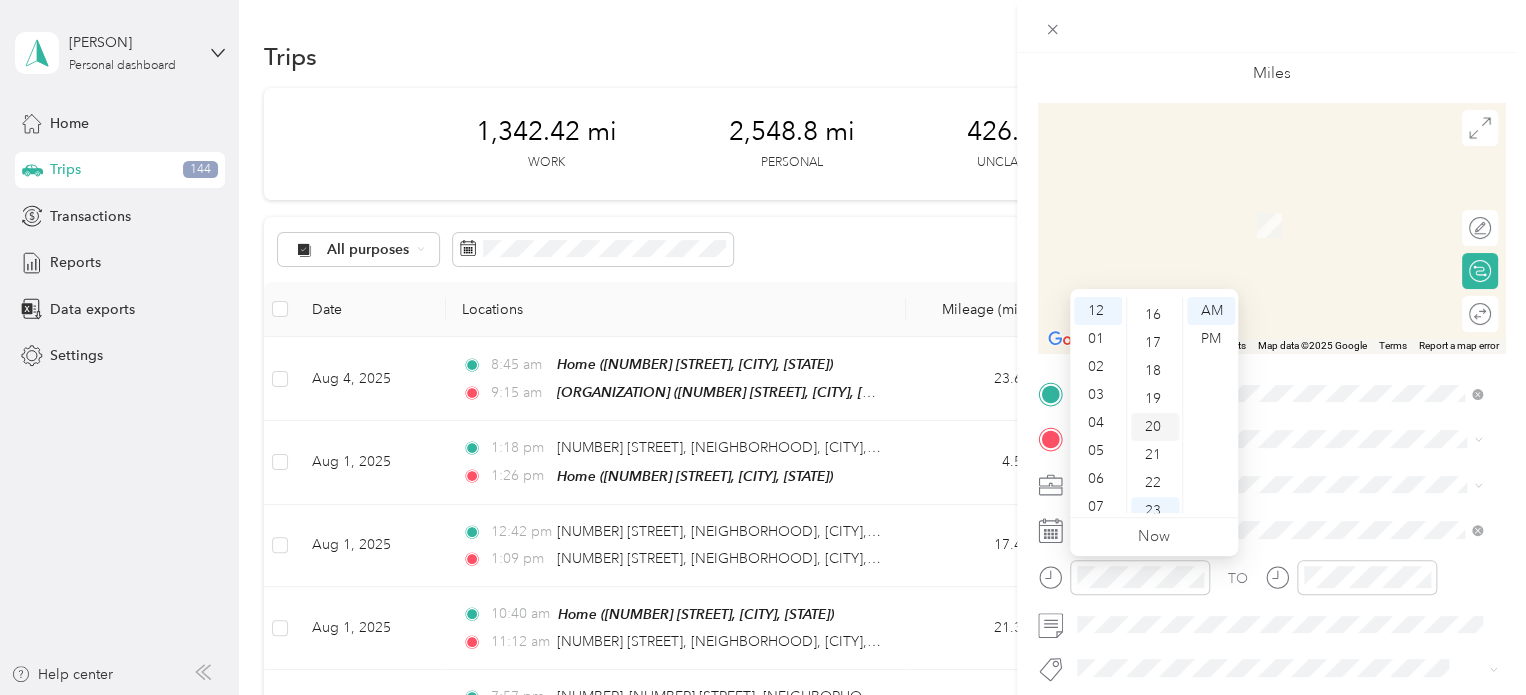 click on "20" at bounding box center (1155, 427) 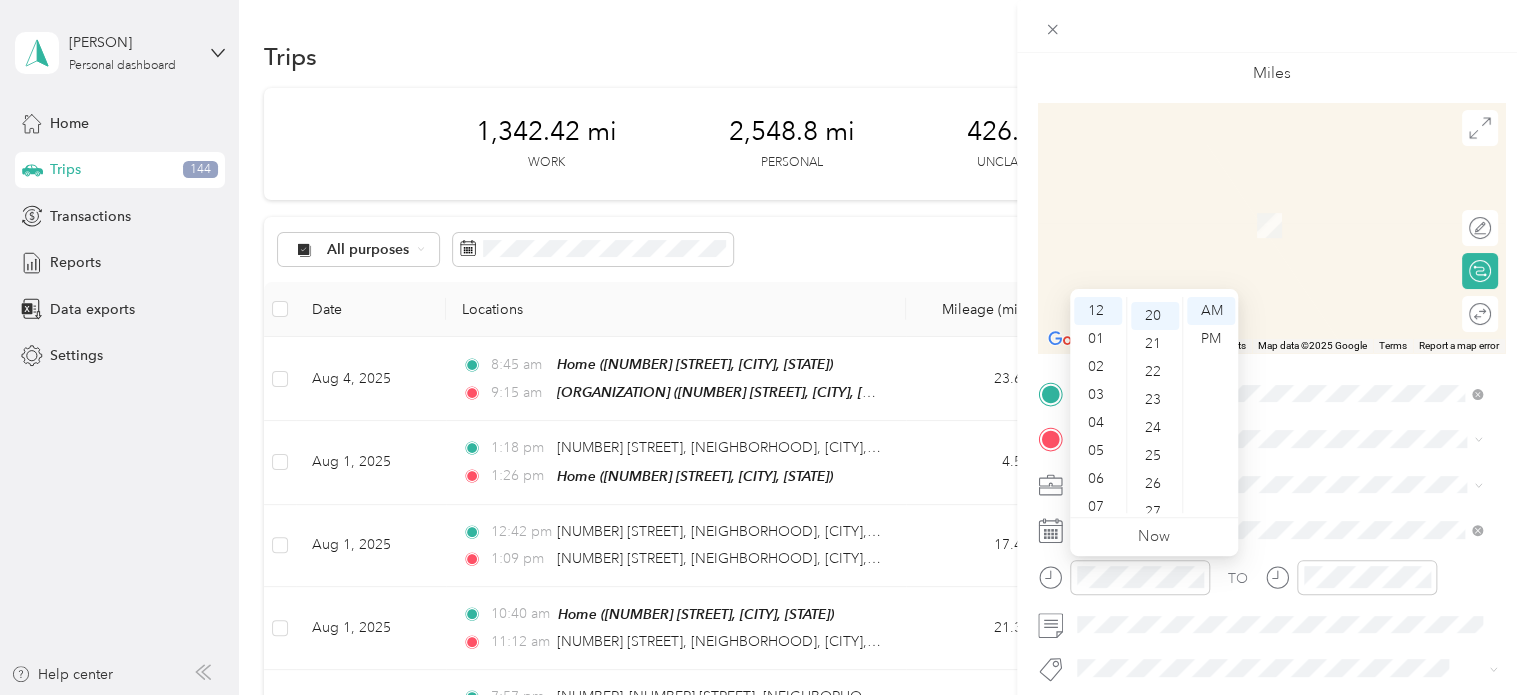 scroll, scrollTop: 560, scrollLeft: 0, axis: vertical 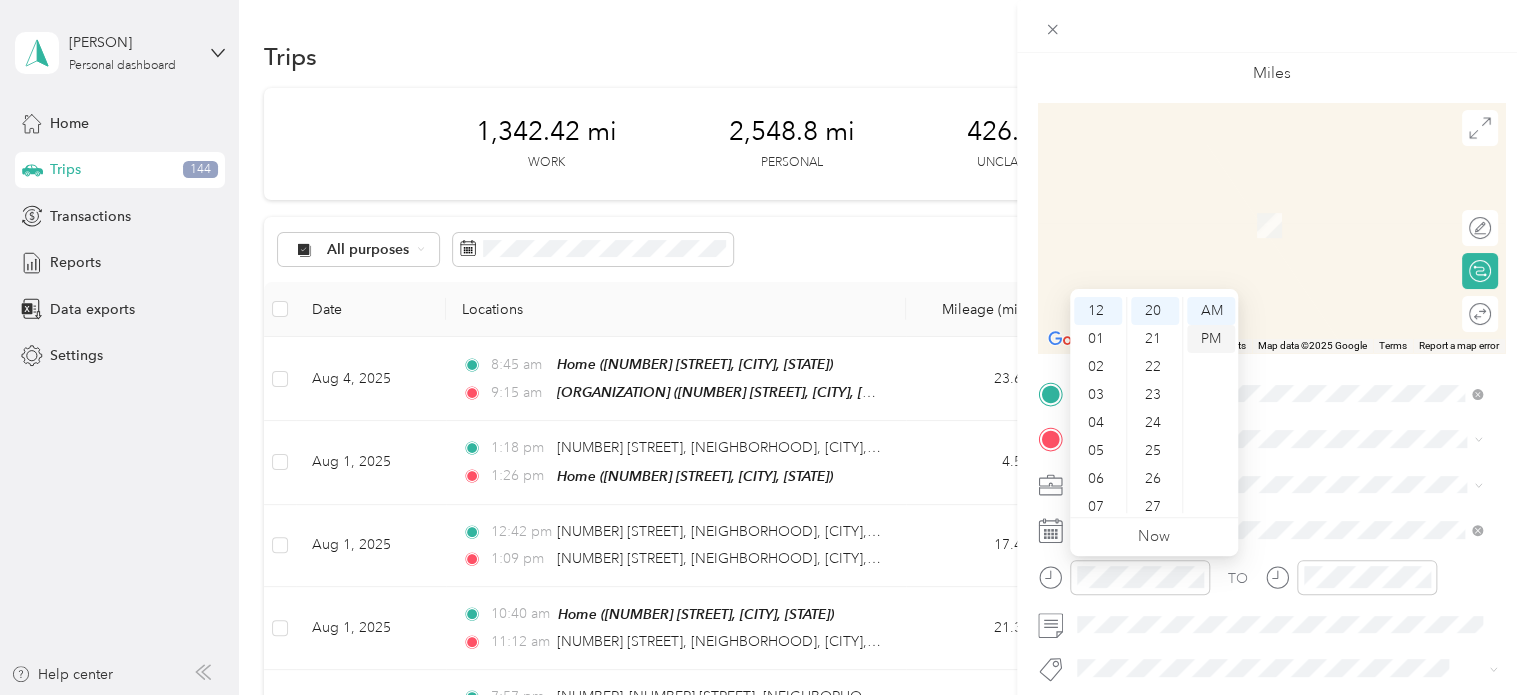 click on "PM" at bounding box center [1211, 339] 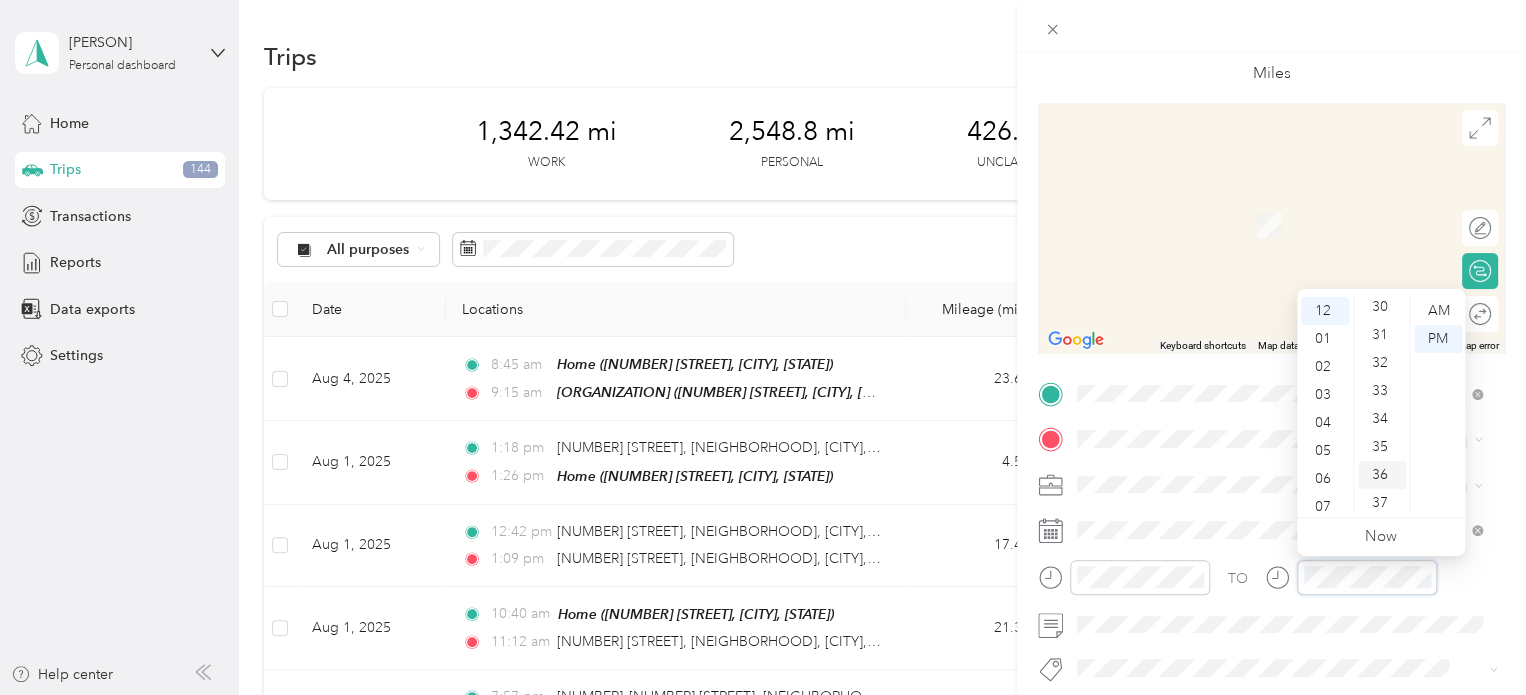 scroll, scrollTop: 944, scrollLeft: 0, axis: vertical 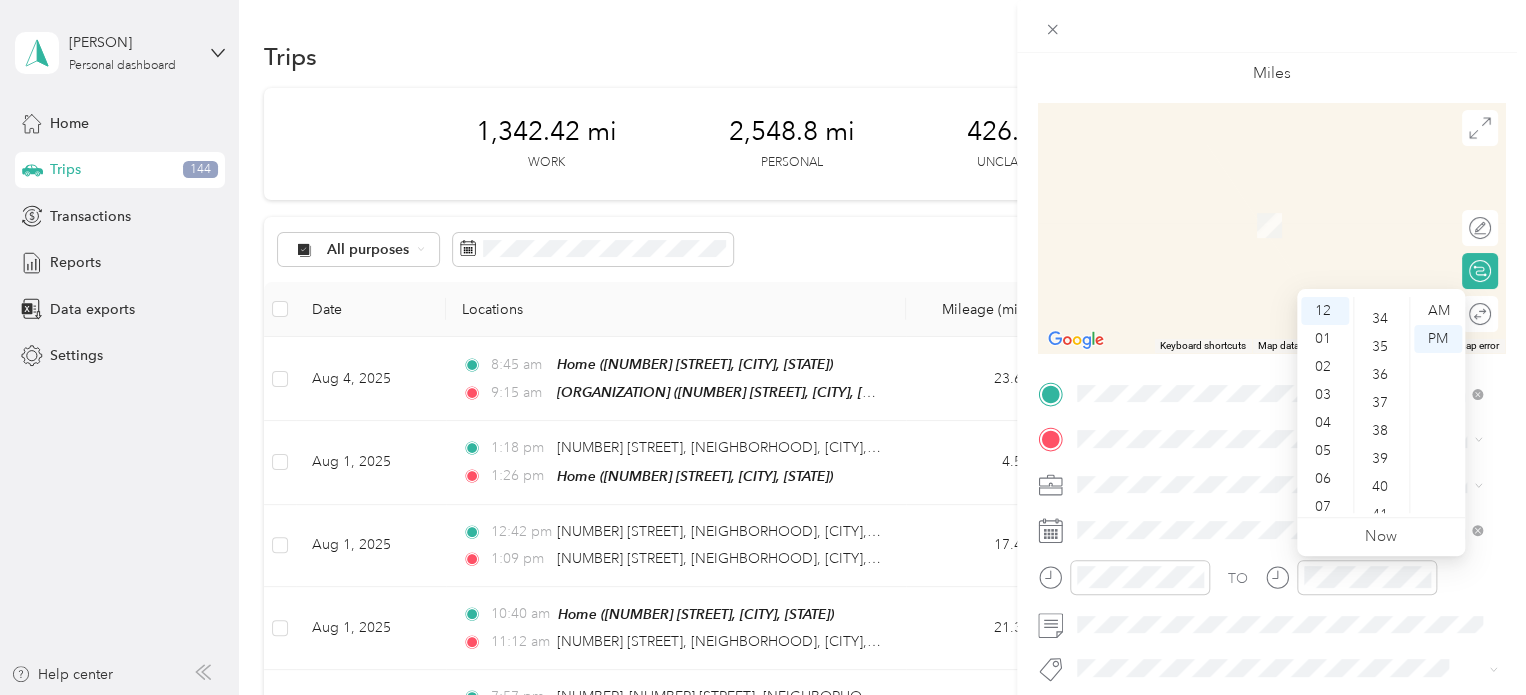click on "40" at bounding box center [1382, 487] 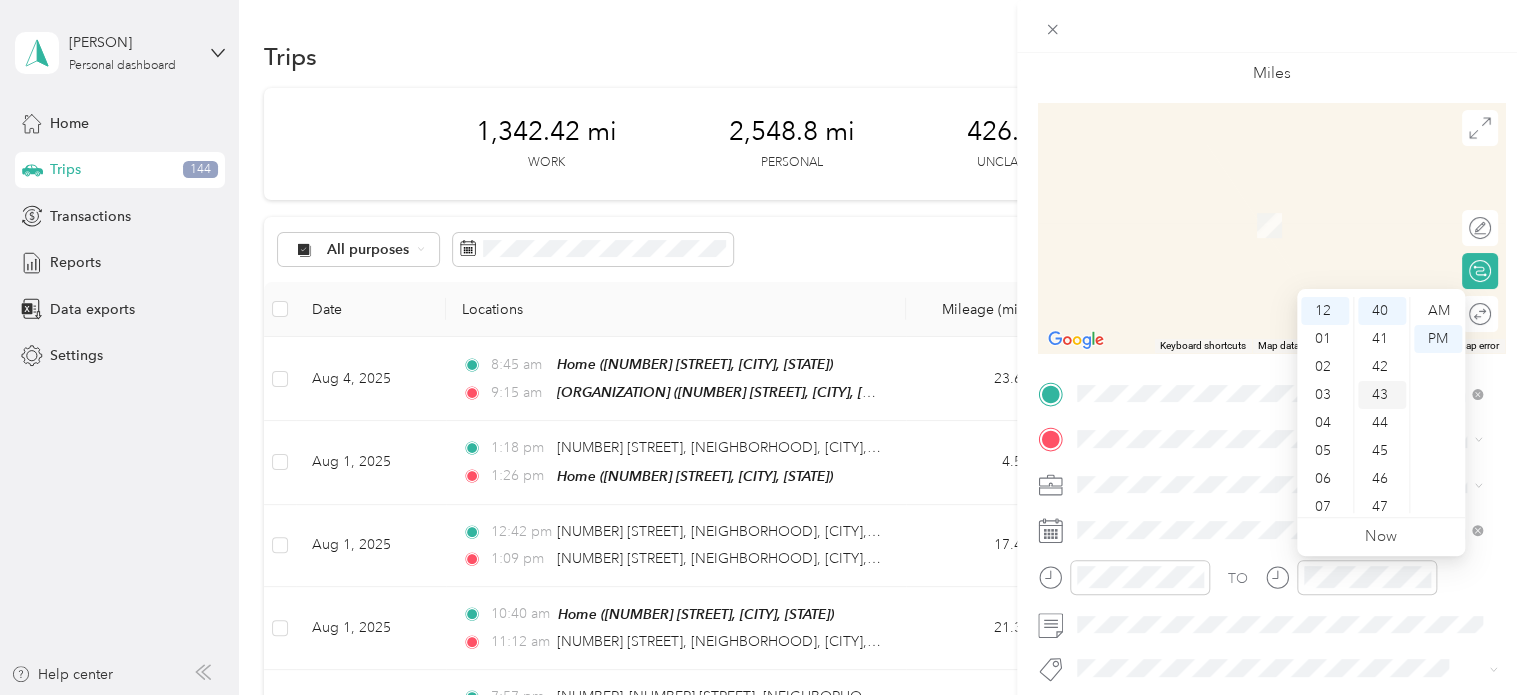 scroll, scrollTop: 1120, scrollLeft: 0, axis: vertical 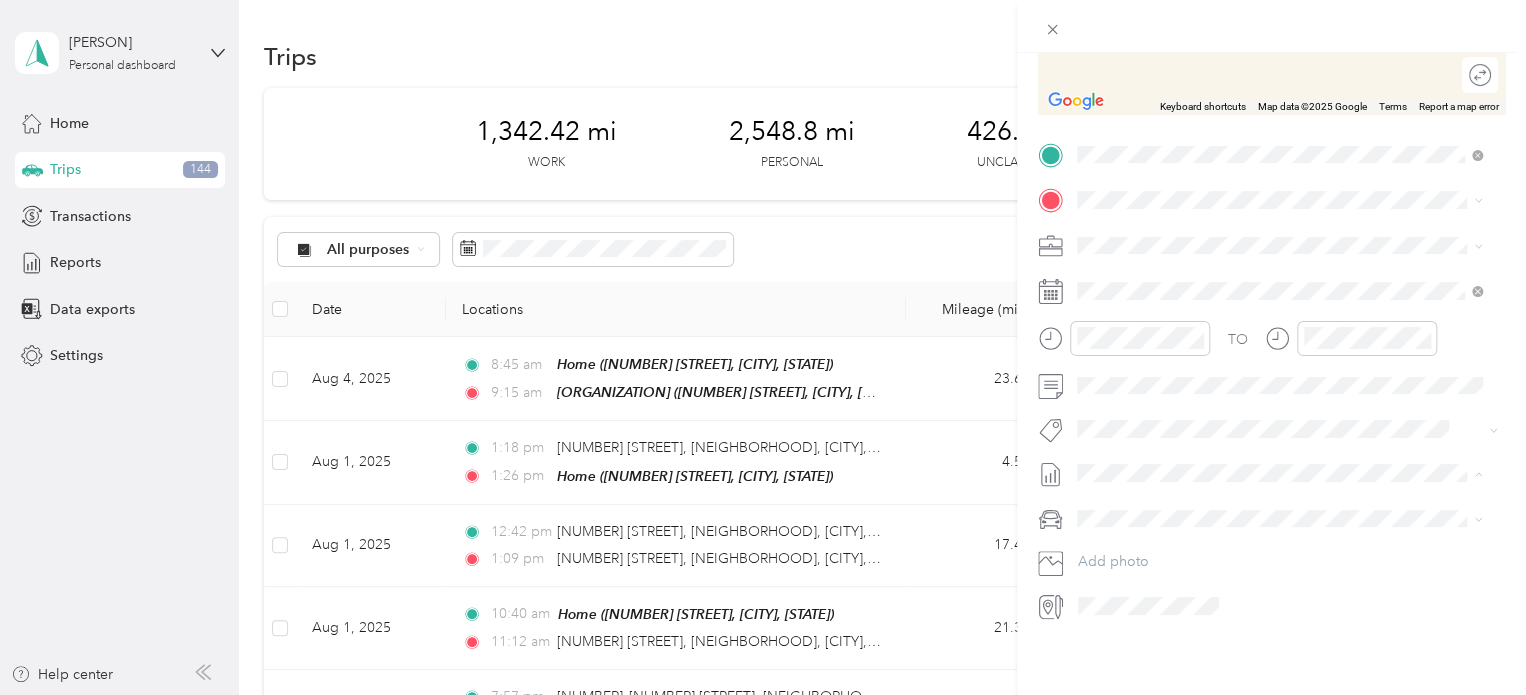 click on "[MONTH] [DAY] - [MONTH], [YEAR]" at bounding box center (1189, 240) 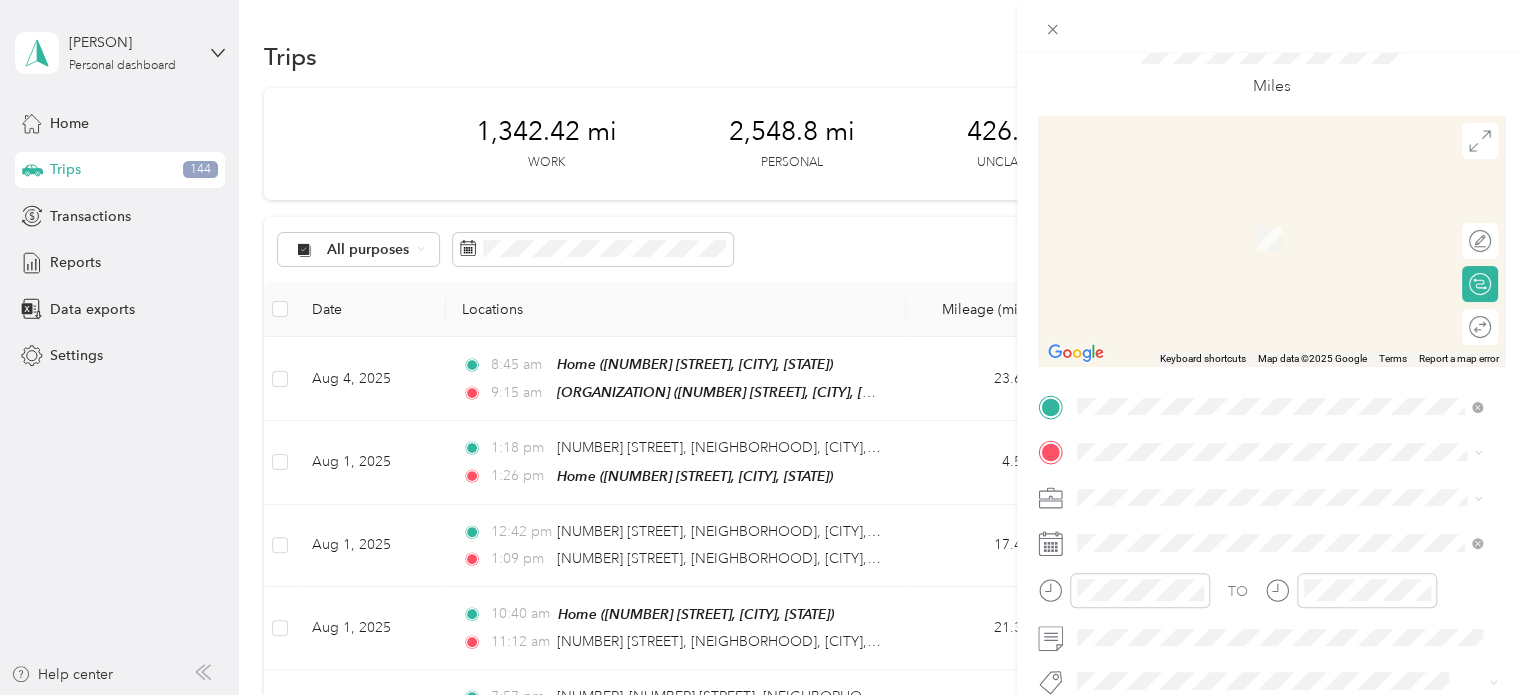 scroll, scrollTop: 53, scrollLeft: 0, axis: vertical 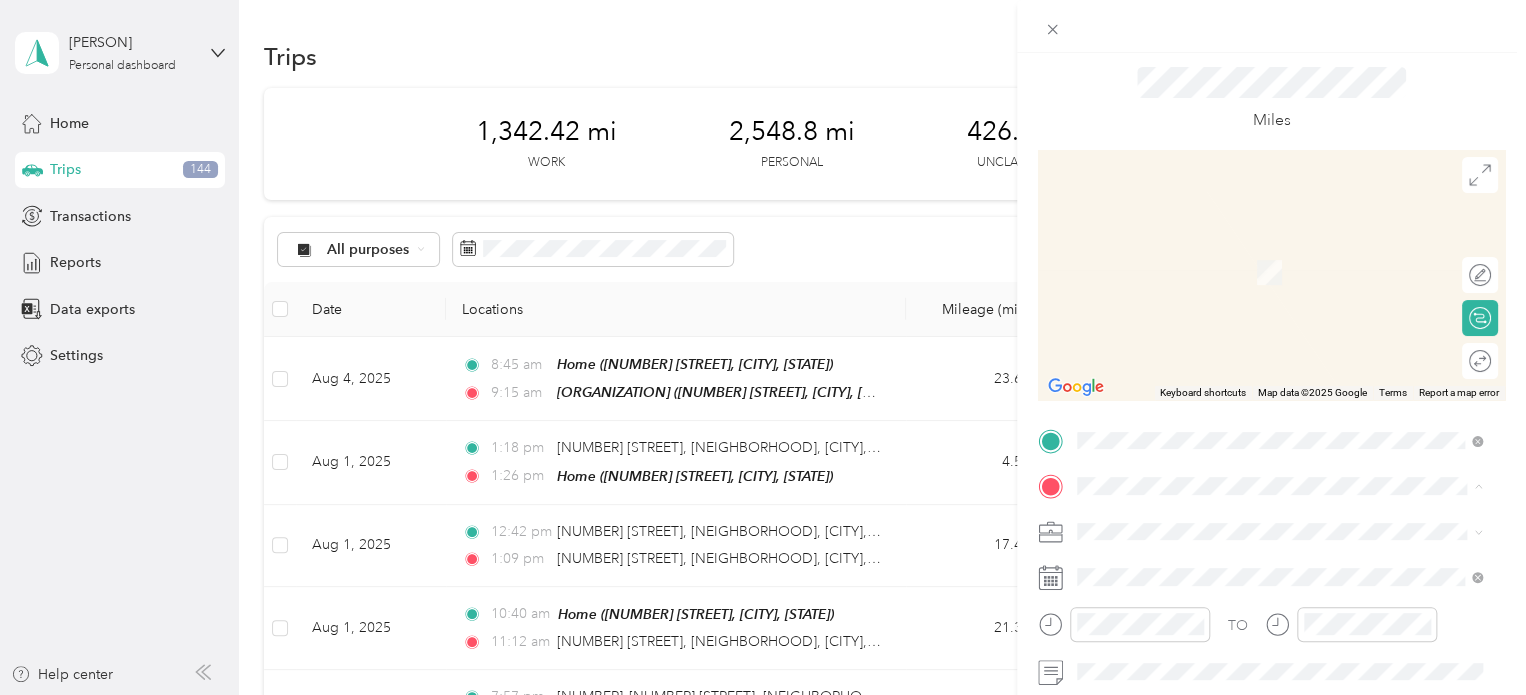 click on "[NUMBER] [STREET]
[CITY], [STATE] [POSTAL_CODE], [COUNTRY]" at bounding box center [1259, 566] 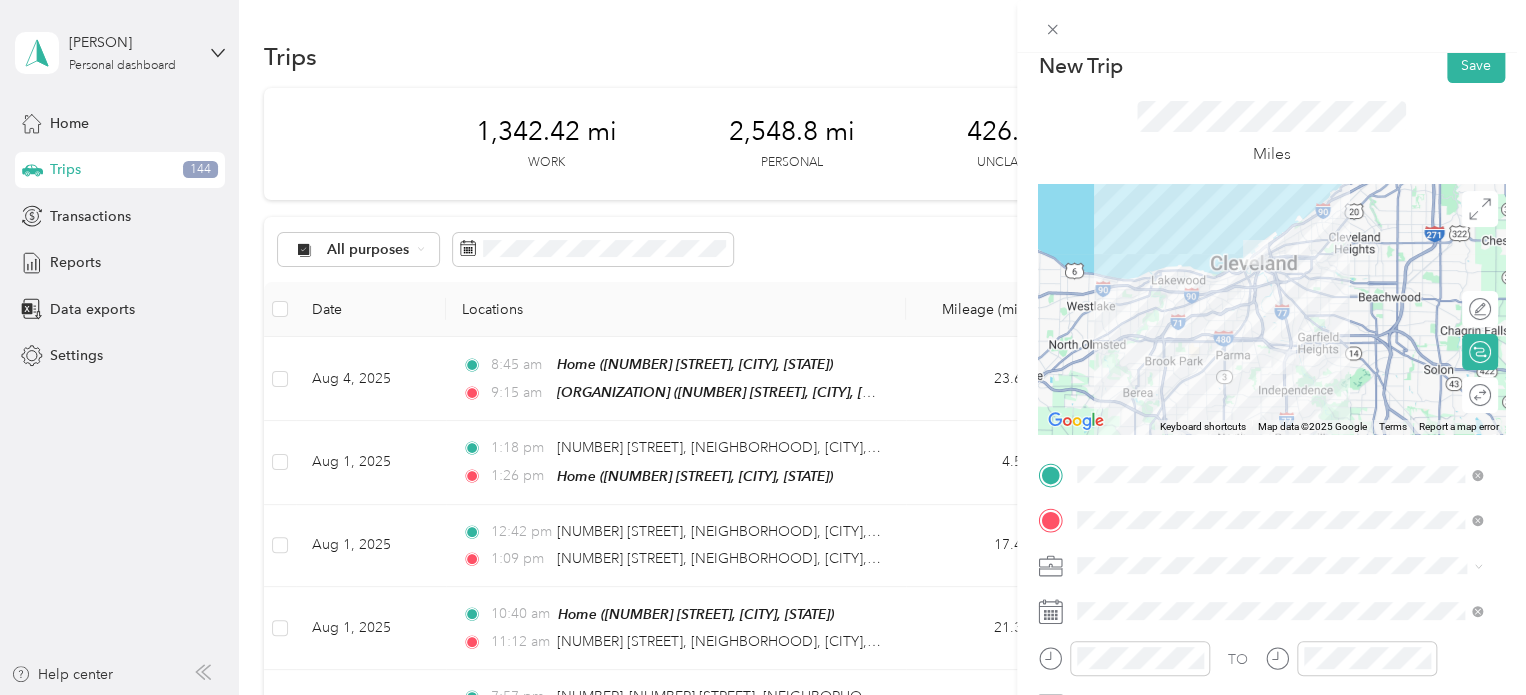 scroll, scrollTop: 0, scrollLeft: 0, axis: both 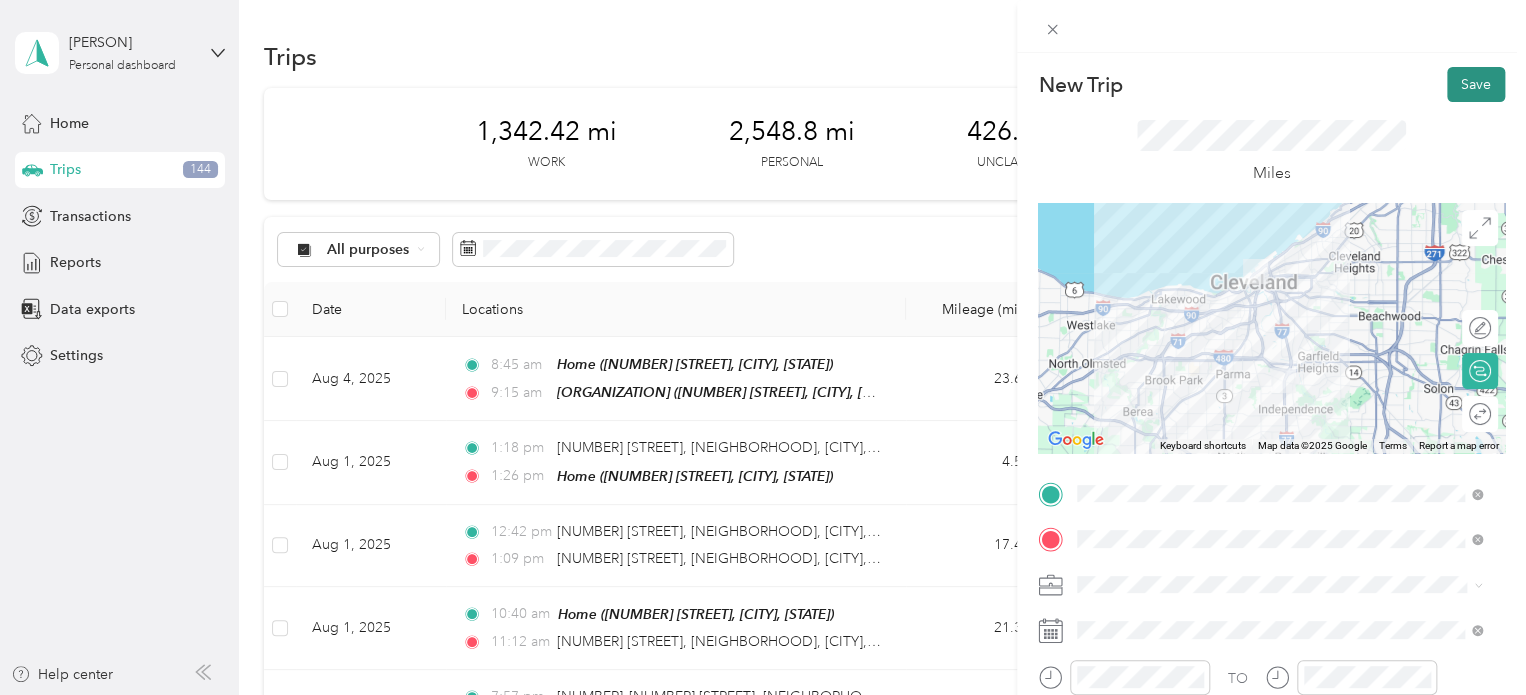 click on "Save" at bounding box center (1476, 84) 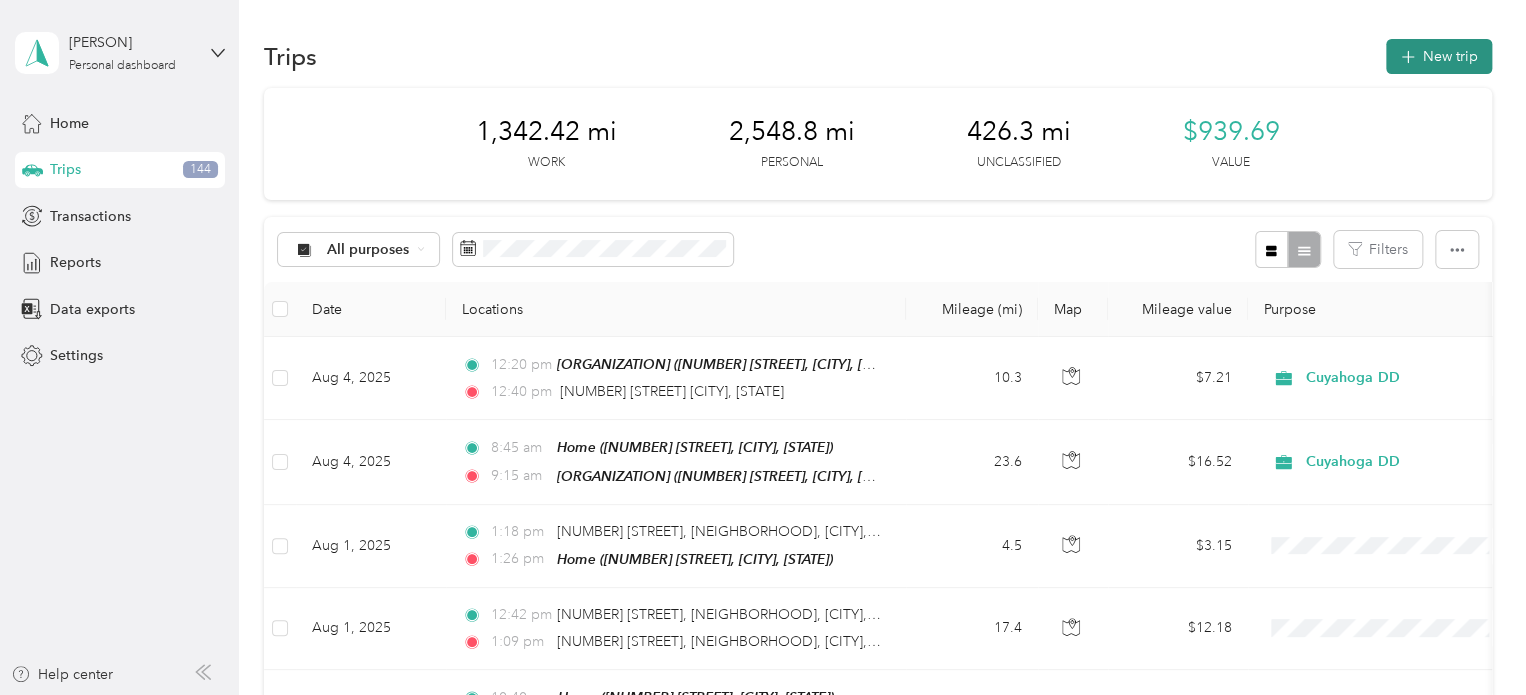 click on "New trip" at bounding box center (1439, 56) 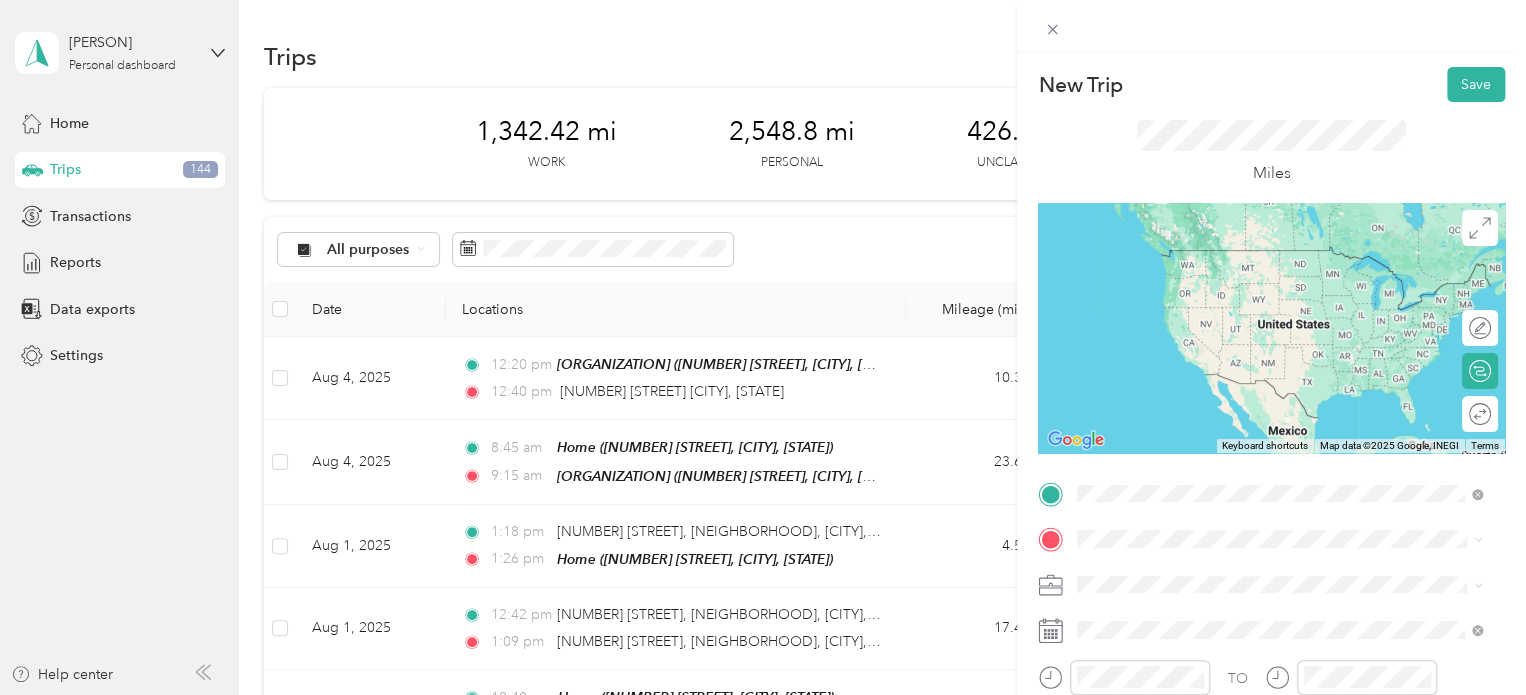 click on "[NUMBER] [STREET]
[CITY], [STATE] [POSTAL_CODE], [COUNTRY]" at bounding box center [1279, 574] 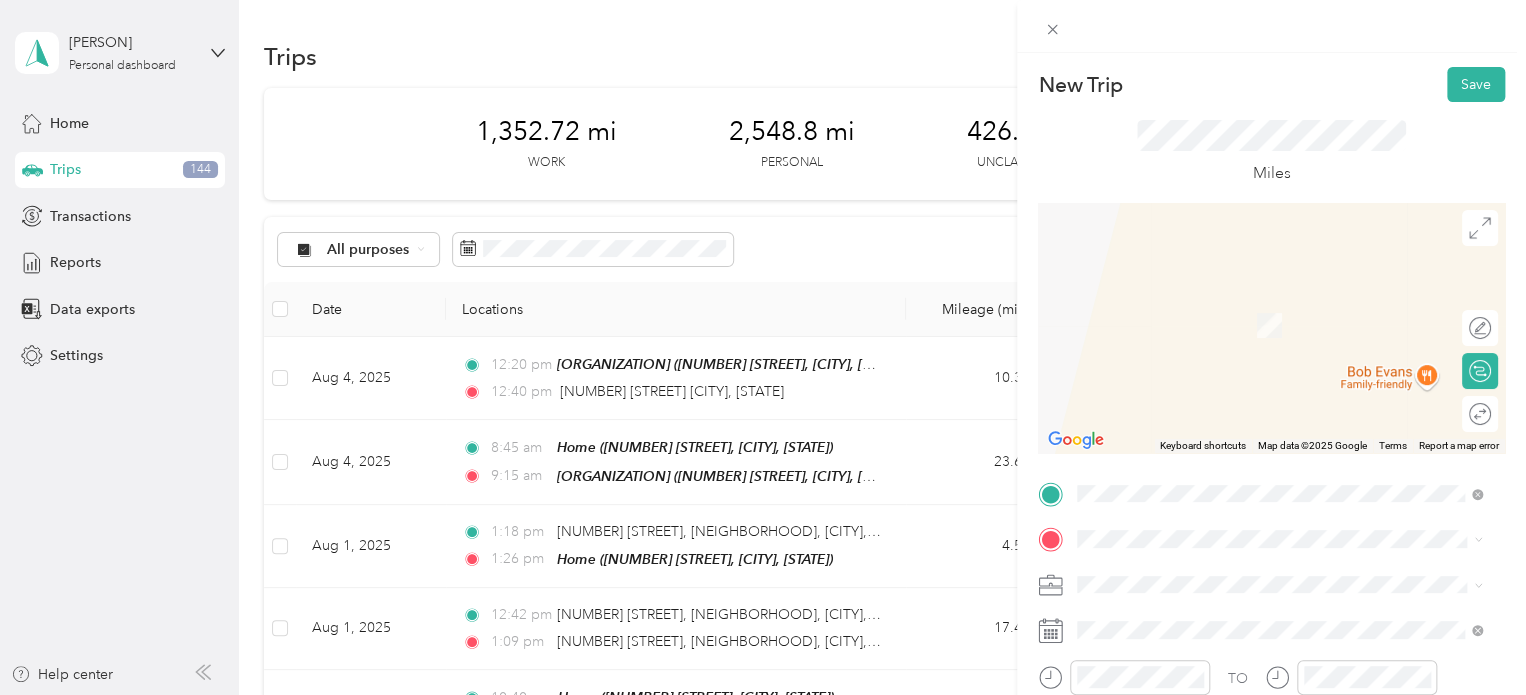 click on "[NUMBER] [STREET]
[CITY], [STATE] [POSTAL_CODE], [COUNTRY]" at bounding box center (1259, 304) 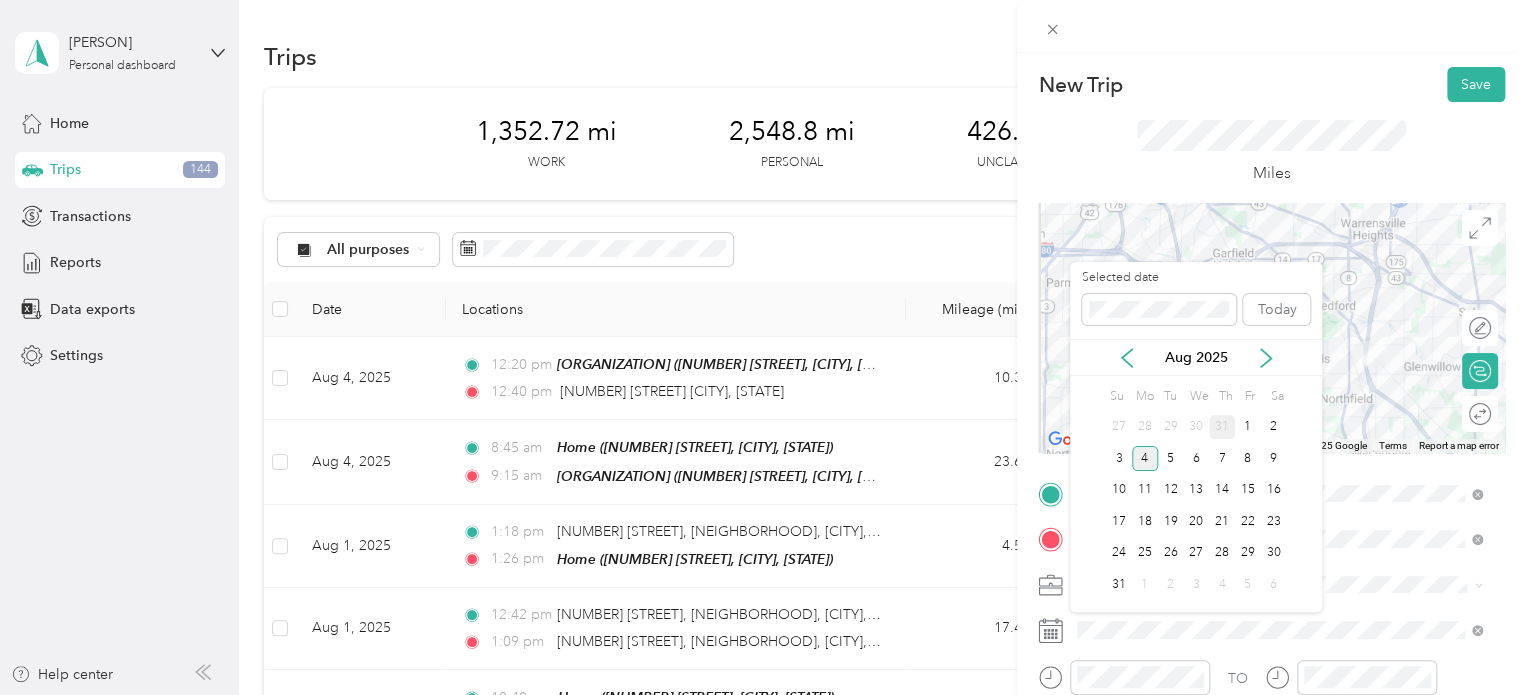 click on "31" at bounding box center [1222, 427] 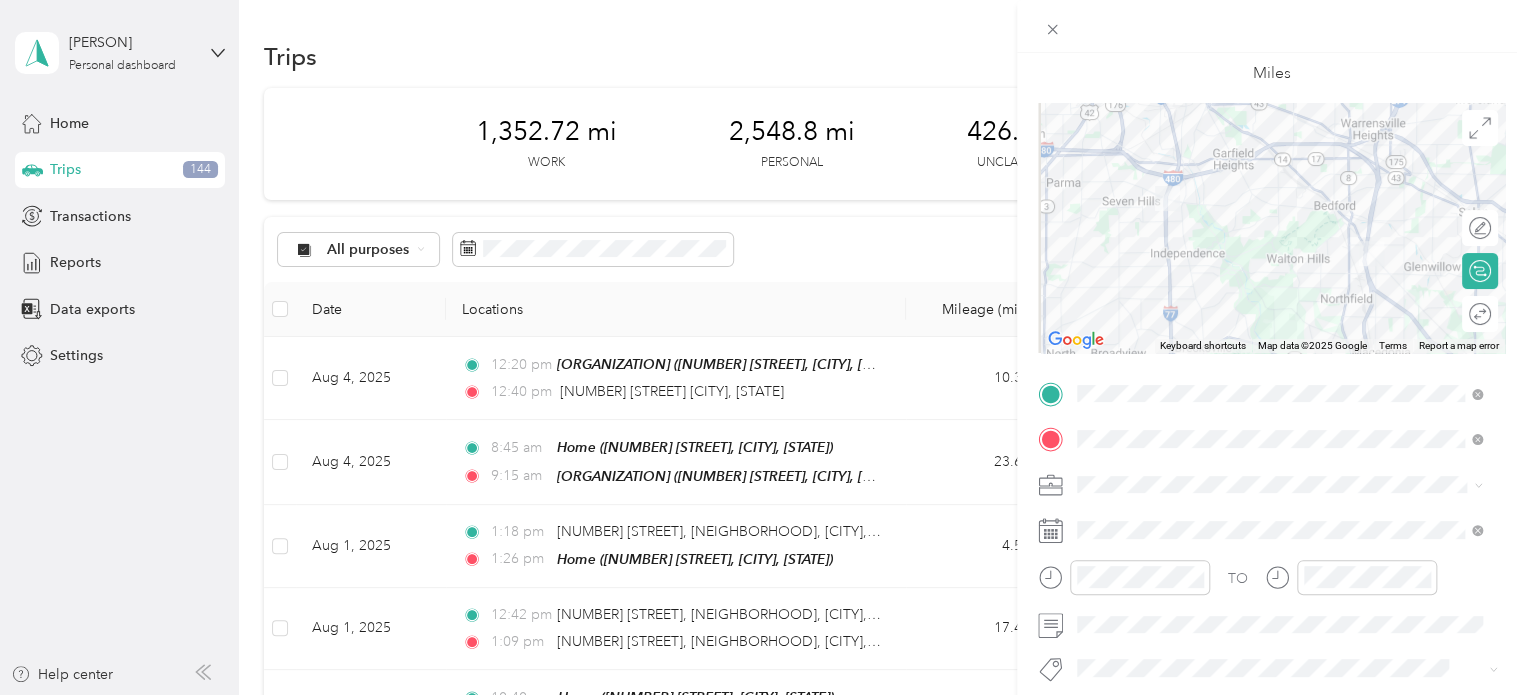 scroll, scrollTop: 200, scrollLeft: 0, axis: vertical 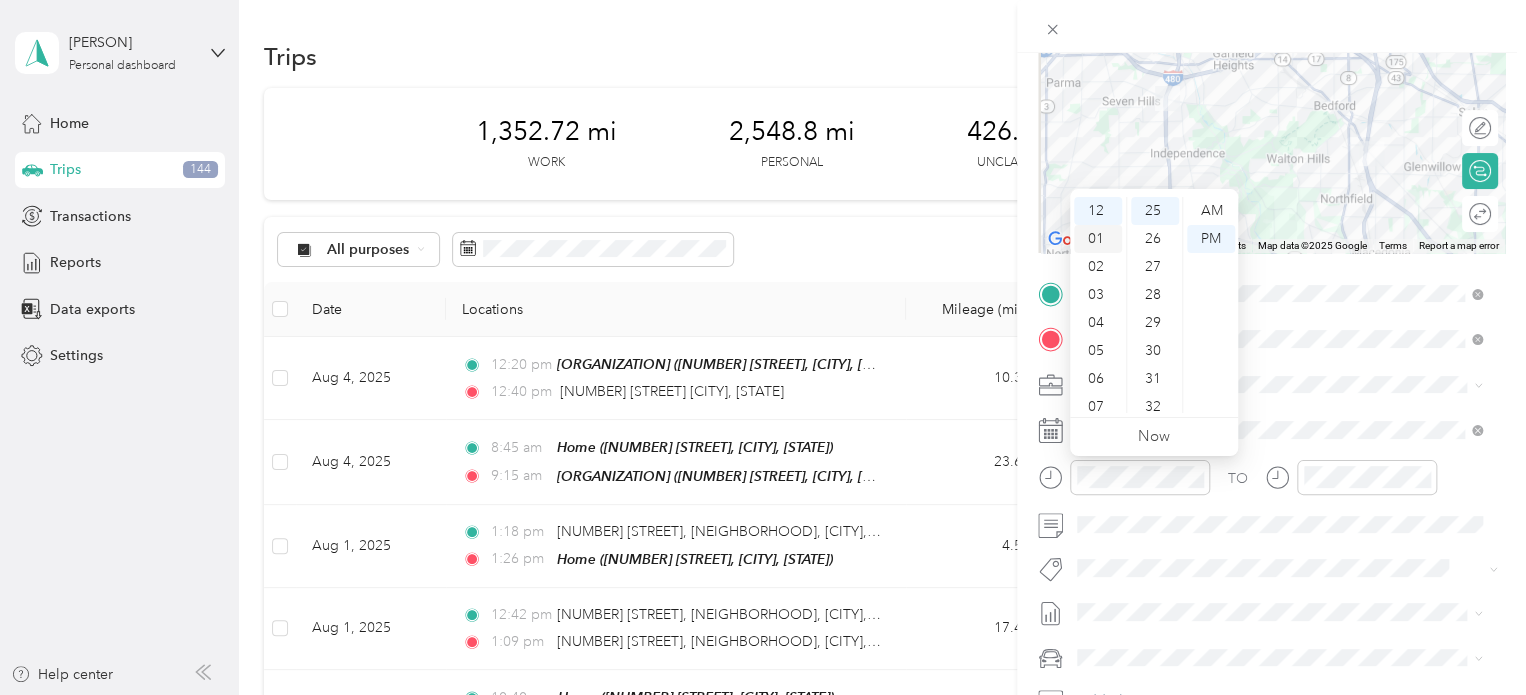 click on "01" at bounding box center [1098, 239] 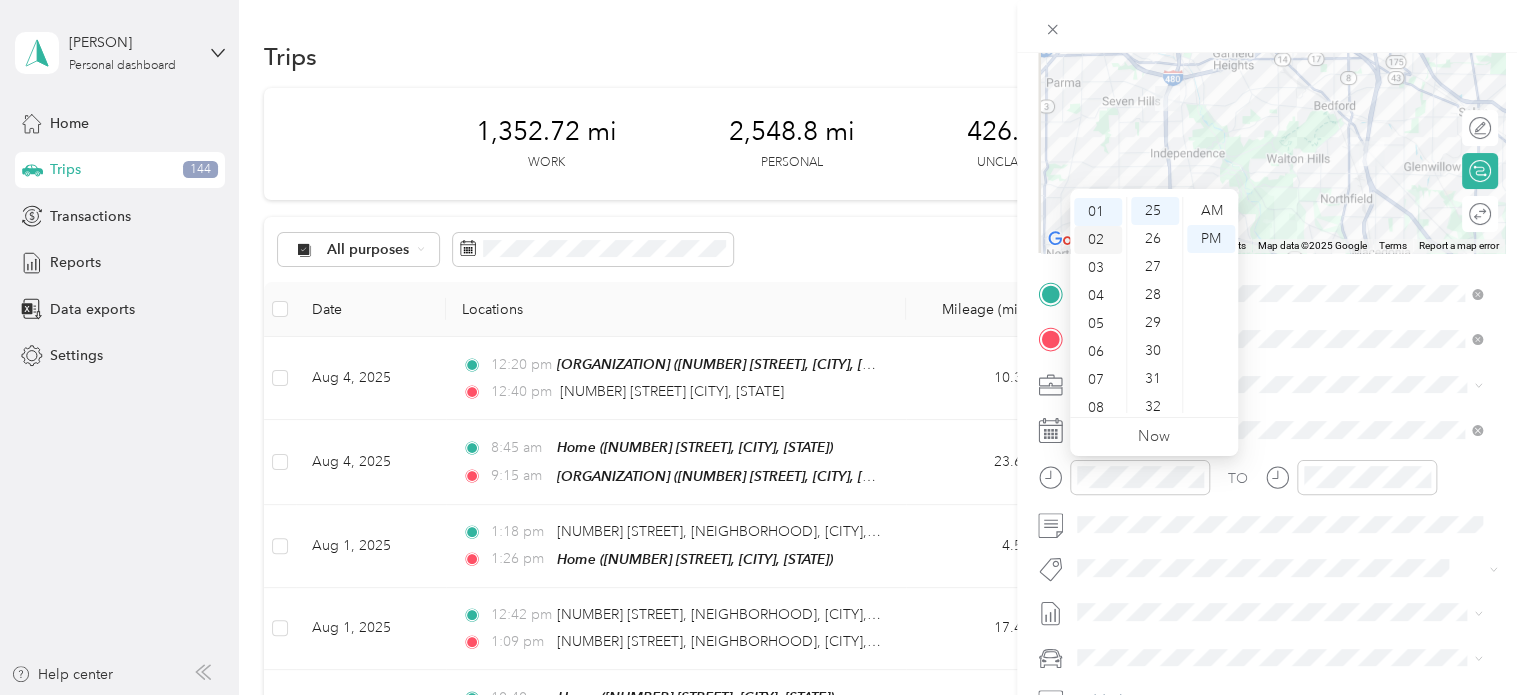 scroll, scrollTop: 28, scrollLeft: 0, axis: vertical 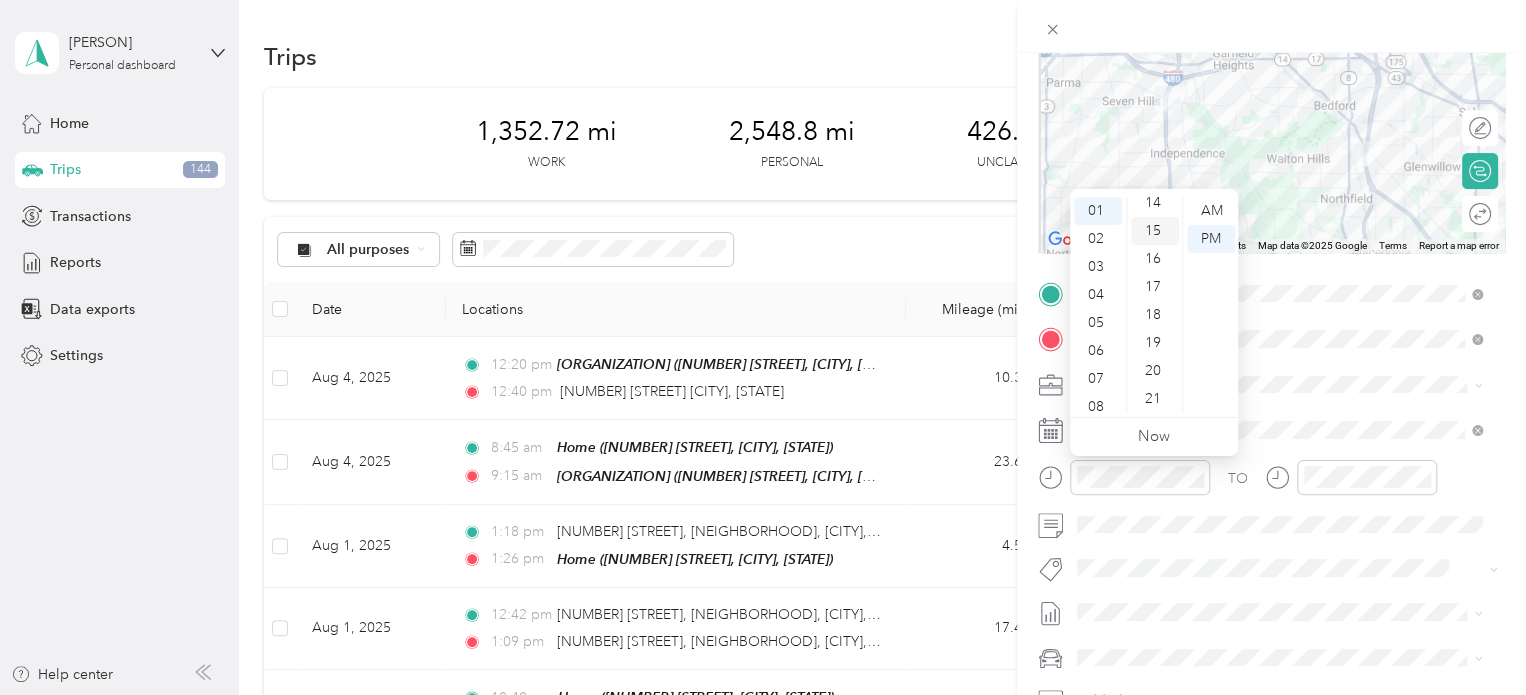 click on "15" at bounding box center (1155, 231) 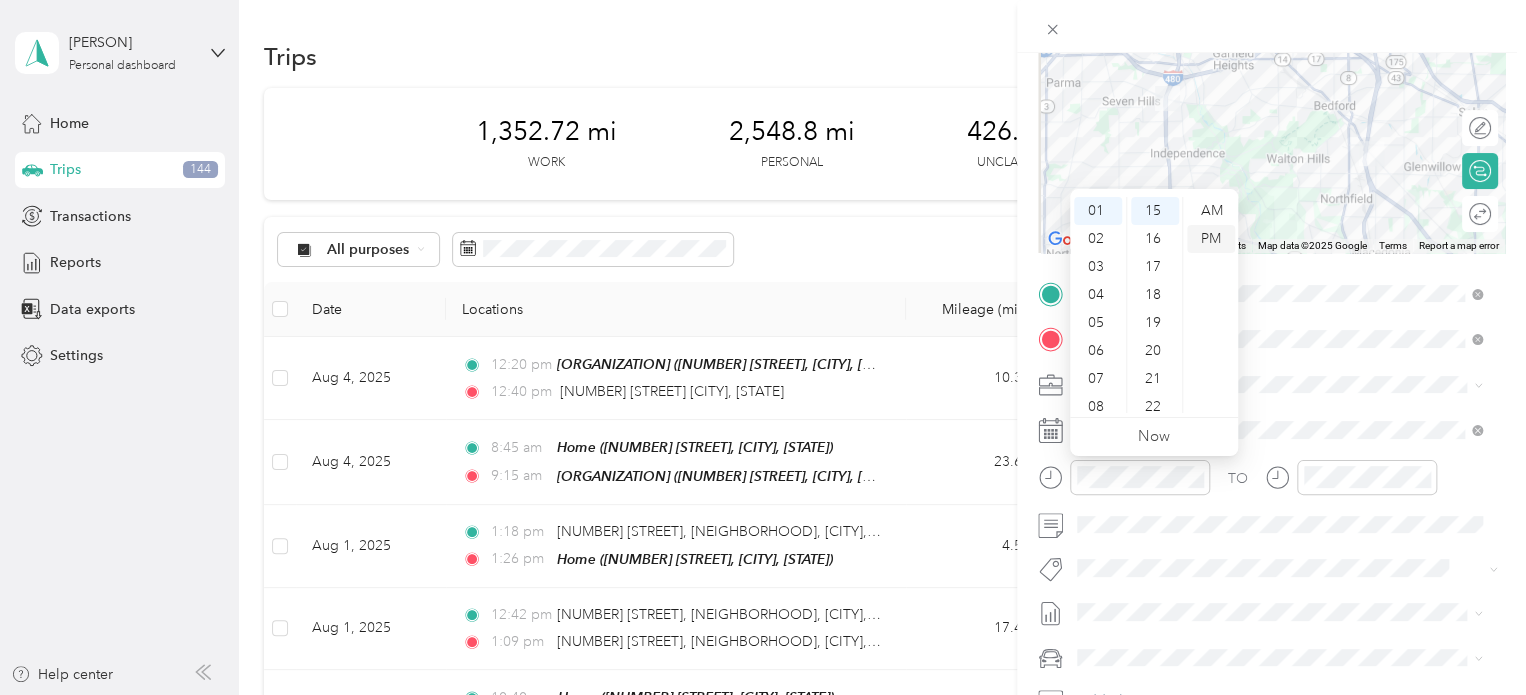 scroll, scrollTop: 420, scrollLeft: 0, axis: vertical 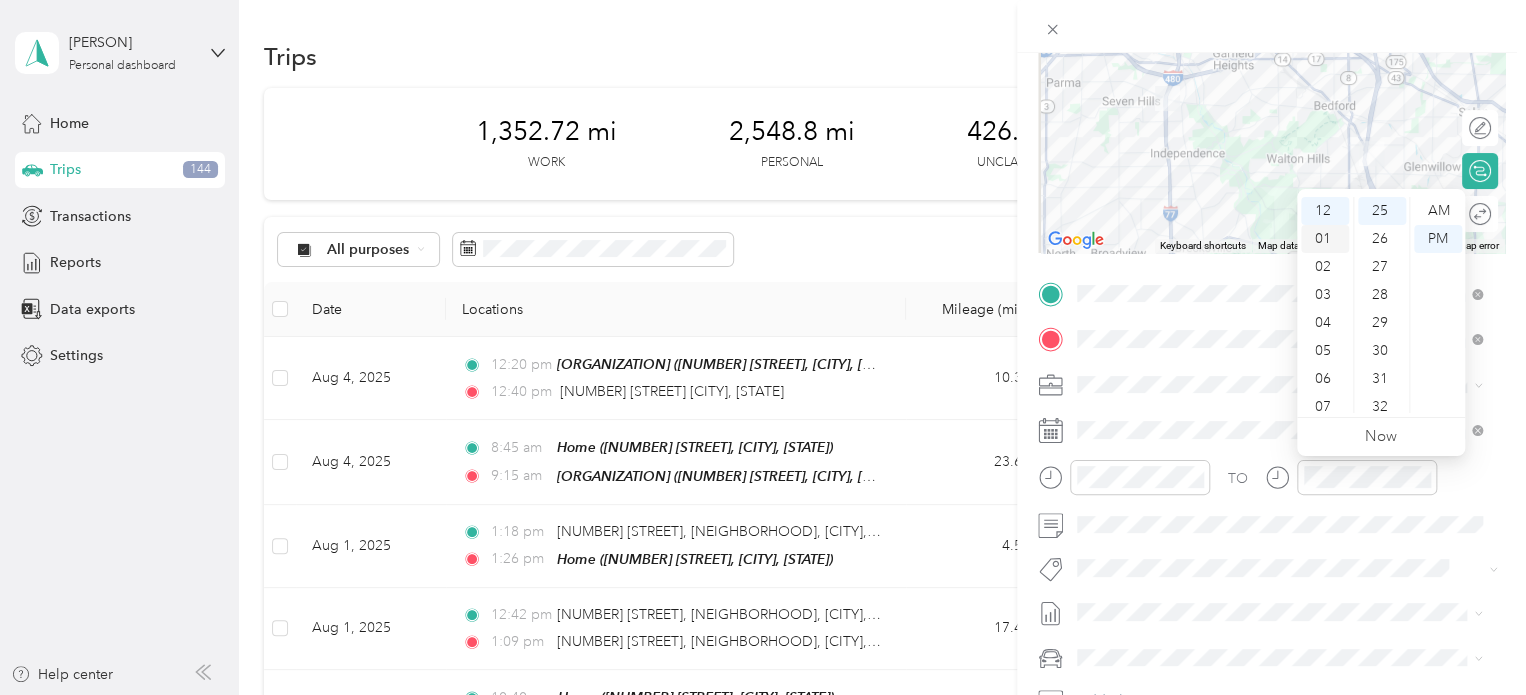 click on "01" at bounding box center [1325, 239] 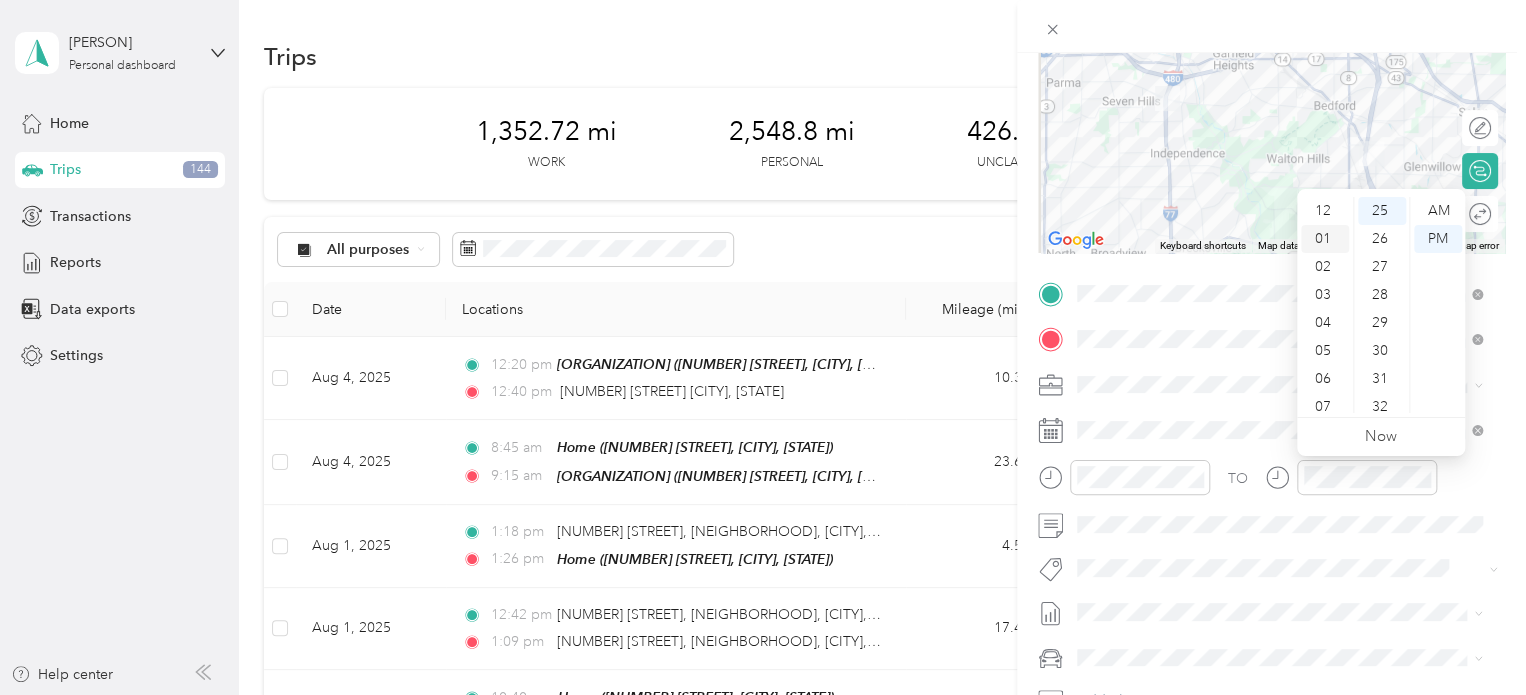 scroll, scrollTop: 28, scrollLeft: 0, axis: vertical 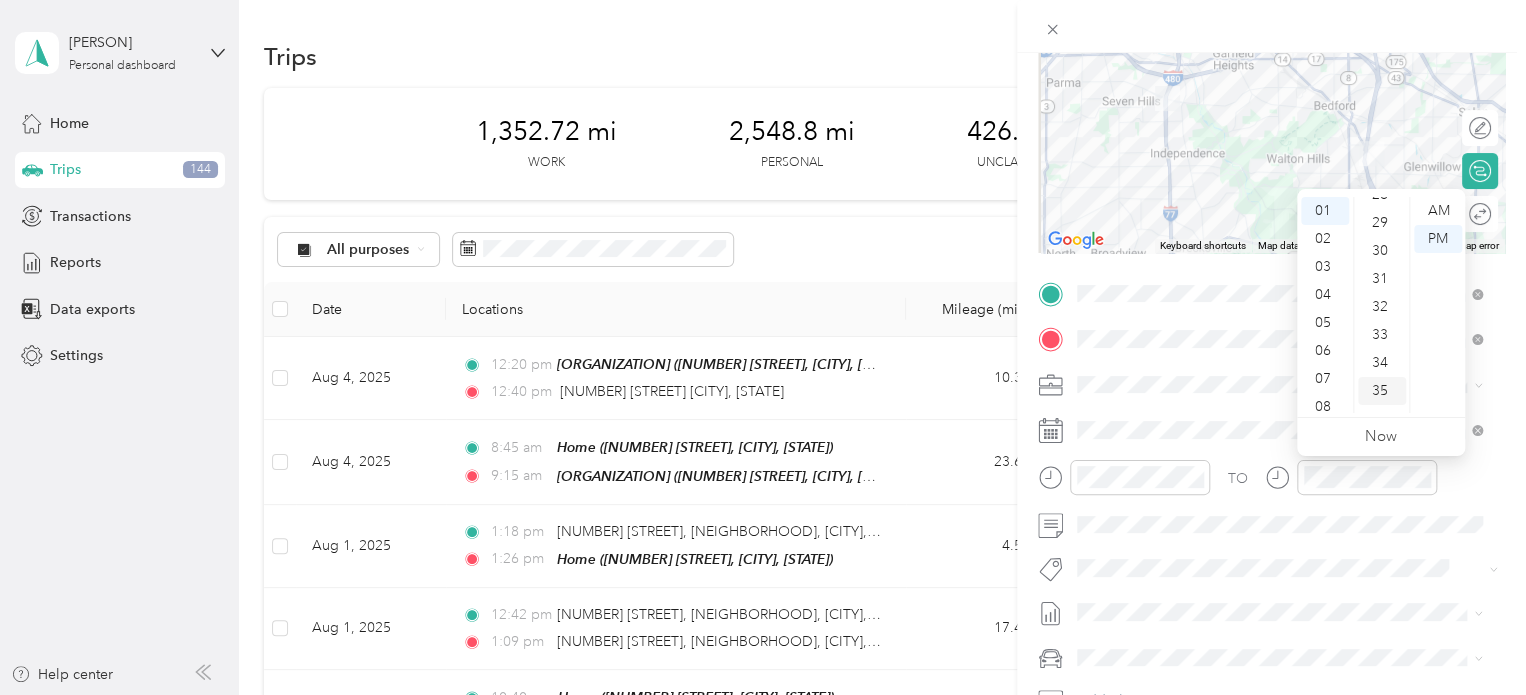 click on "35" at bounding box center (1382, 391) 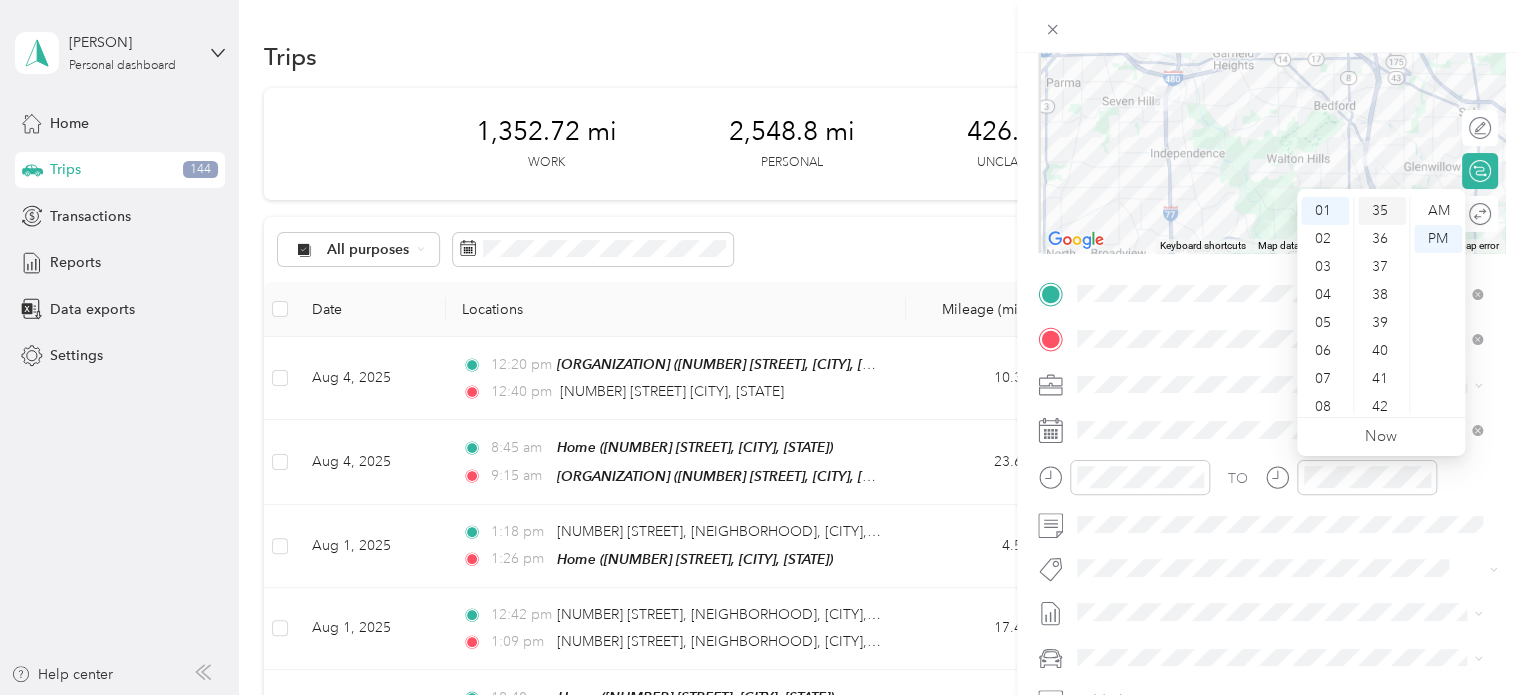 scroll, scrollTop: 980, scrollLeft: 0, axis: vertical 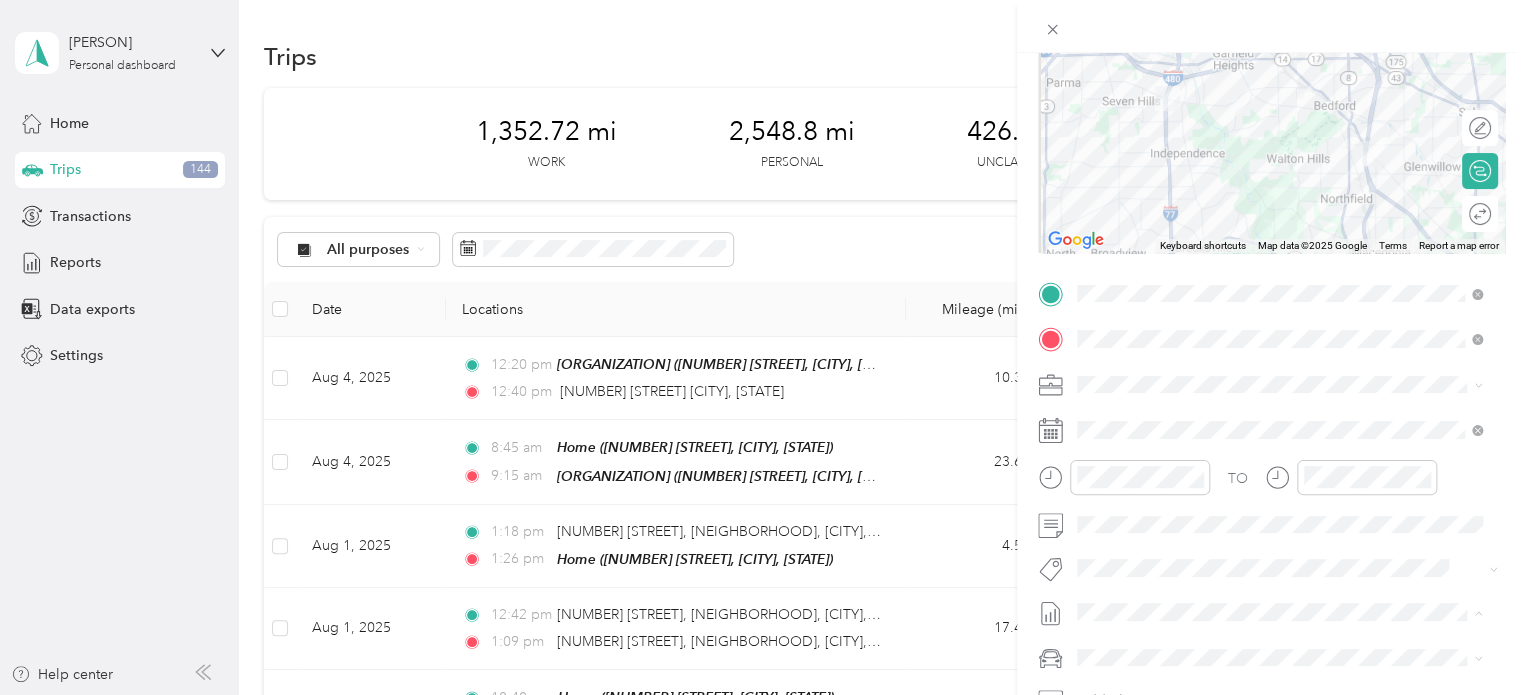 click on "[MONTH] [DAY] - [MONTH], [YEAR]" at bounding box center [1189, 394] 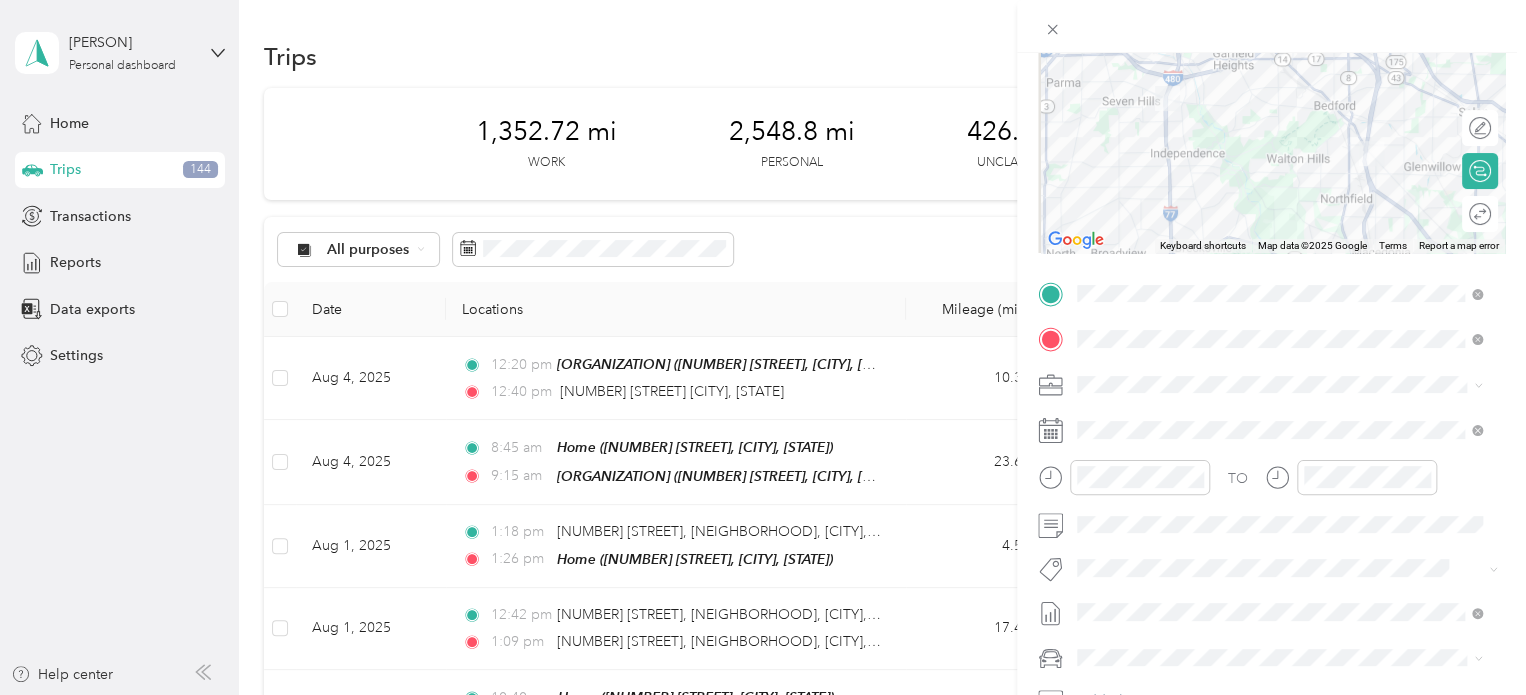 scroll, scrollTop: 0, scrollLeft: 0, axis: both 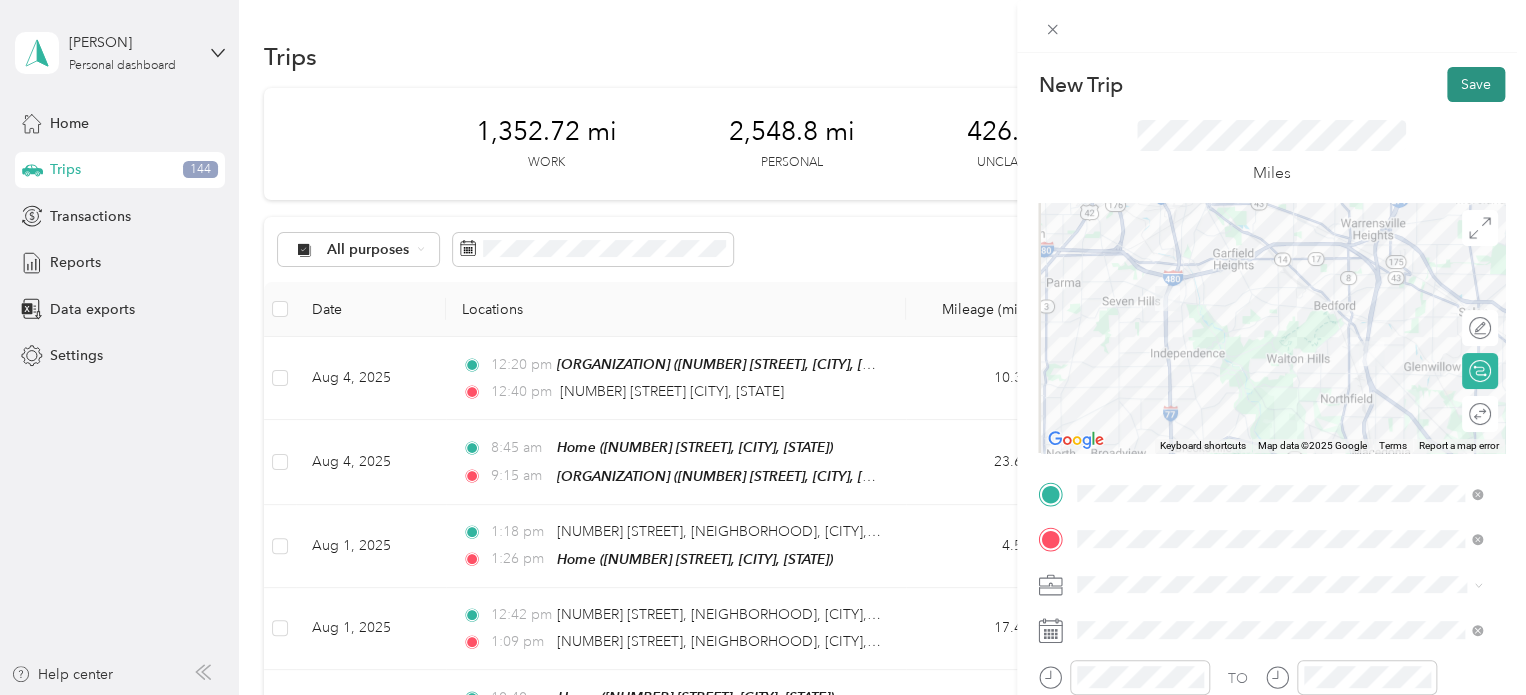 click on "Save" at bounding box center (1476, 84) 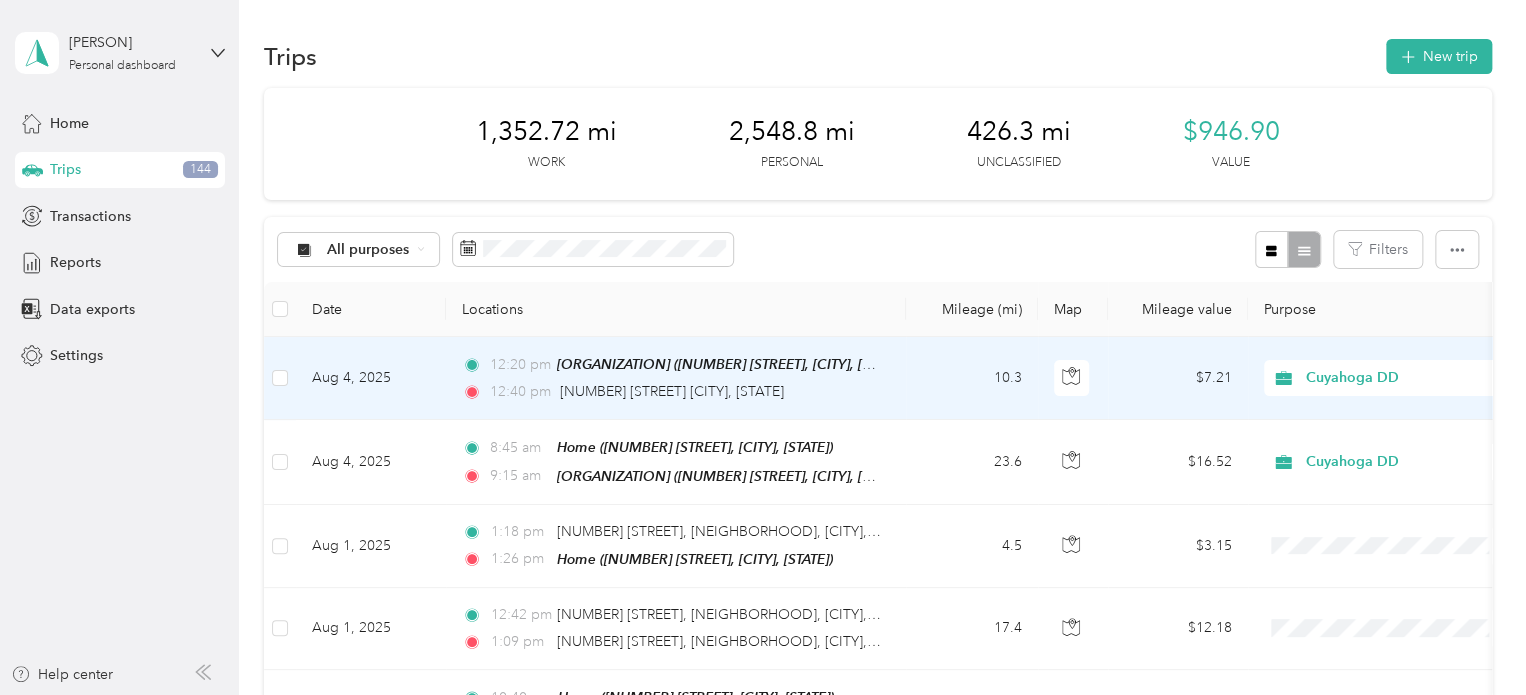 click on "10.3" at bounding box center [972, 378] 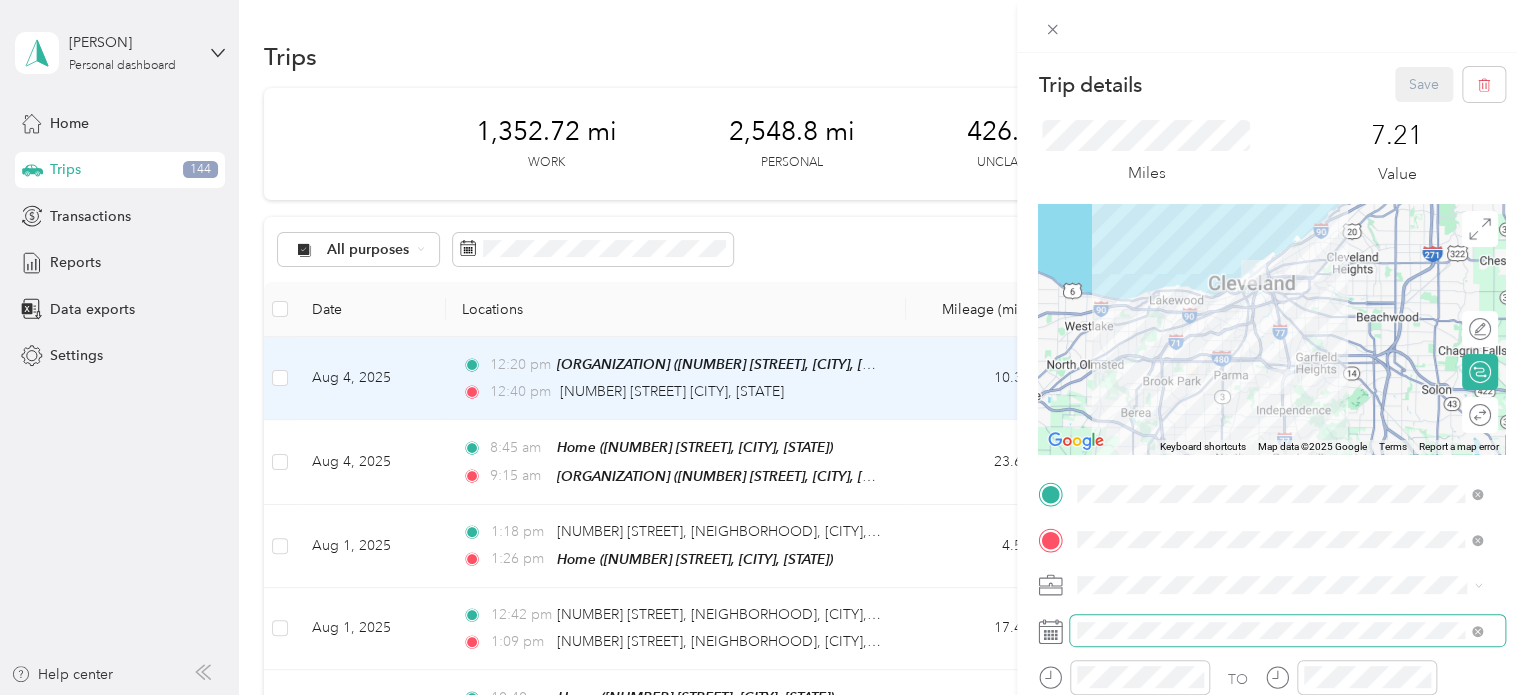 click at bounding box center (1287, 631) 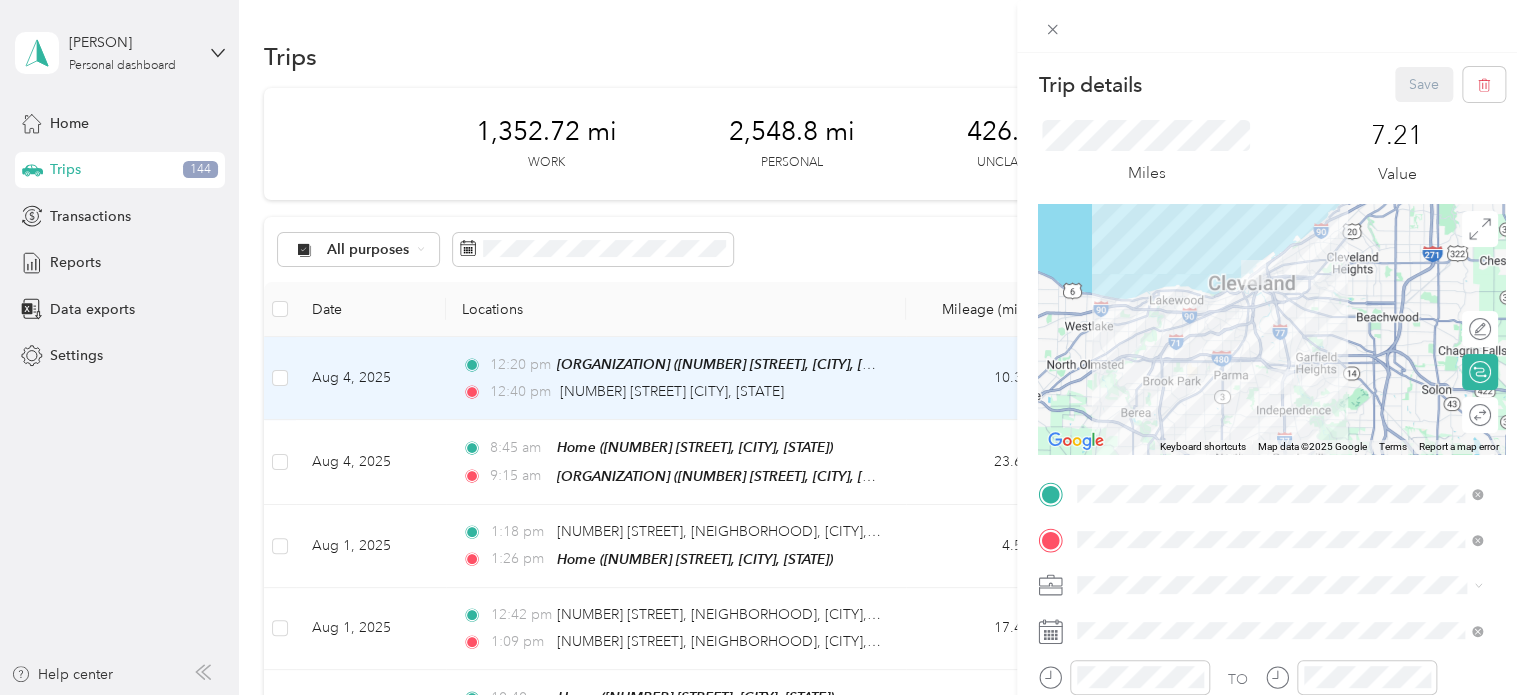 click 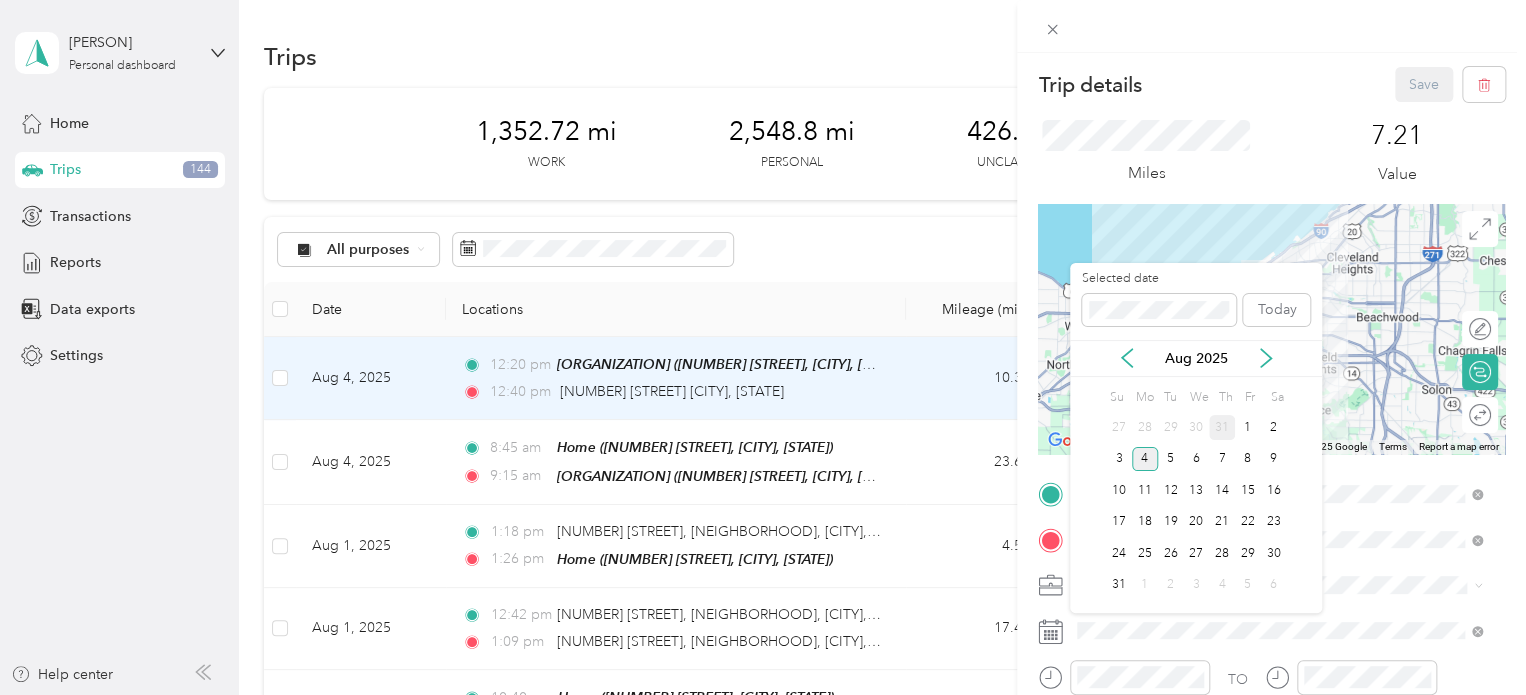 click on "31" at bounding box center (1222, 427) 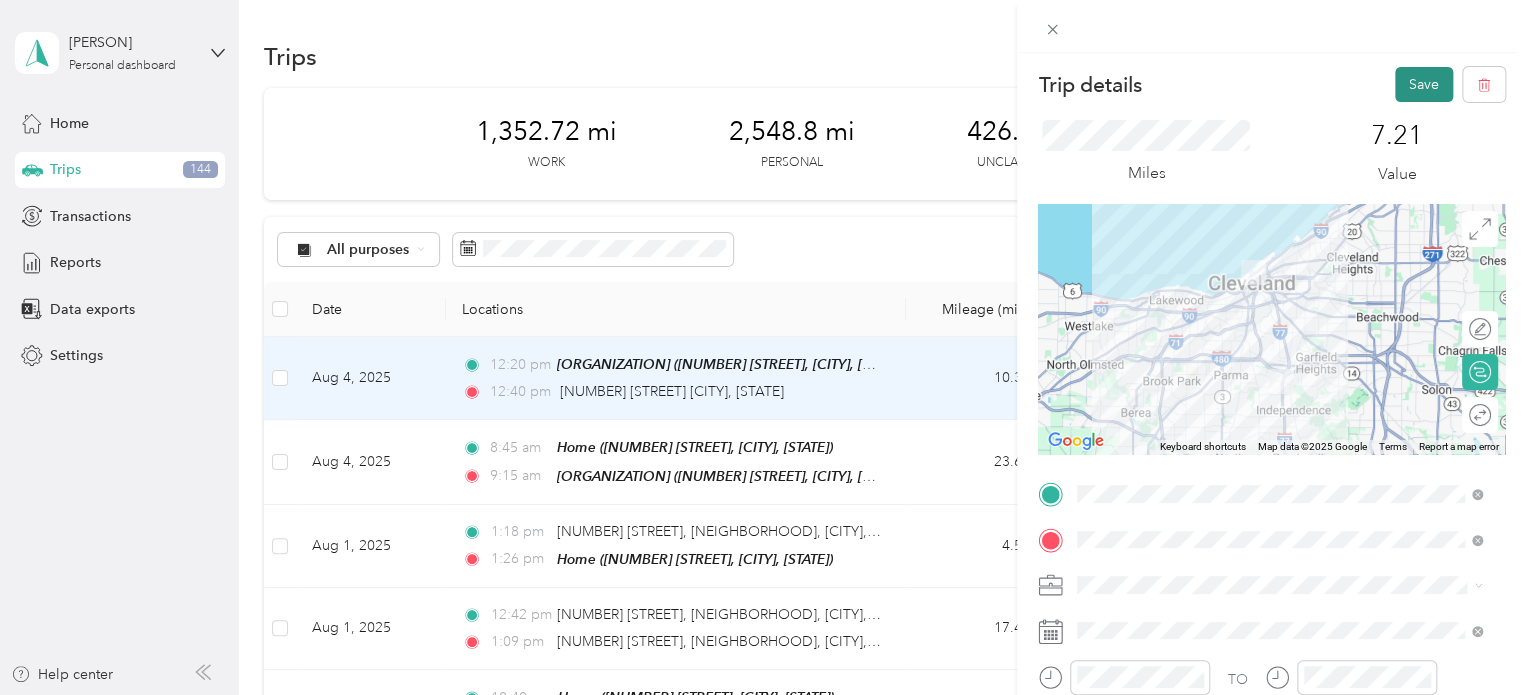 click on "Save" at bounding box center [1424, 84] 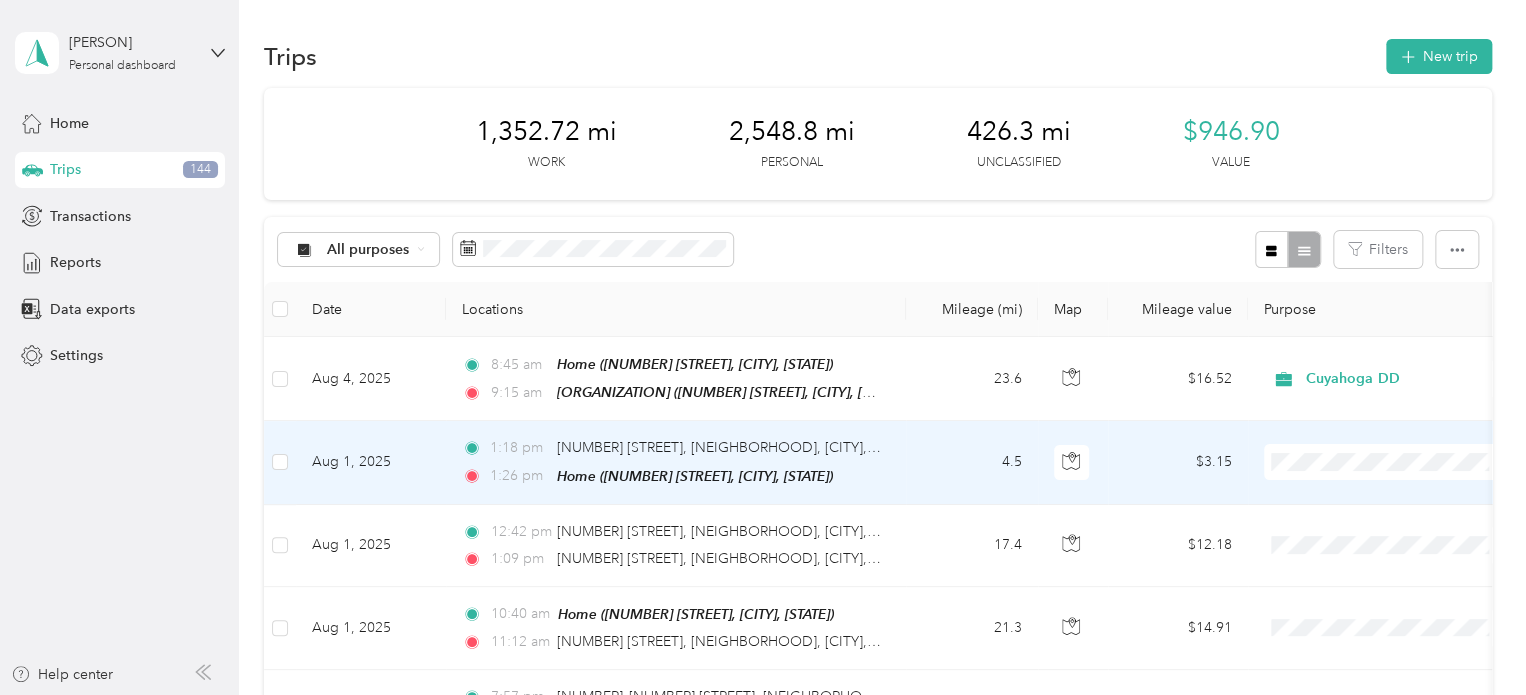click on "4.5" at bounding box center [972, 462] 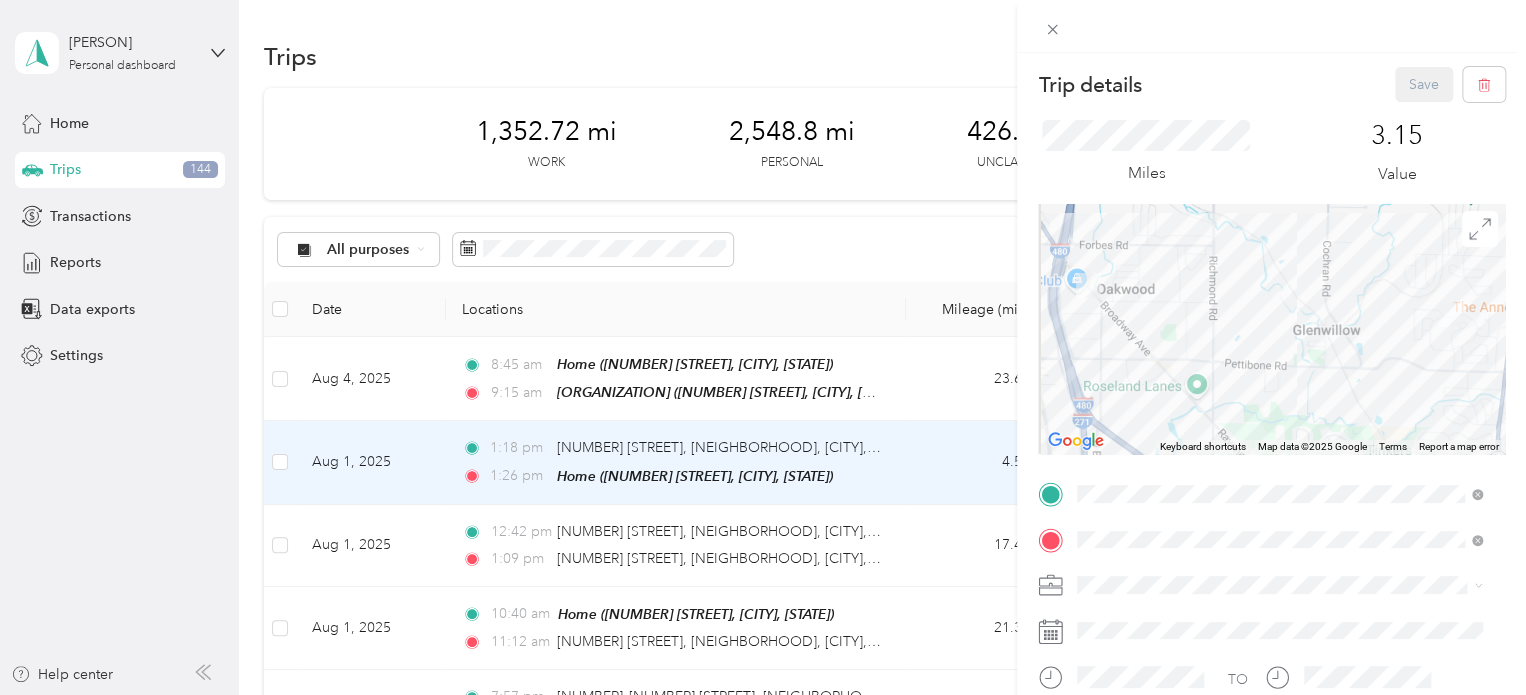 click on "Cuyahoga DD" at bounding box center (1129, 612) 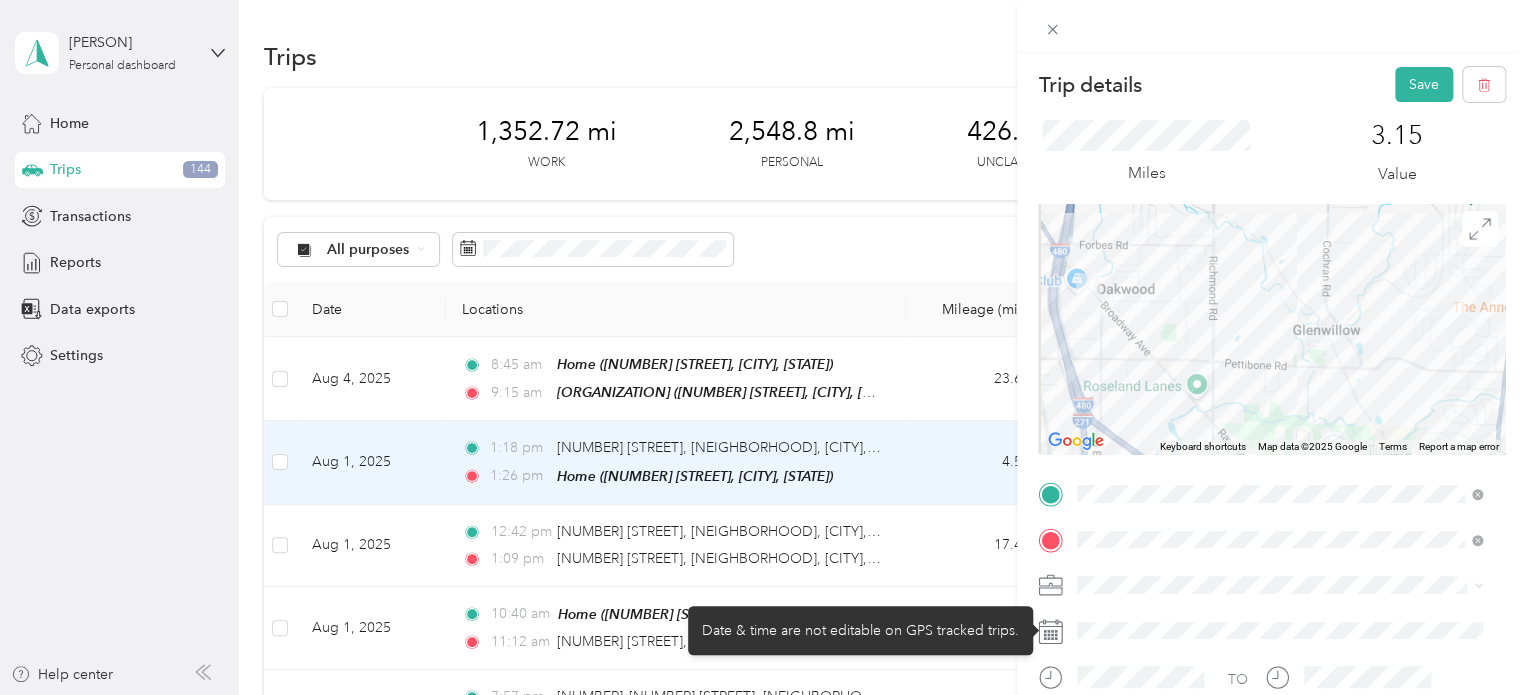 click at bounding box center [1287, 631] 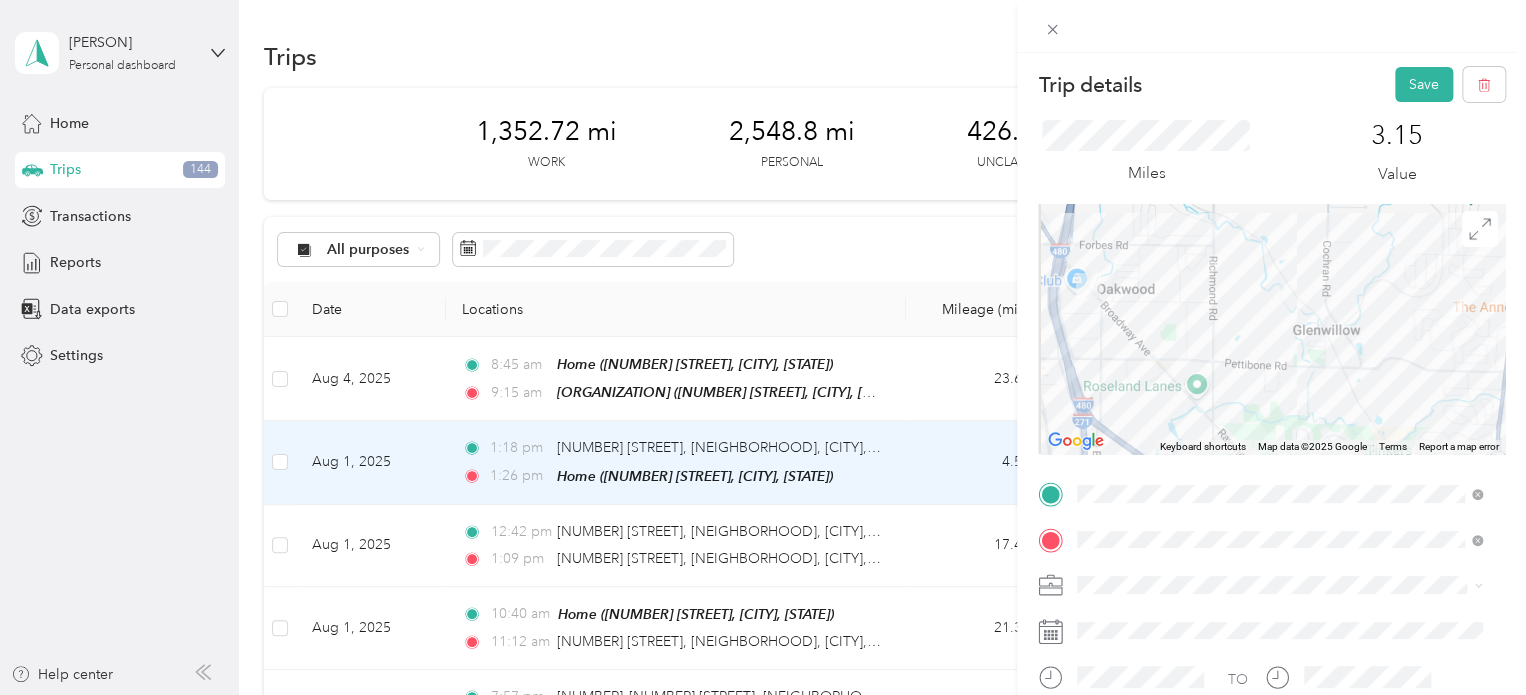 click on "Trip details Save This trip cannot be edited because it is either under review, approved, or paid. Contact your Team Manager to edit it. Miles 3.15 Value  ← Move left → Move right ↑ Move up ↓ Move down + Zoom in - Zoom out Home Jump left by 75% End Jump right by 75% Page Up Jump up by 75% Page Down Jump down by 75% Keyboard shortcuts Map Data Map data ©2025 Google Map data ©2025 Google 1 km  Click to toggle between metric and imperial units Terms Report a map error TO Add photo" at bounding box center [763, 347] 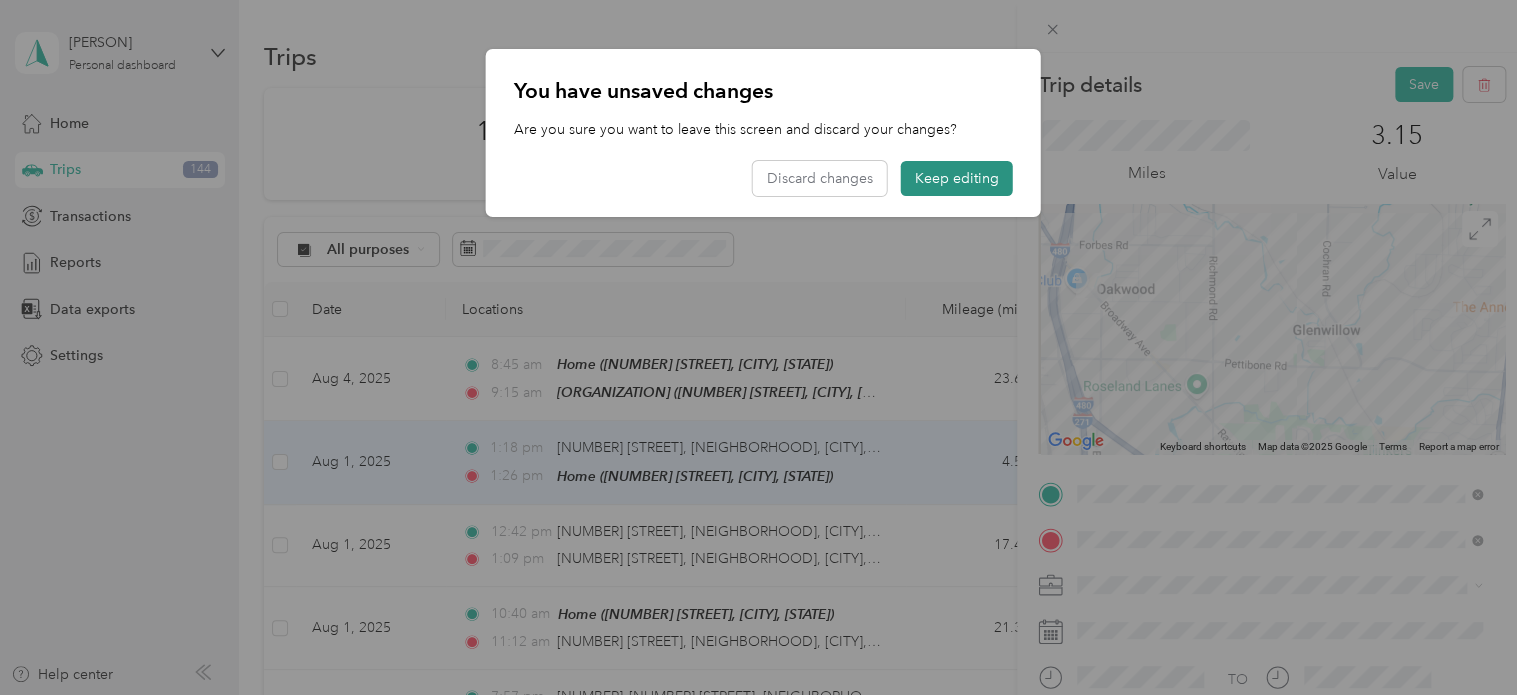 click on "Keep editing" at bounding box center (957, 178) 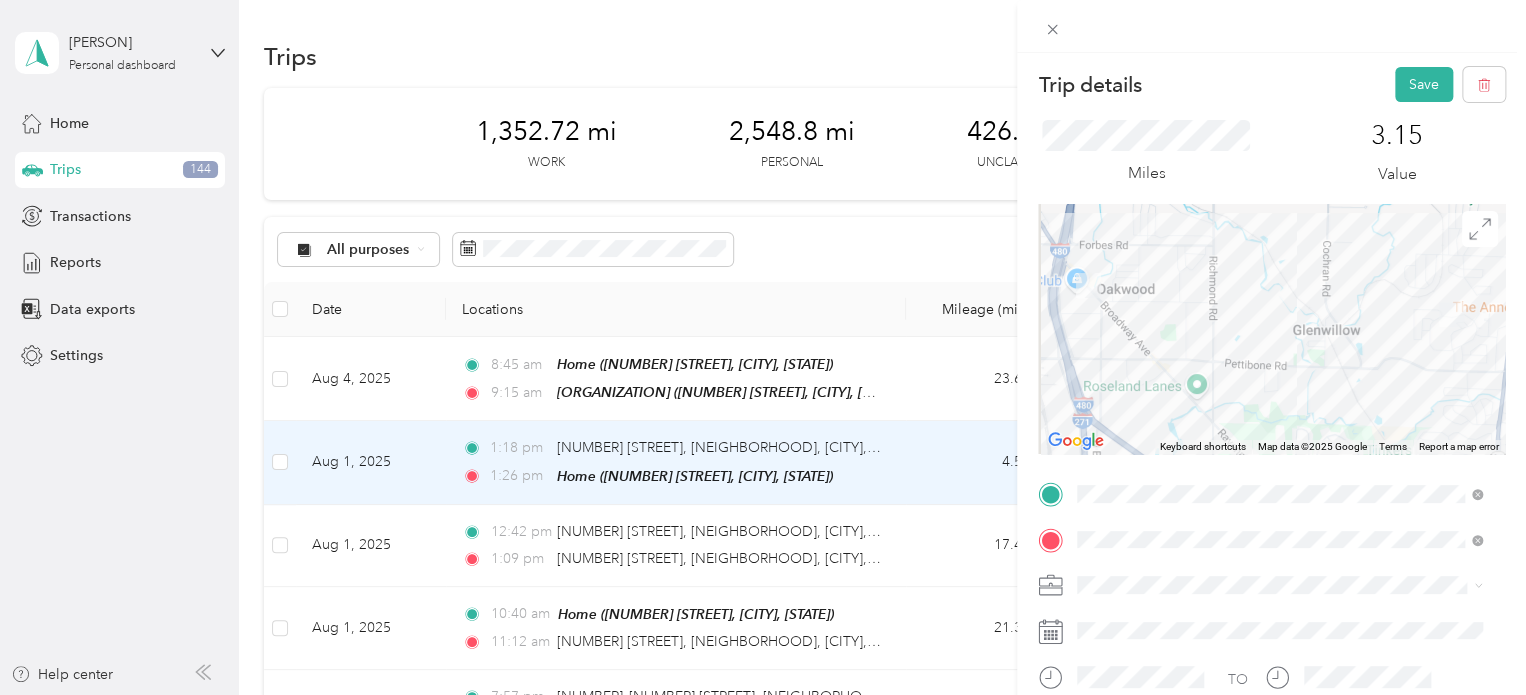 click on "Trip details Save This trip cannot be edited because it is either under review, approved, or paid. Contact your Team Manager to edit it. Miles 3.15 Value  ← Move left → Move right ↑ Move up ↓ Move down + Zoom in - Zoom out Home Jump left by 75% End Jump right by 75% Page Up Jump up by 75% Page Down Jump down by 75% Keyboard shortcuts Map Data Map data ©2025 Google Map data ©2025 Google 1 km  Click to toggle between metric and imperial units Terms Report a map error TO Add photo" at bounding box center [763, 347] 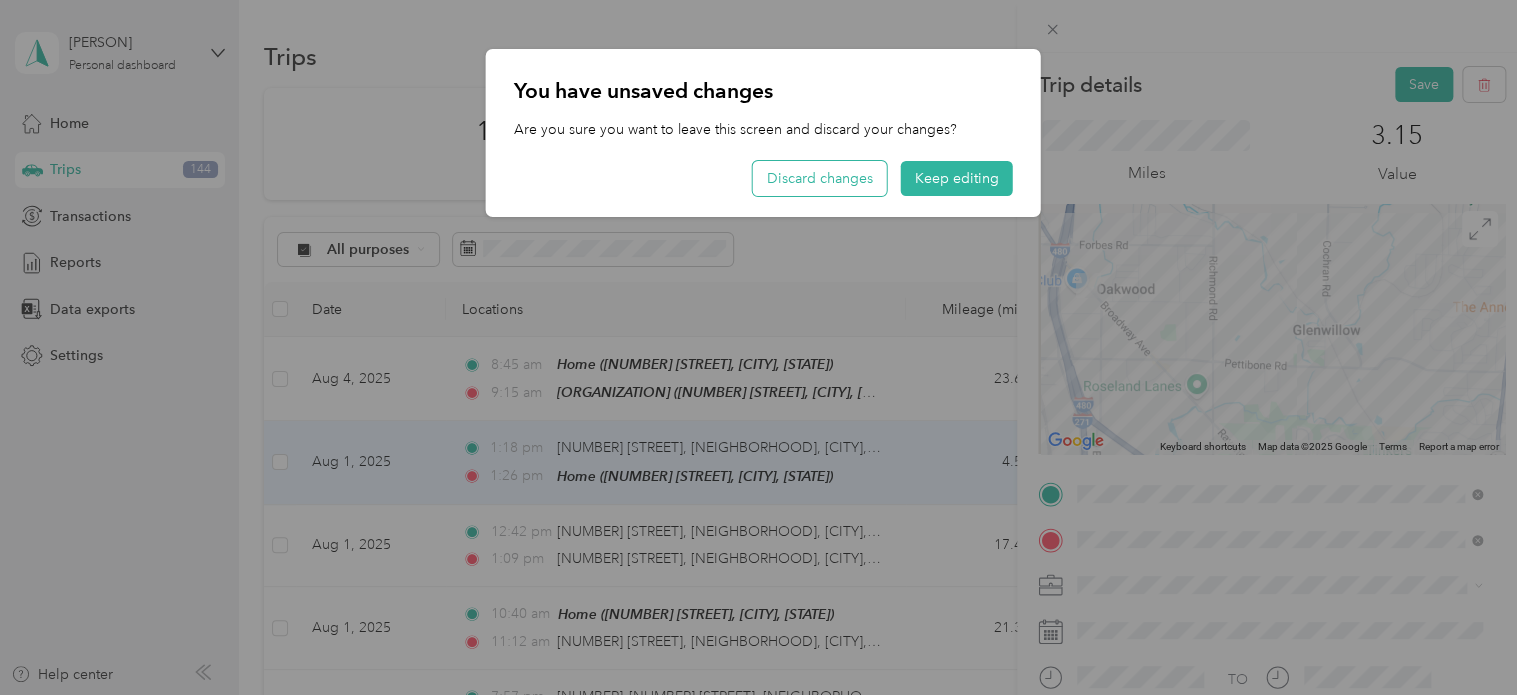 click on "Discard changes" at bounding box center [820, 178] 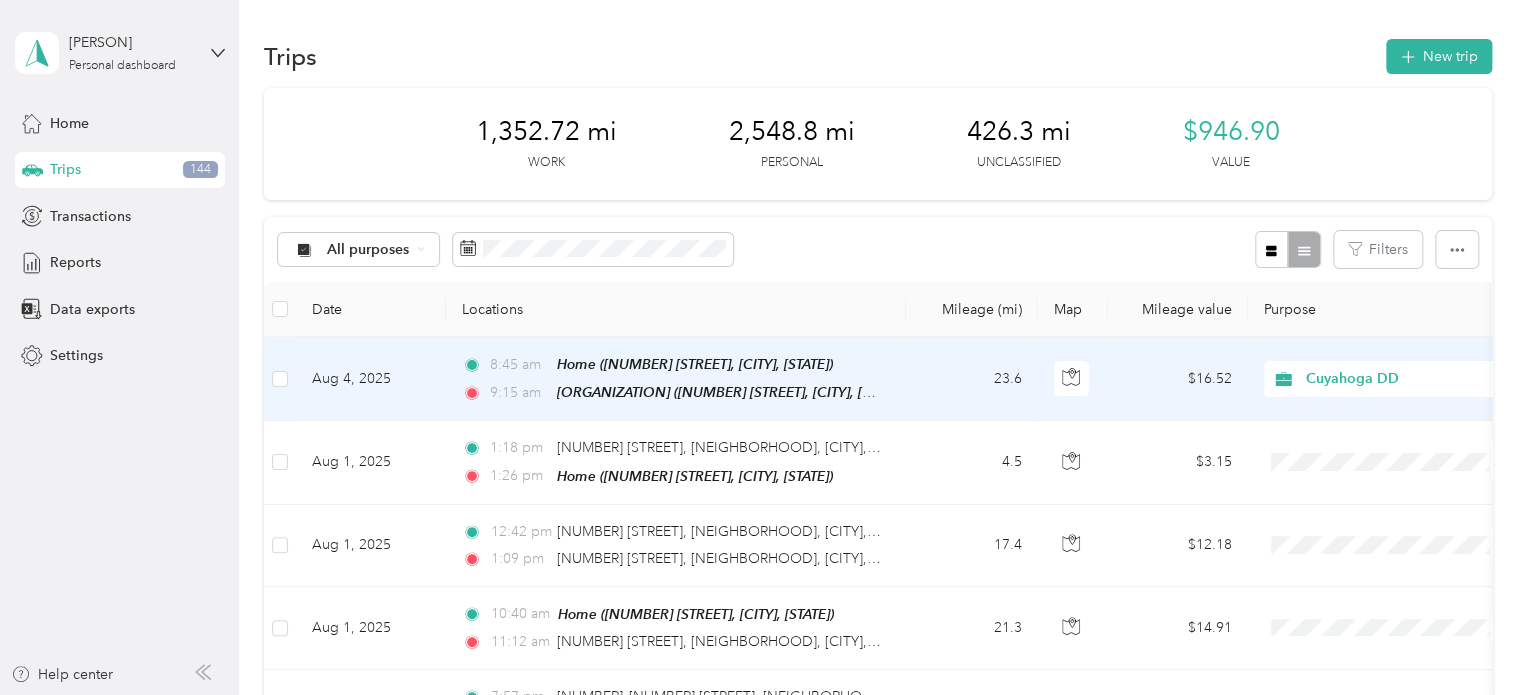 click on "Aug 4, 2025" at bounding box center [371, 379] 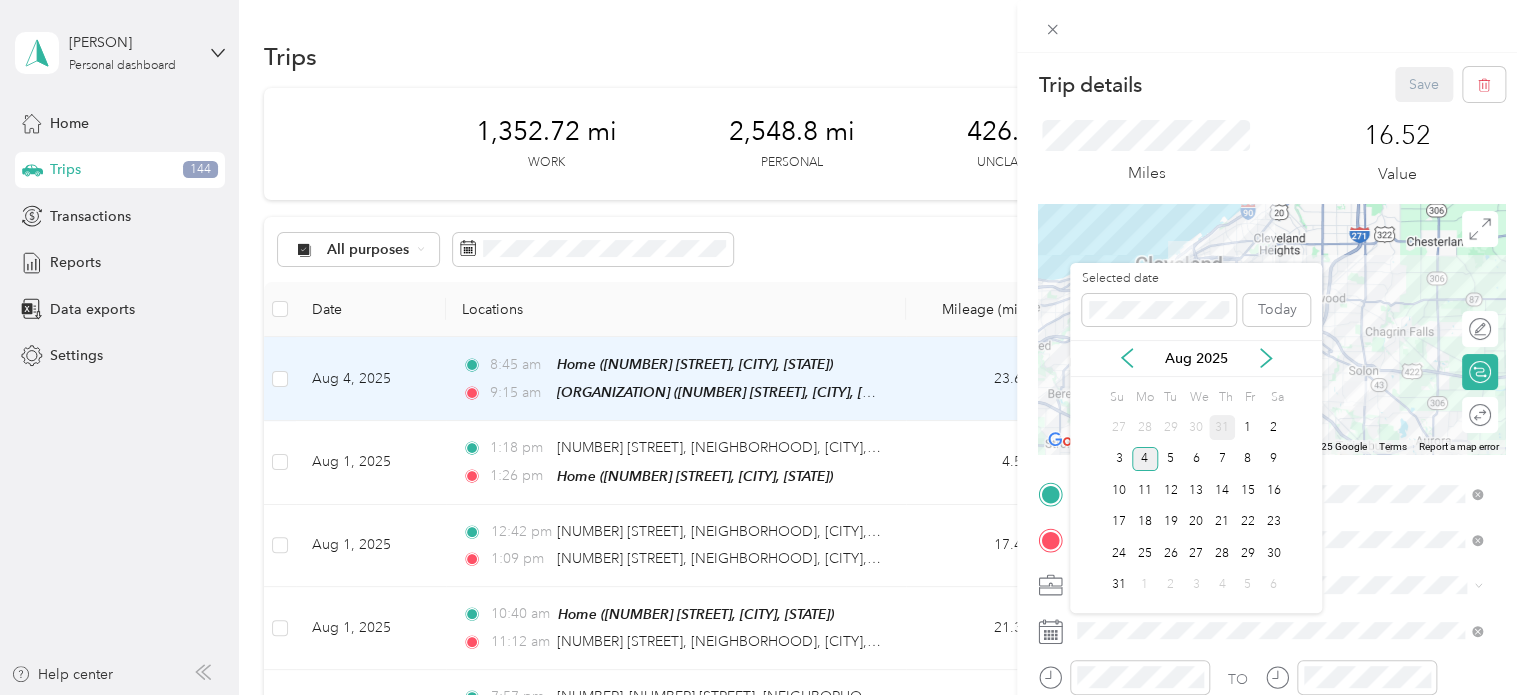 click on "31" at bounding box center [1222, 427] 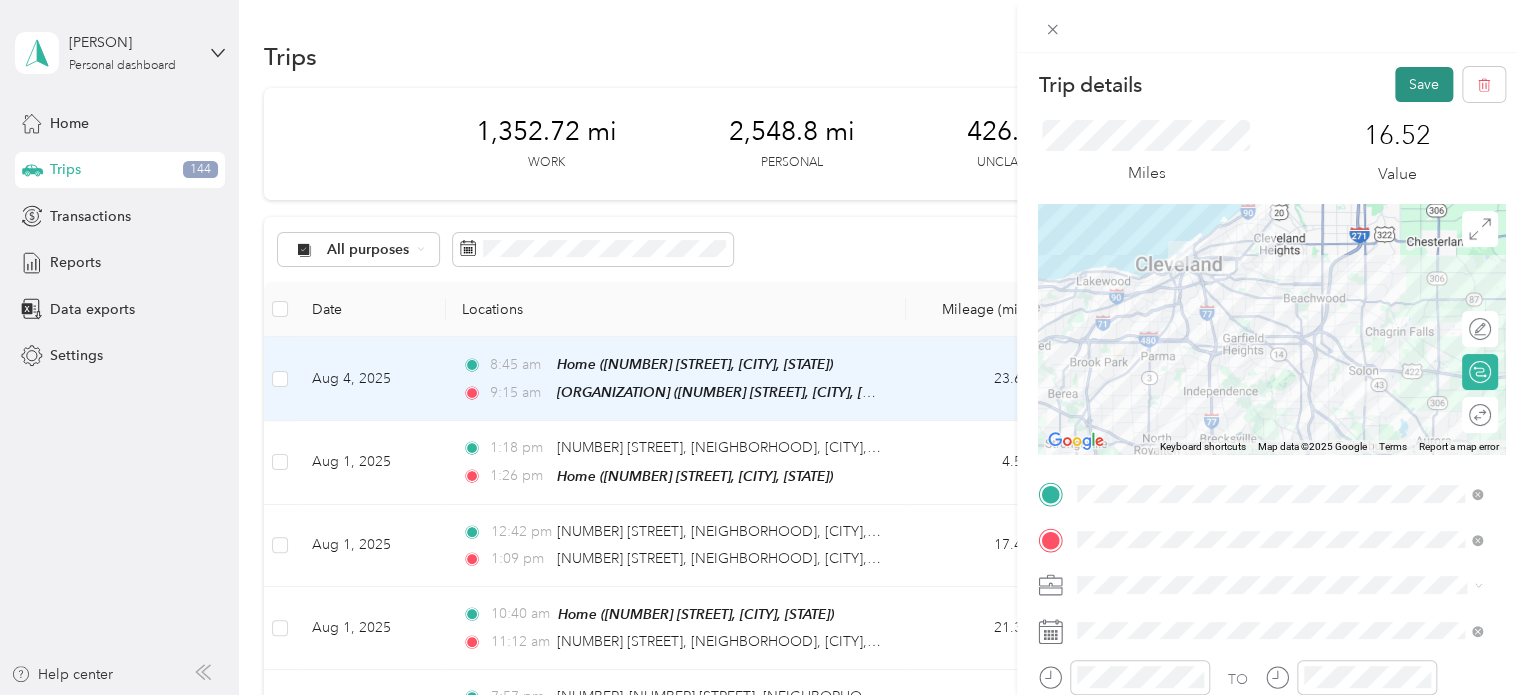 click on "Save" at bounding box center [1424, 84] 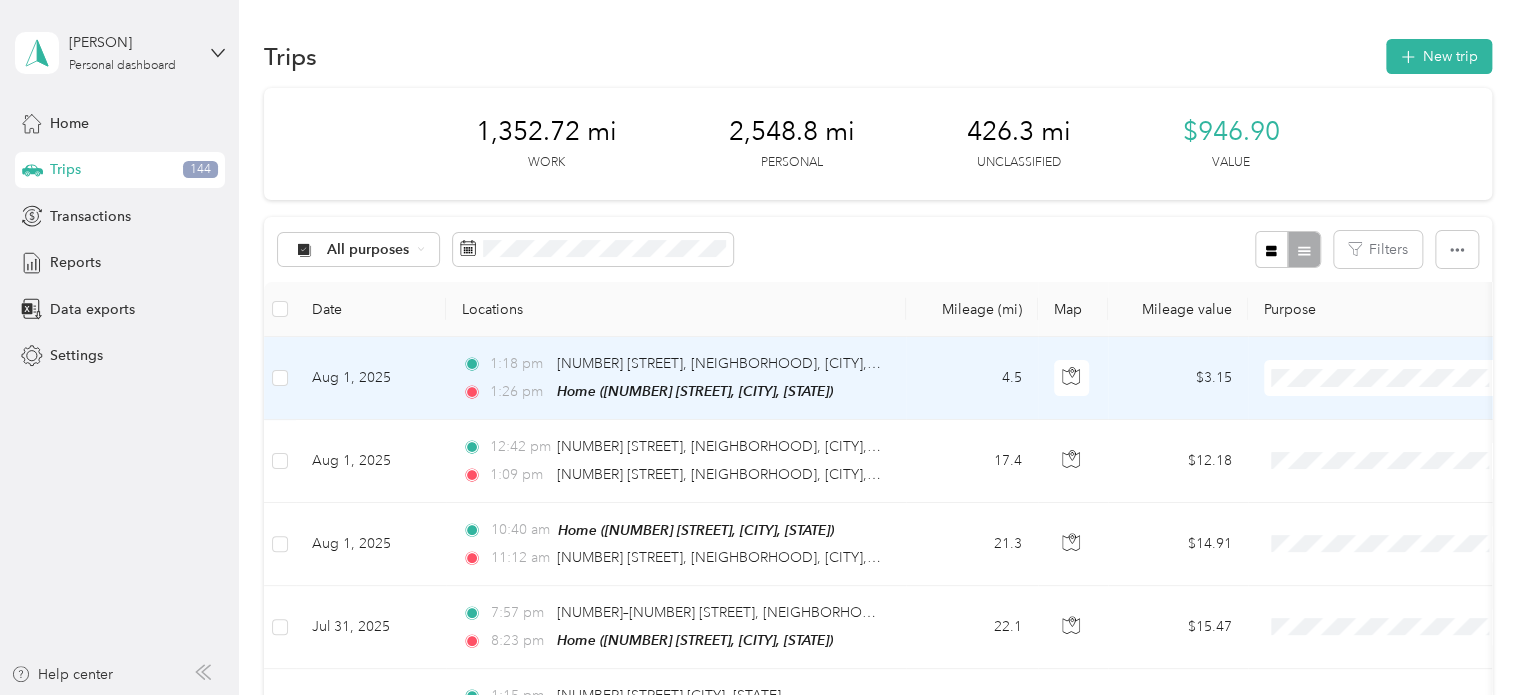 click on "Cuyahoga DD" at bounding box center (1405, 414) 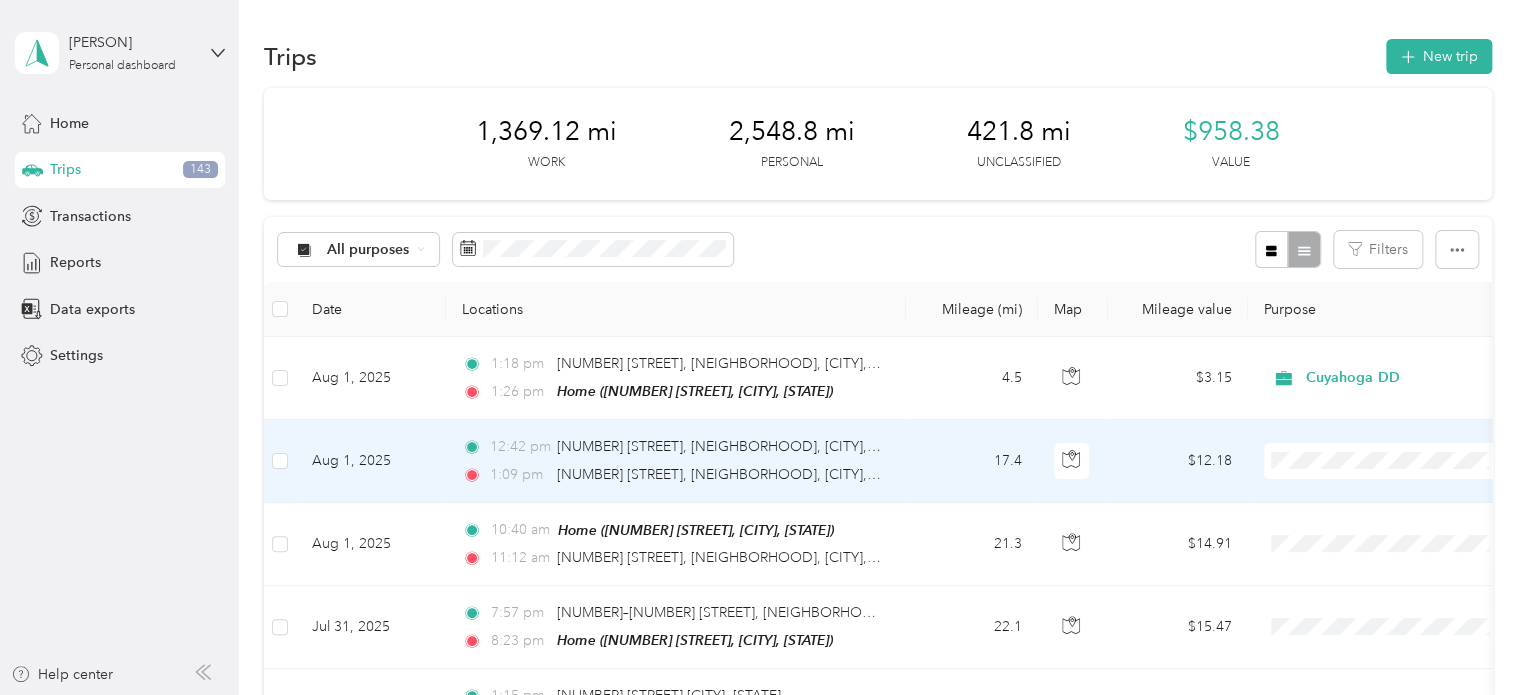click on "17.4" at bounding box center (972, 461) 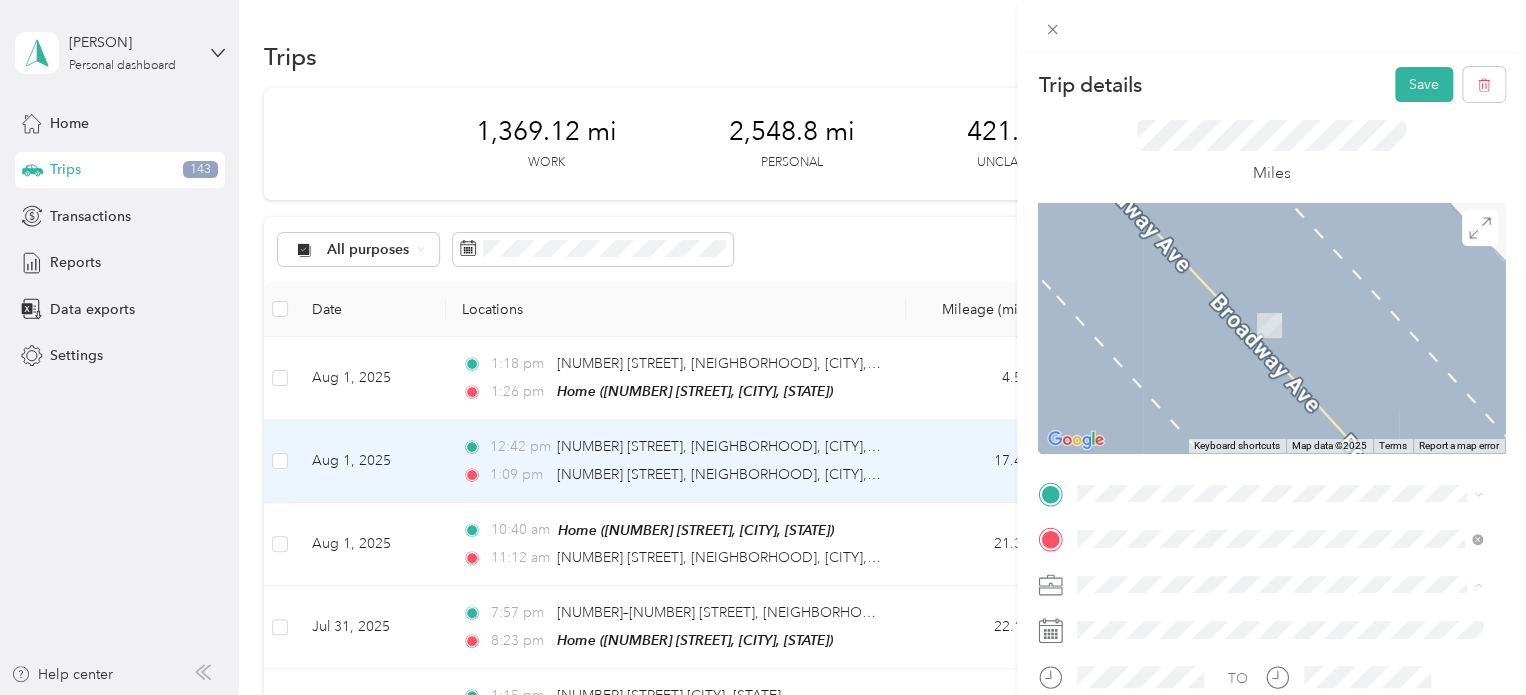 click on "Cuyahoga DD" at bounding box center [1279, 619] 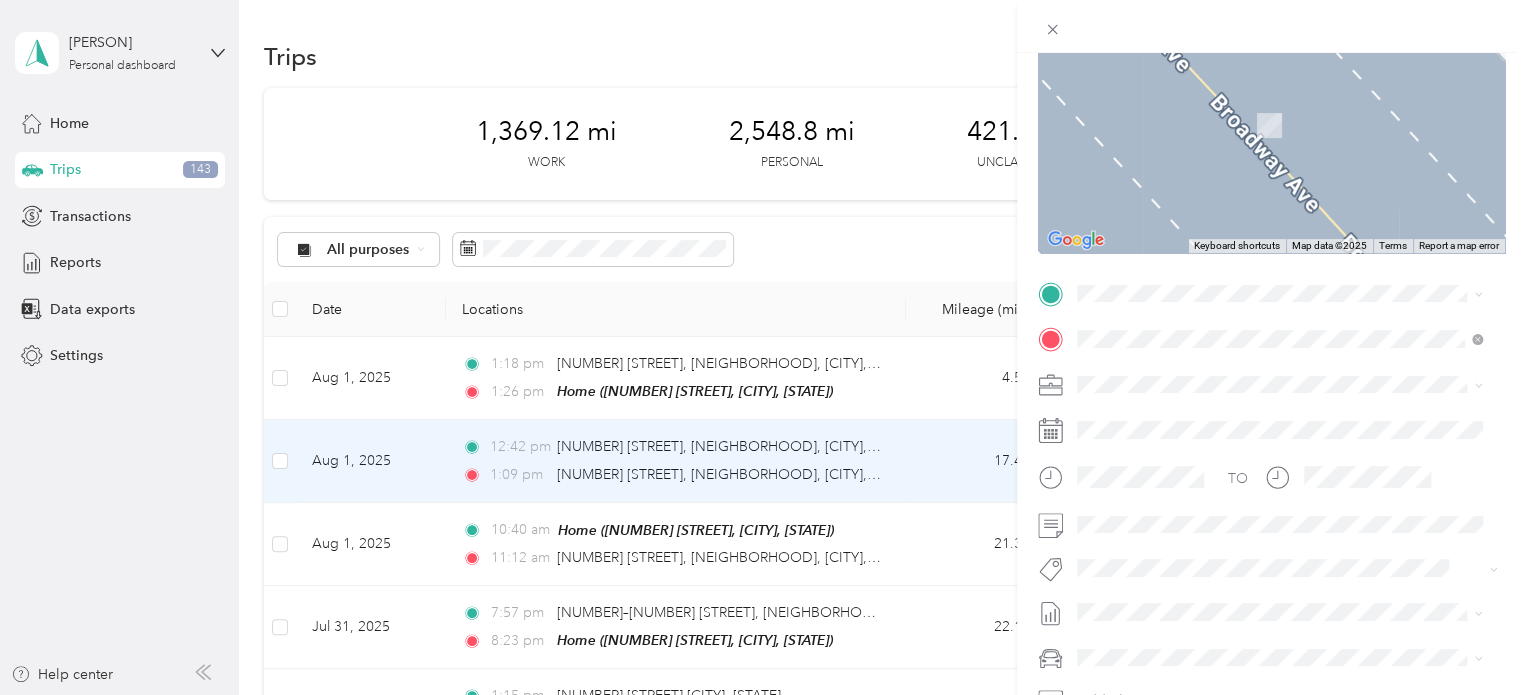 scroll, scrollTop: 300, scrollLeft: 0, axis: vertical 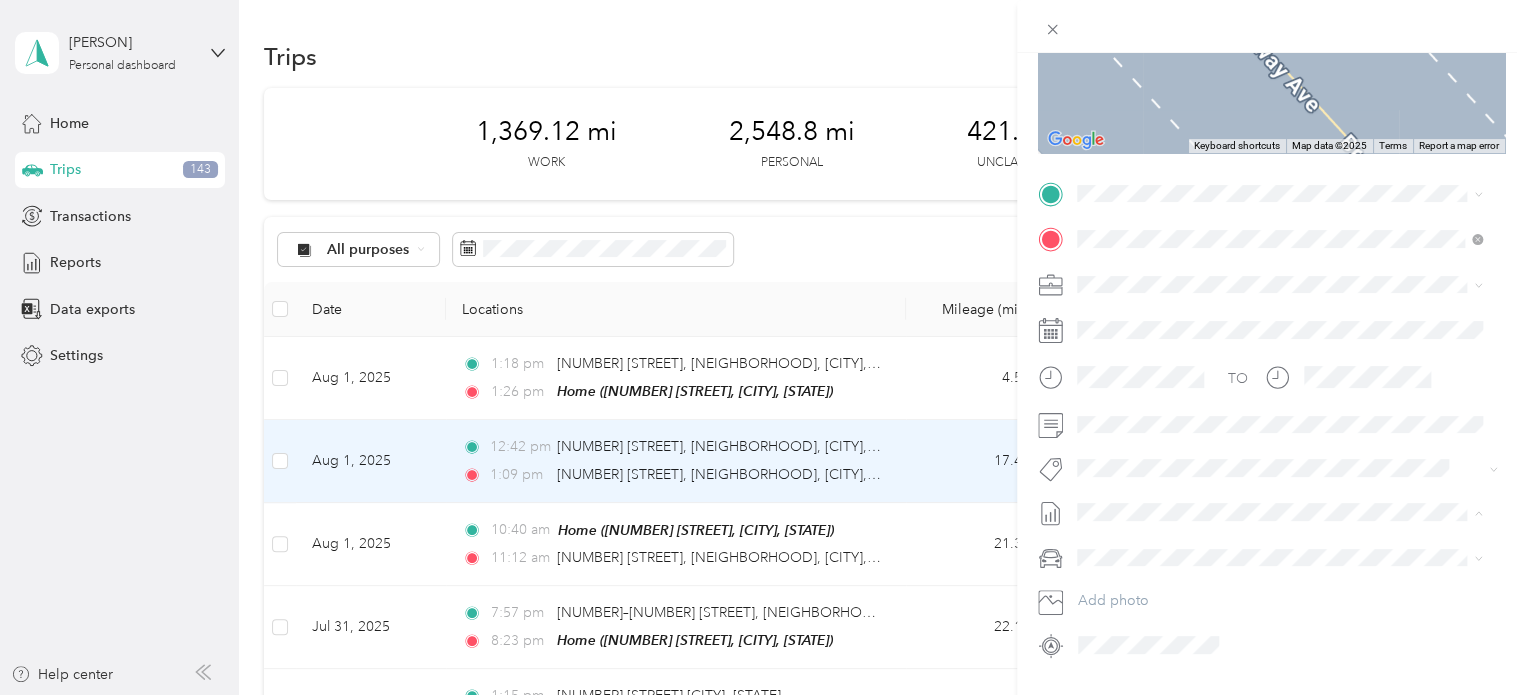 click on "Aug 2025" at bounding box center [1108, 262] 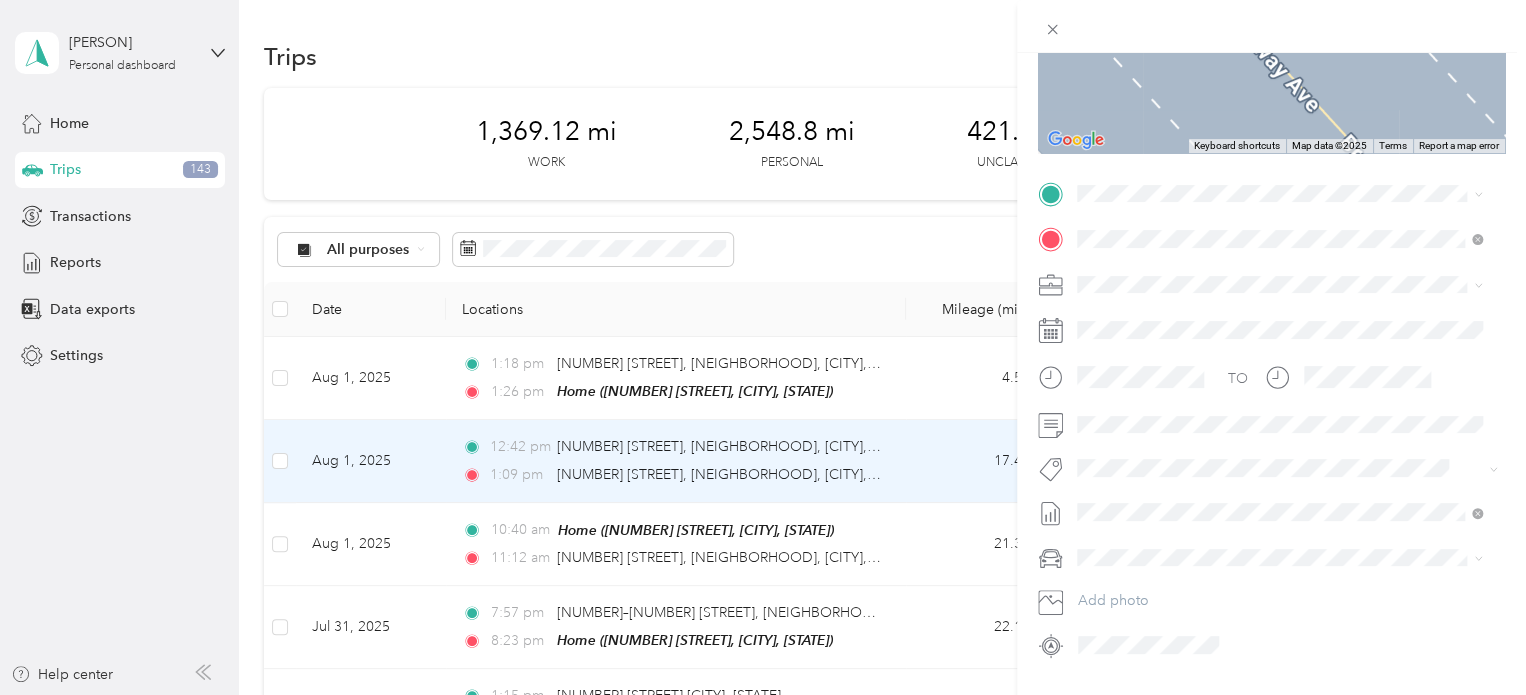 scroll, scrollTop: 0, scrollLeft: 0, axis: both 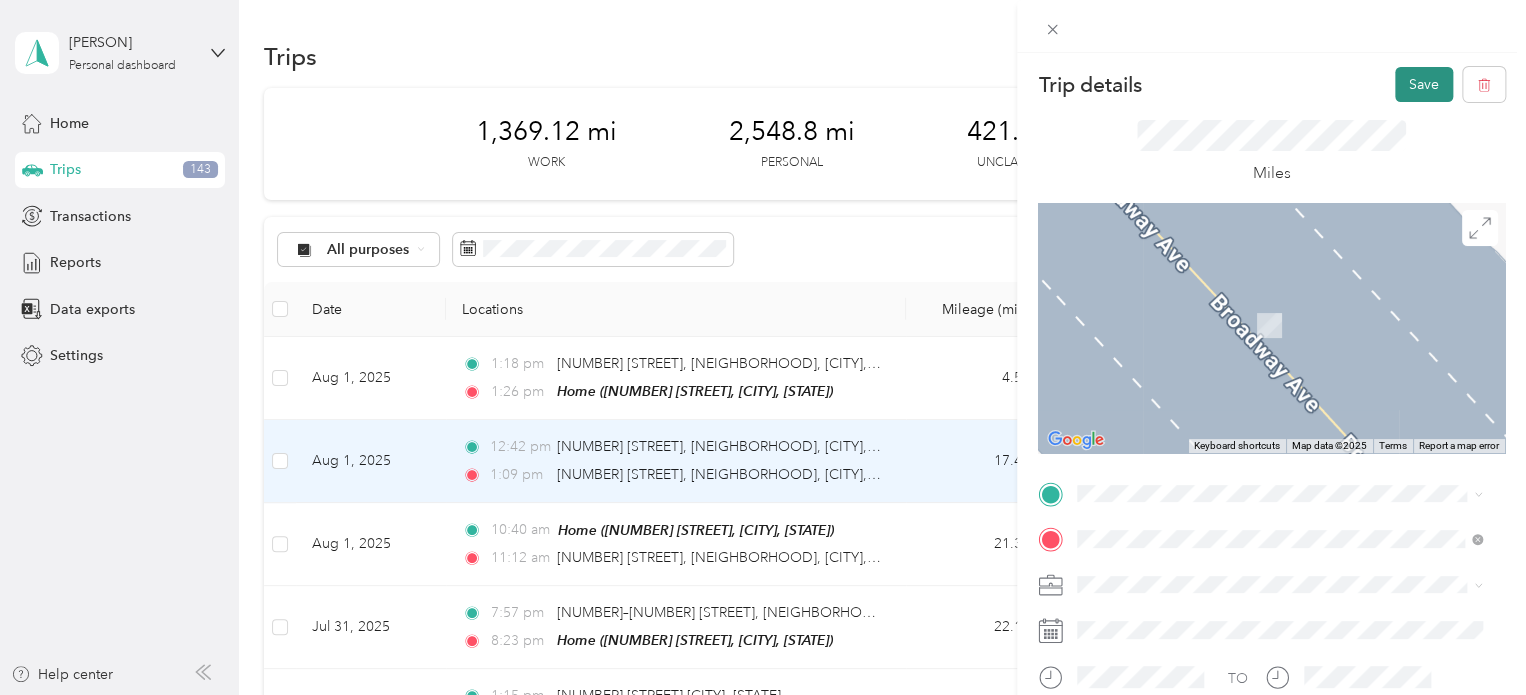 click on "Save" at bounding box center (1424, 84) 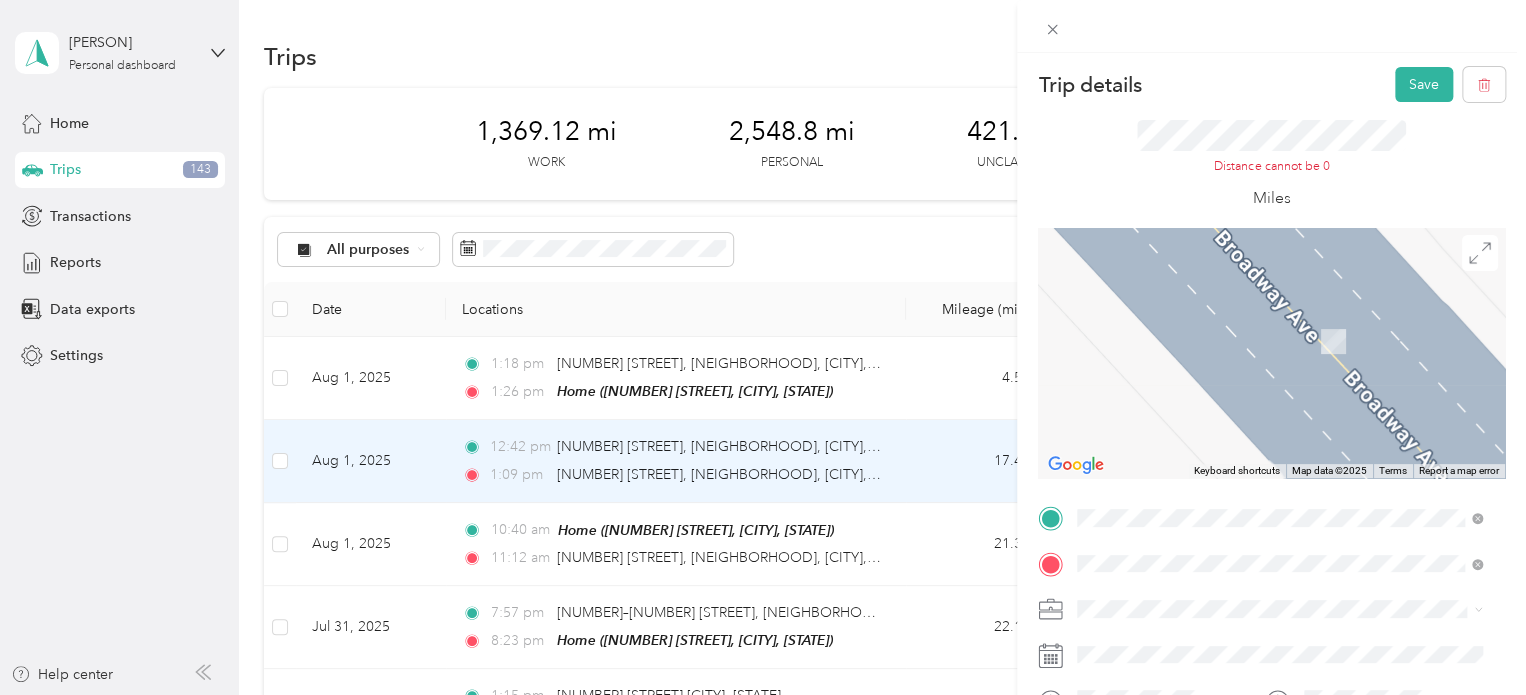 click on "[NUMBER] [STREET]
[CITY], [STATE] [POSTAL_CODE], [COUNTRY]" at bounding box center [1259, 283] 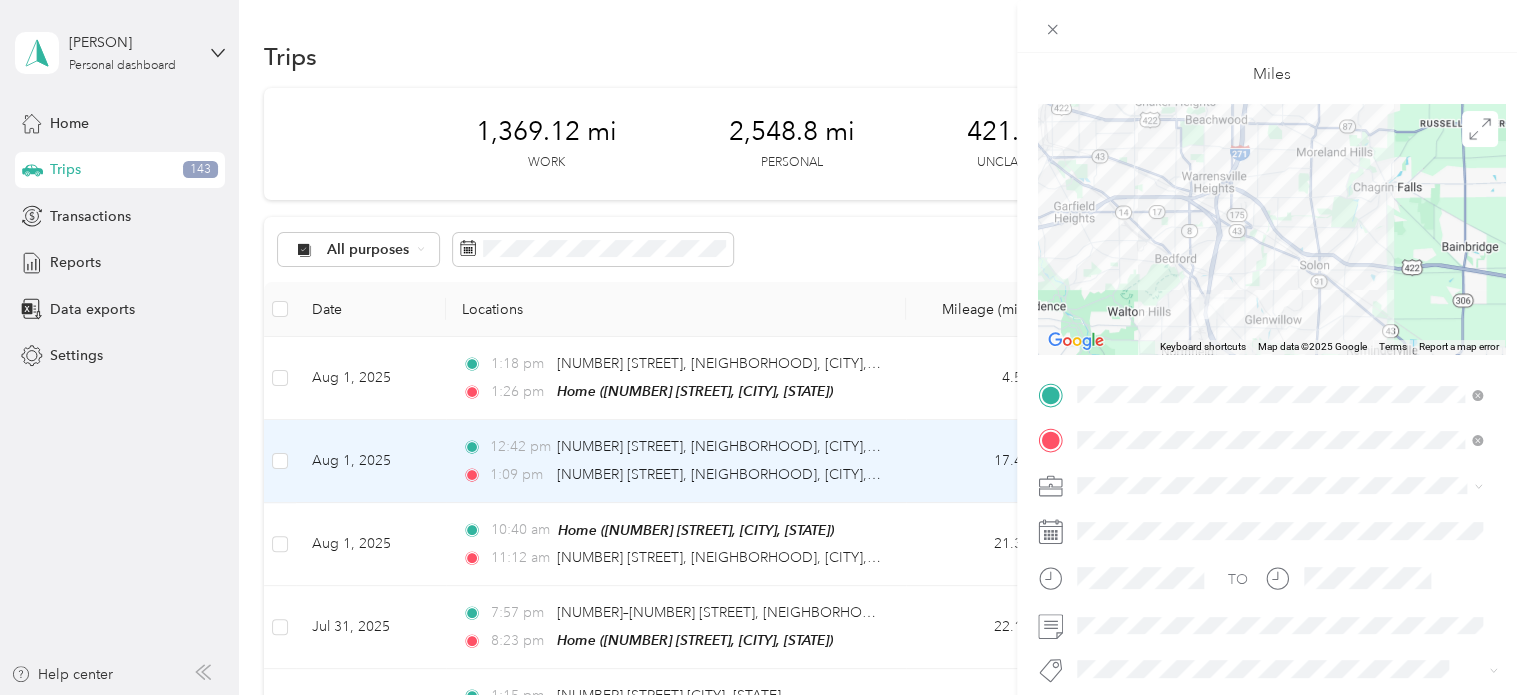 scroll, scrollTop: 0, scrollLeft: 0, axis: both 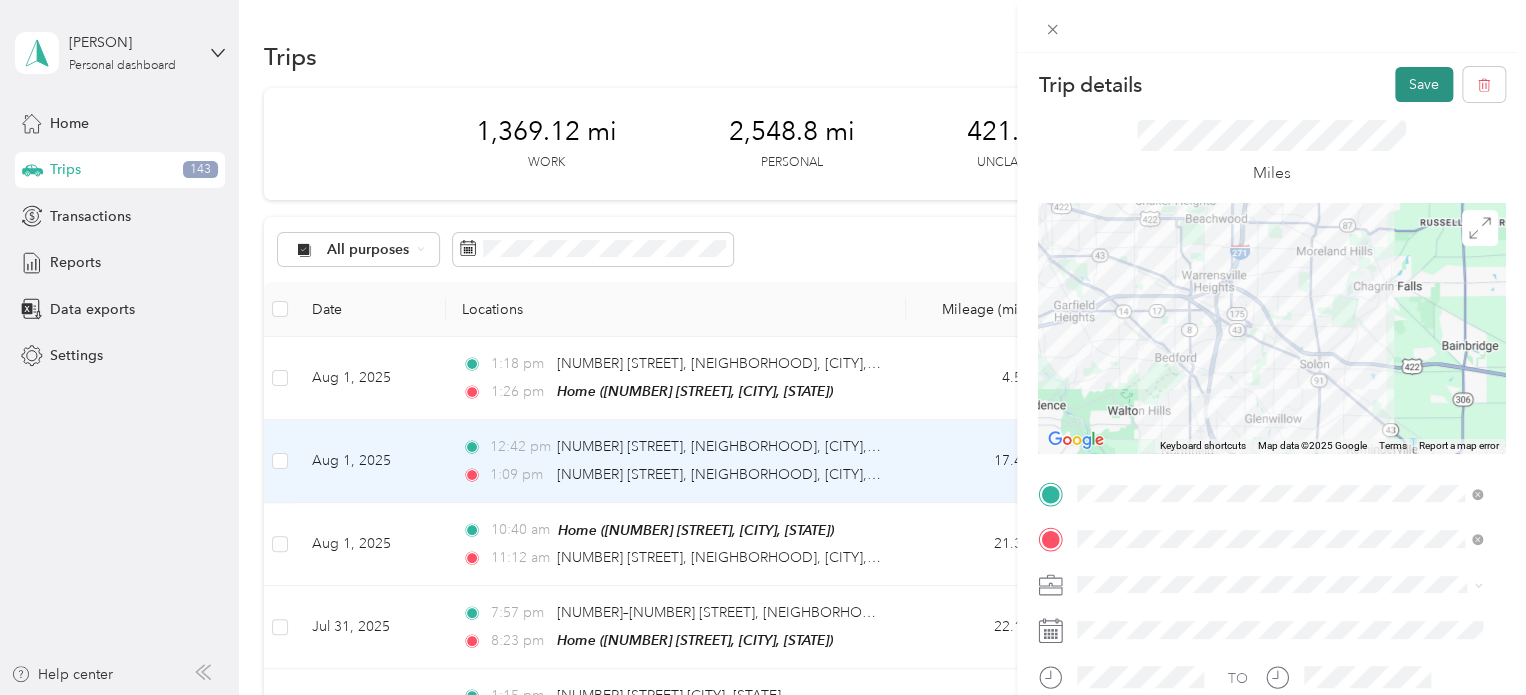 click on "Save" at bounding box center [1424, 84] 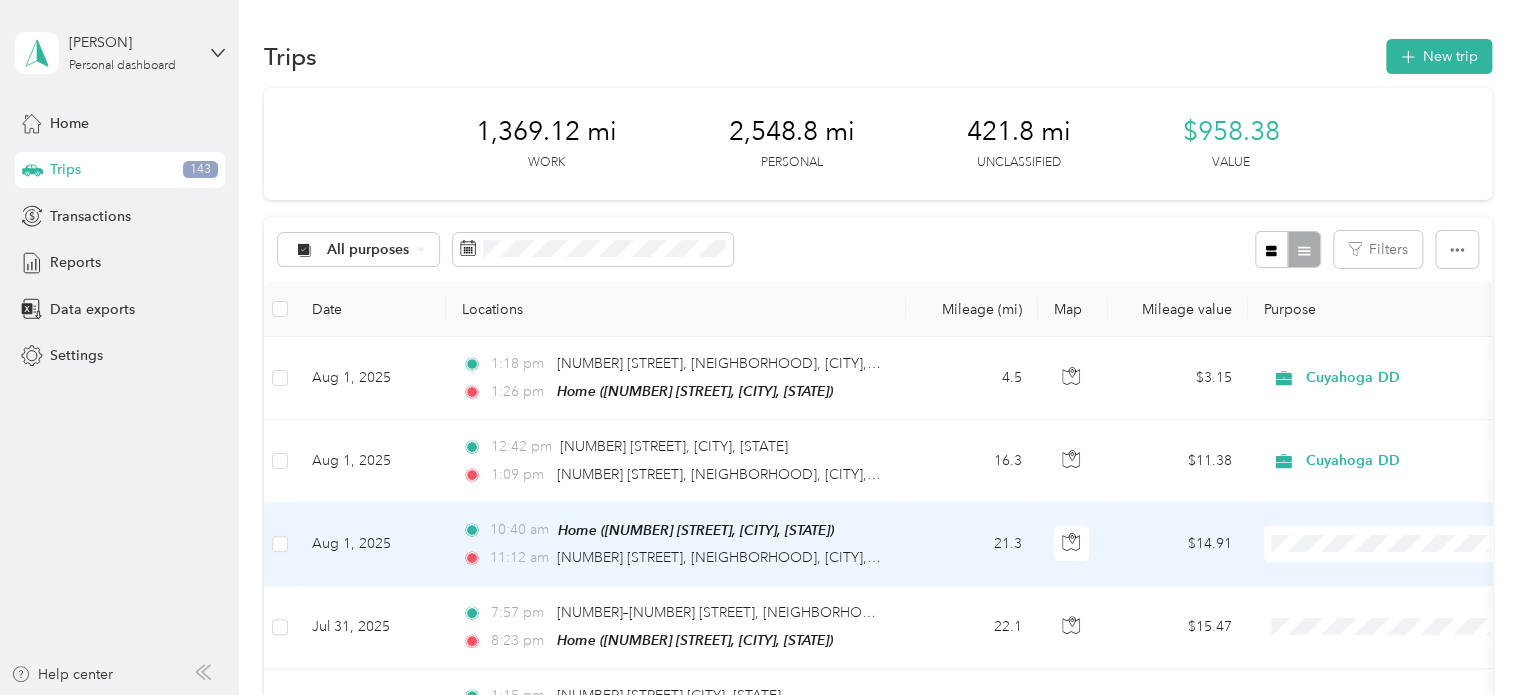 click on "Cuyahoga DD" at bounding box center (1405, 576) 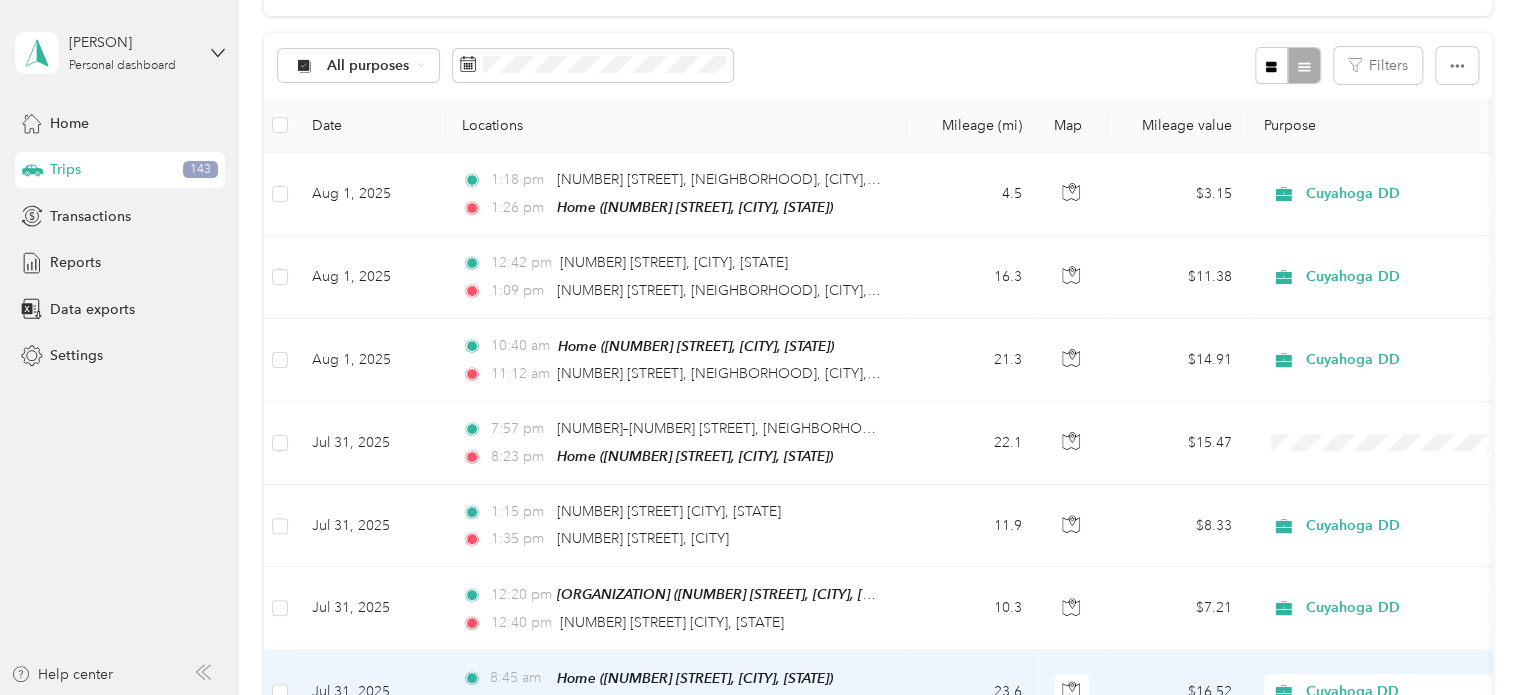 scroll, scrollTop: 400, scrollLeft: 0, axis: vertical 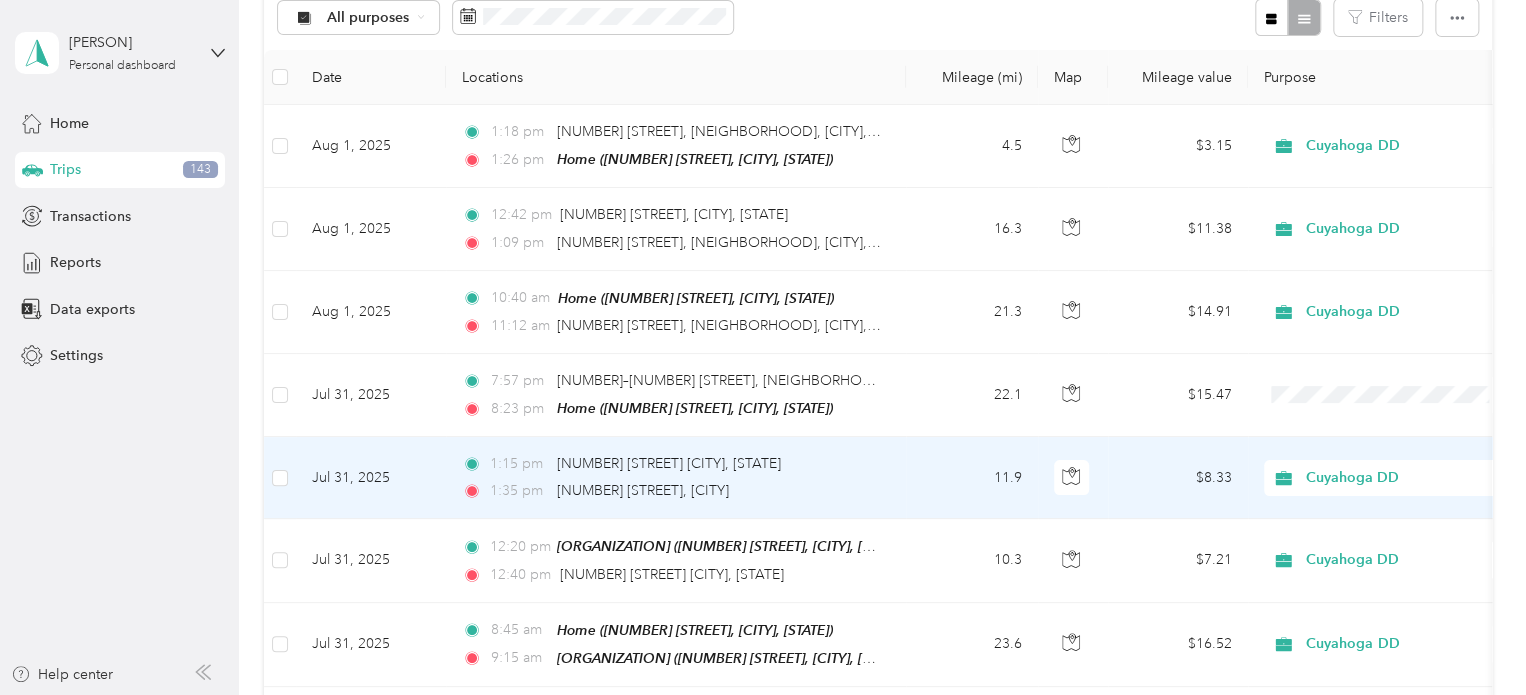 click on "11.9" at bounding box center [972, 478] 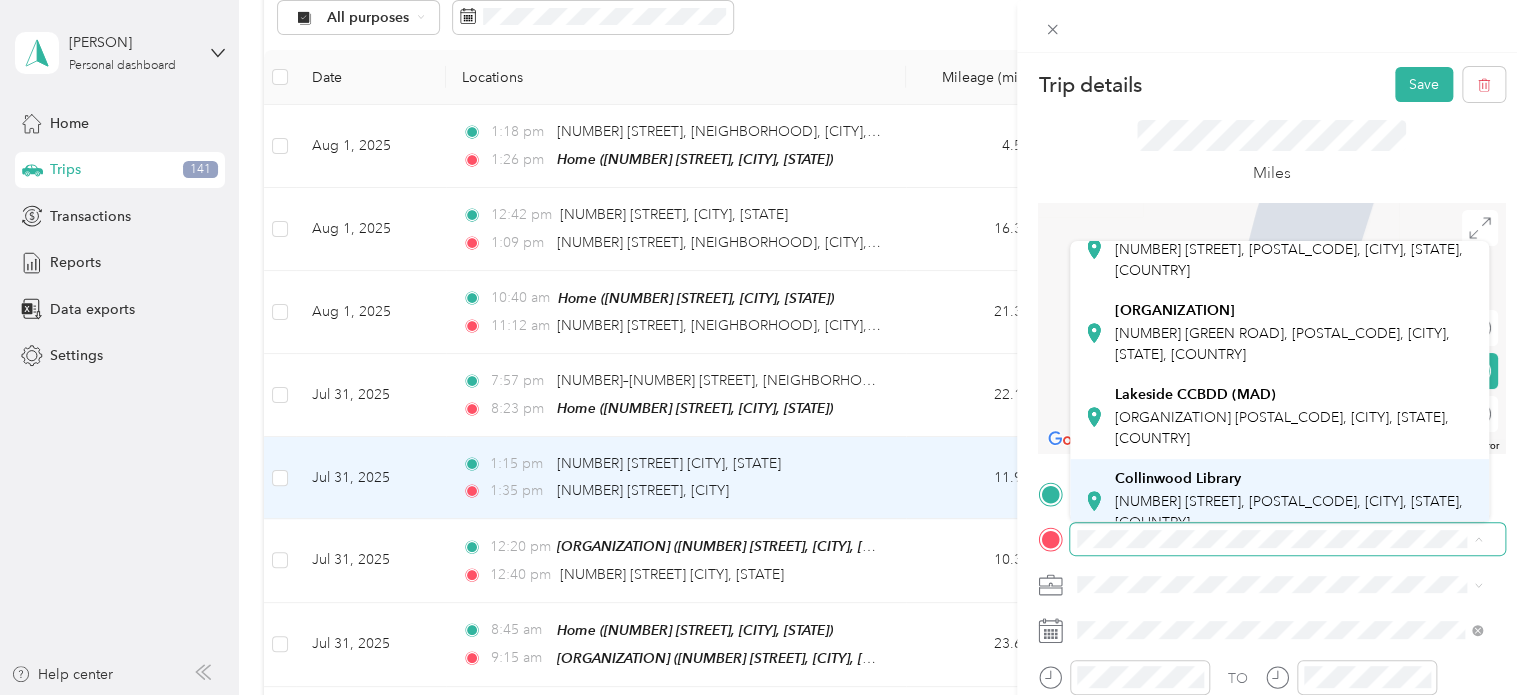 scroll, scrollTop: 0, scrollLeft: 0, axis: both 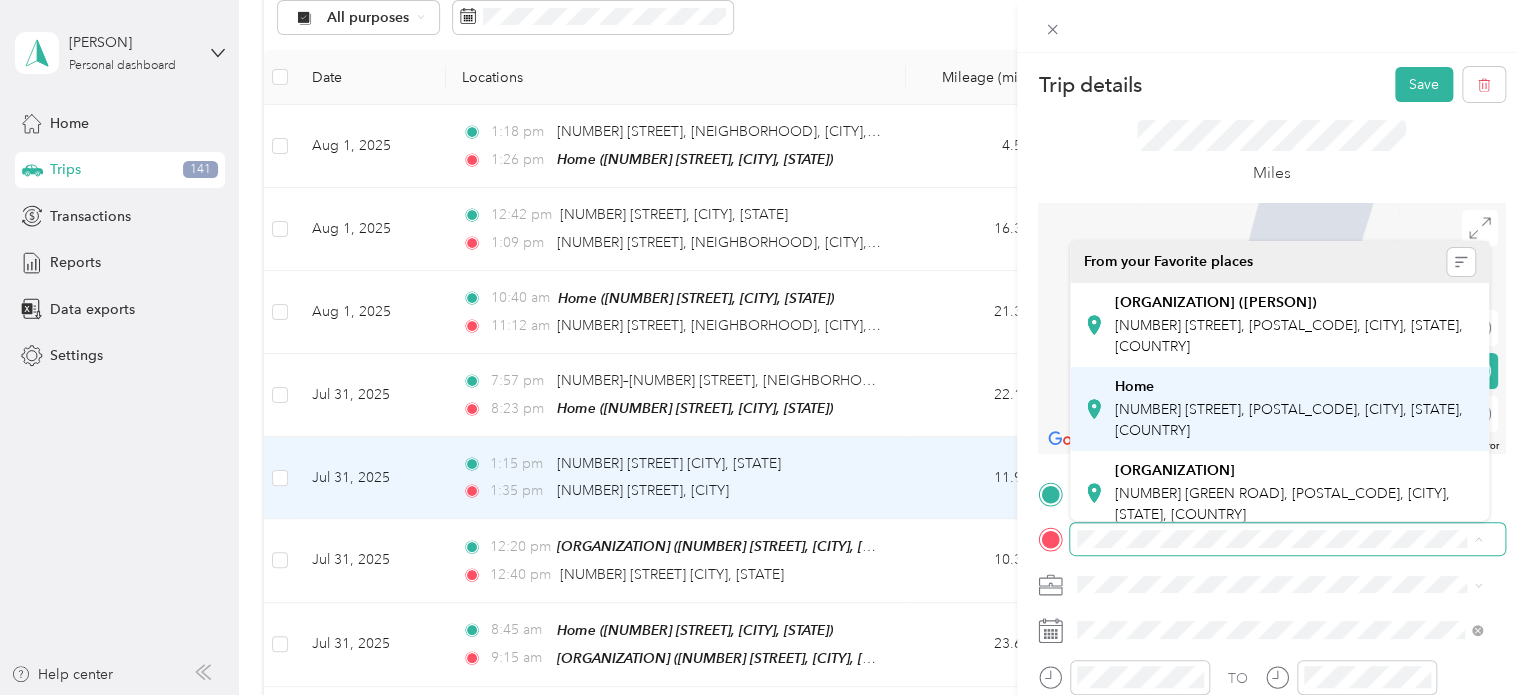 click on "Home" at bounding box center [1295, 387] 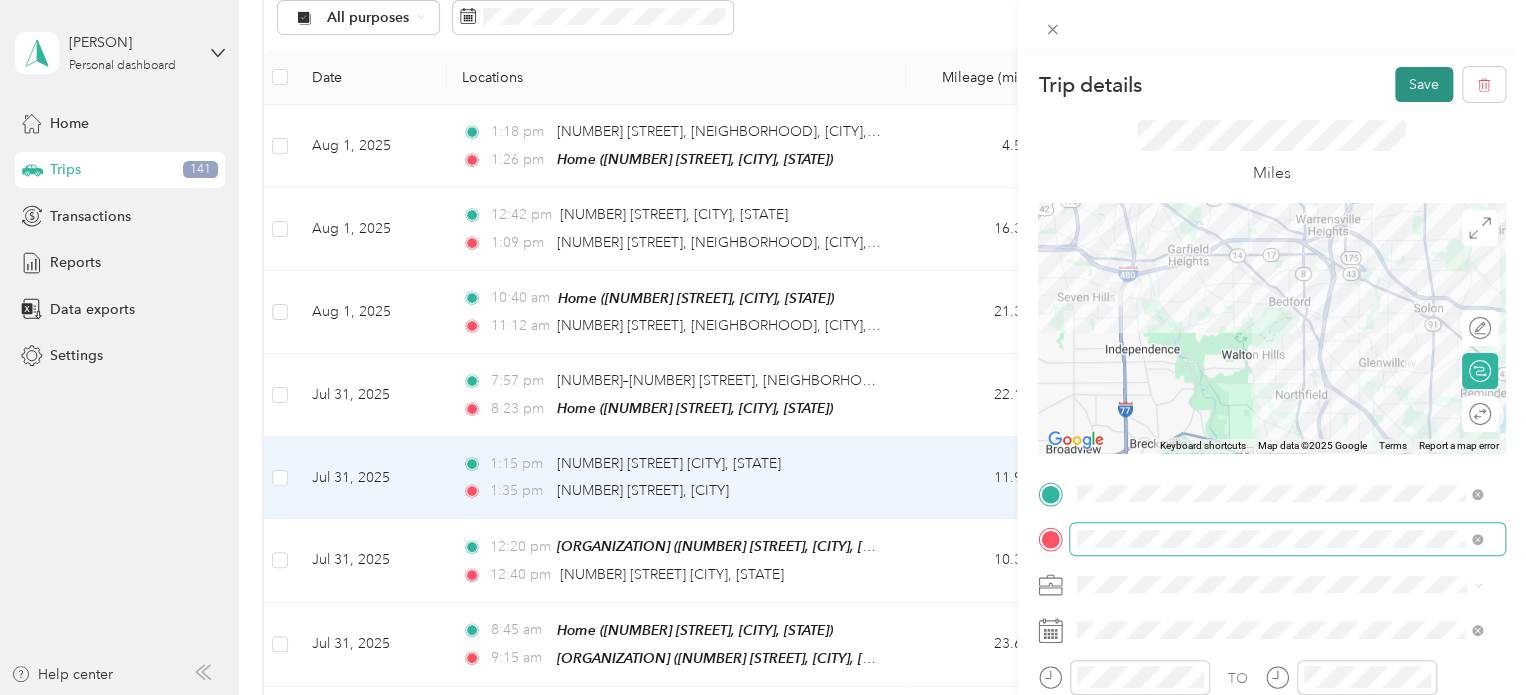 click on "Save" at bounding box center (1424, 84) 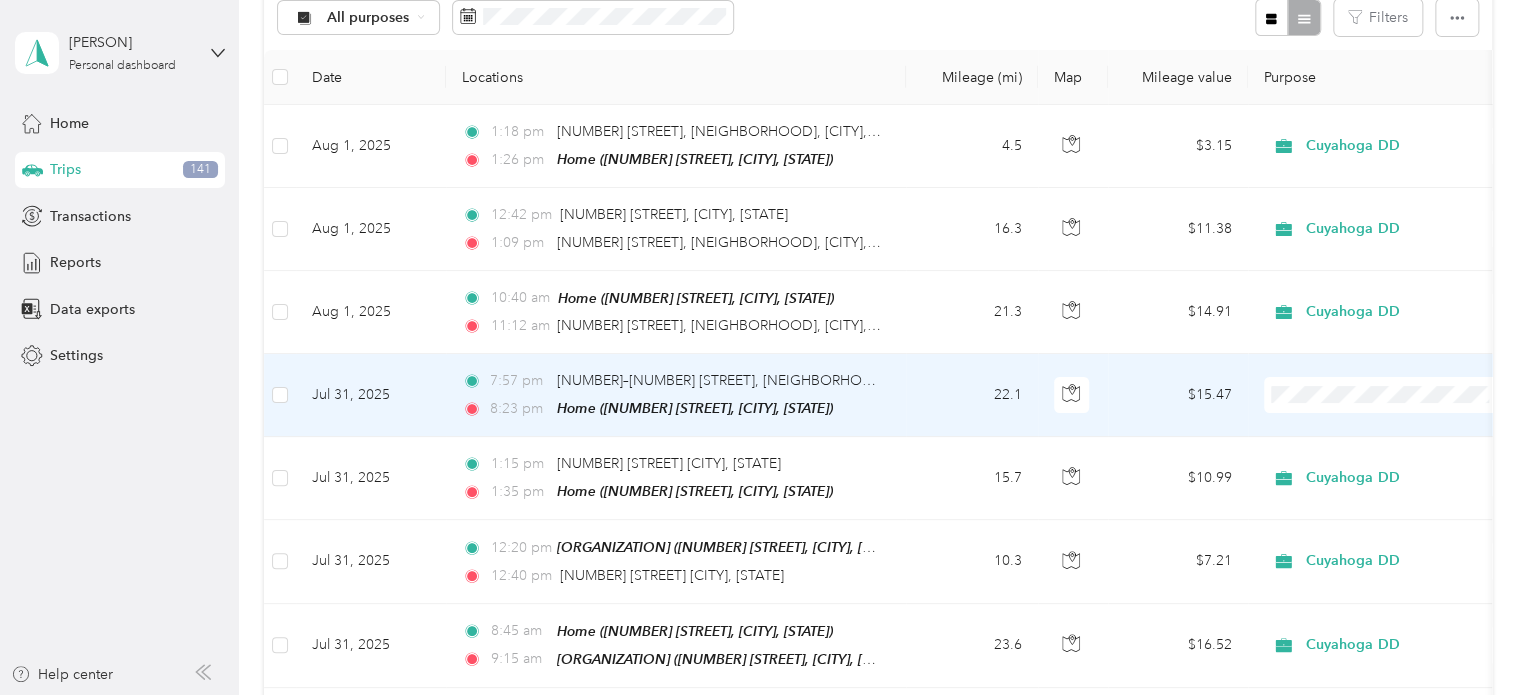 click on "Jul 31, 2025" at bounding box center (371, 395) 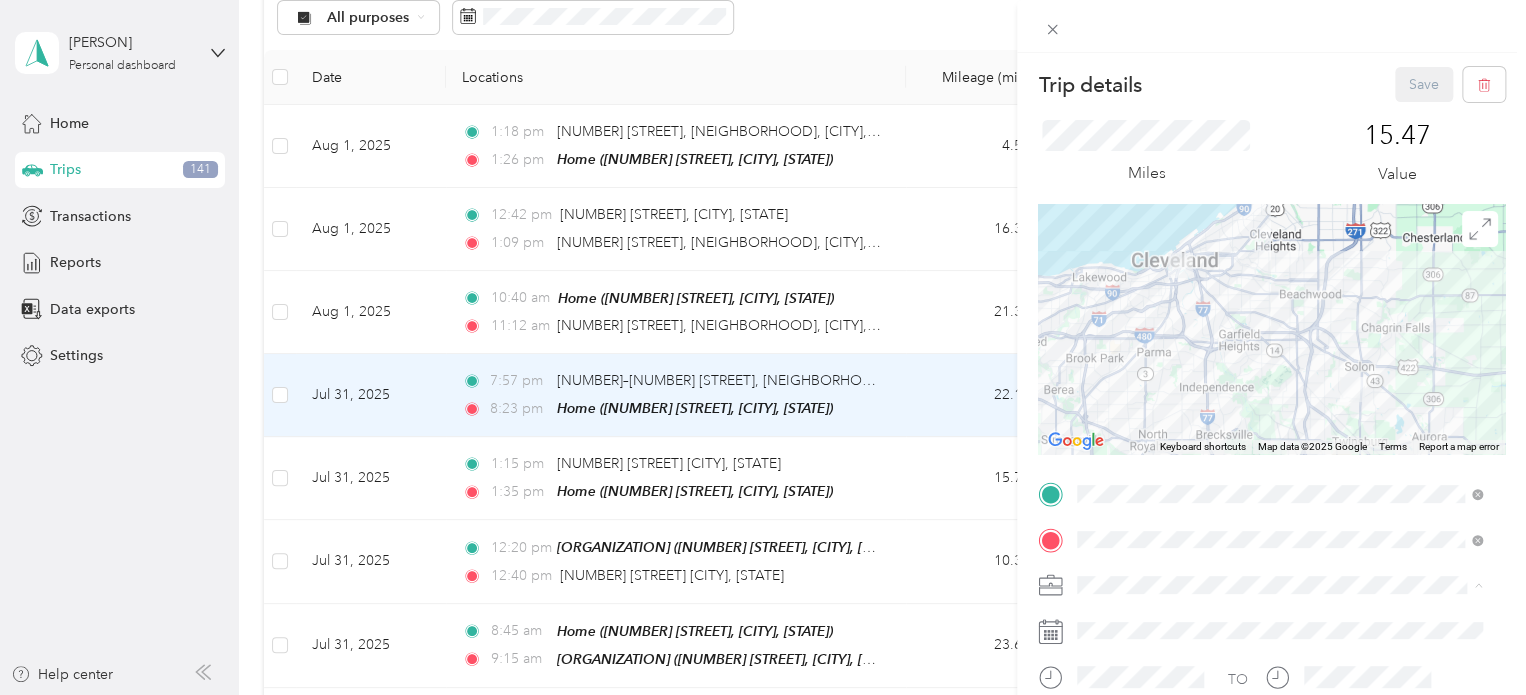 click on "Cuyahoga DD" at bounding box center (1129, 620) 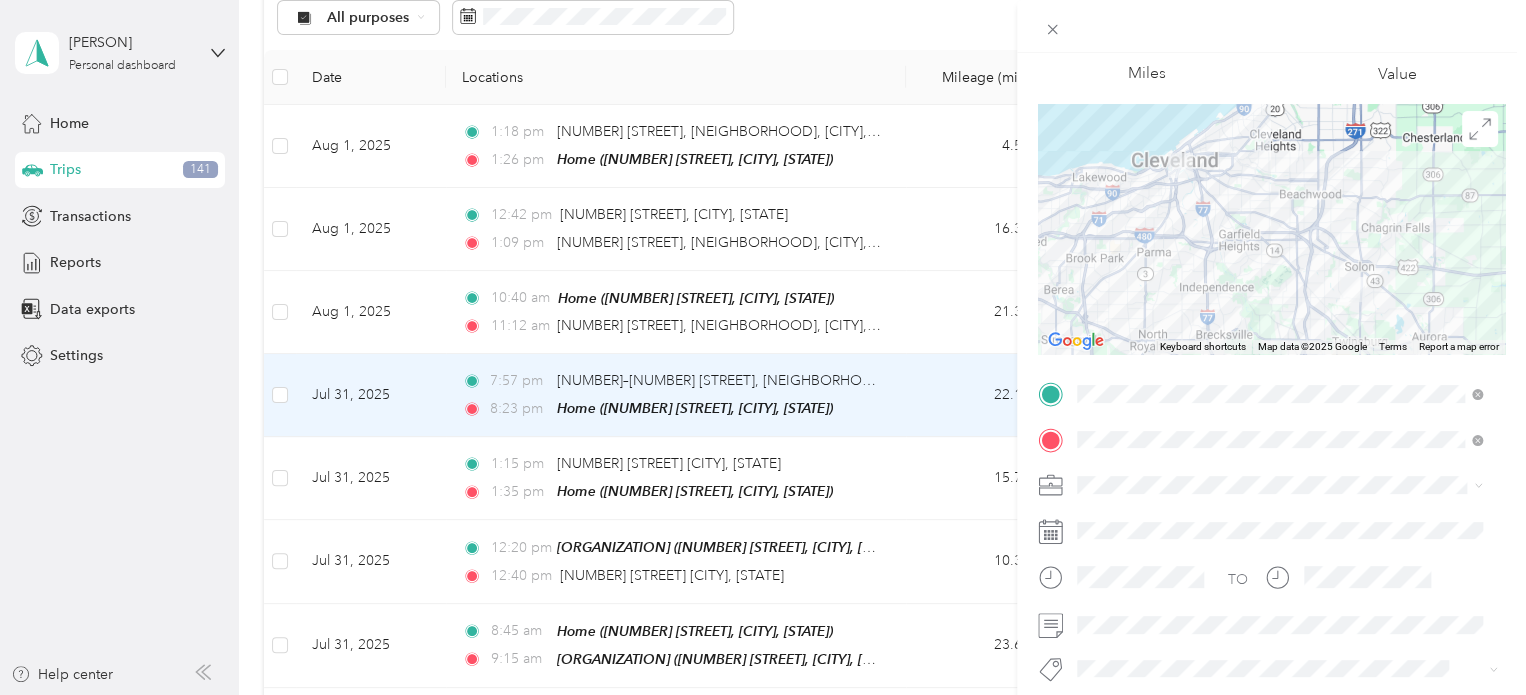 scroll, scrollTop: 200, scrollLeft: 0, axis: vertical 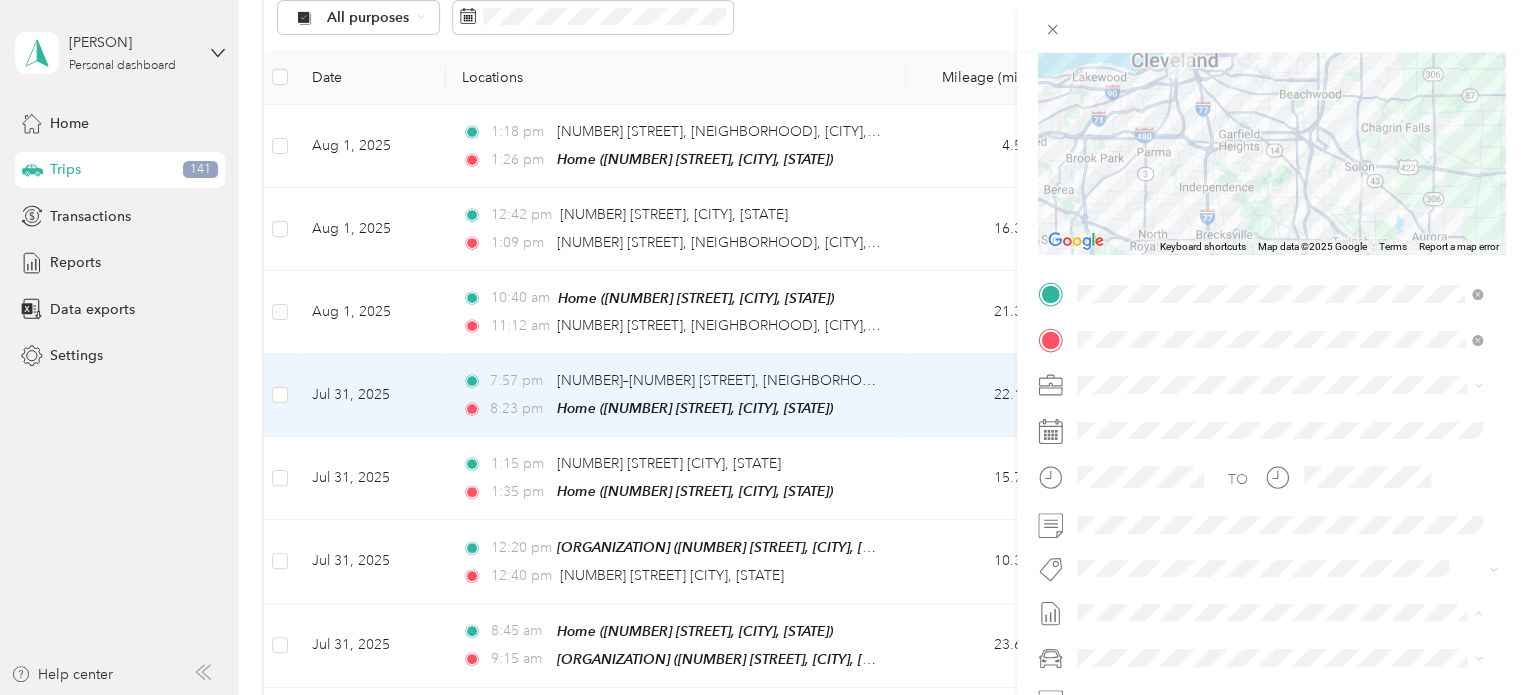 click on "[MONTH] [DAY] - [MONTH], [YEAR]" at bounding box center (1189, 427) 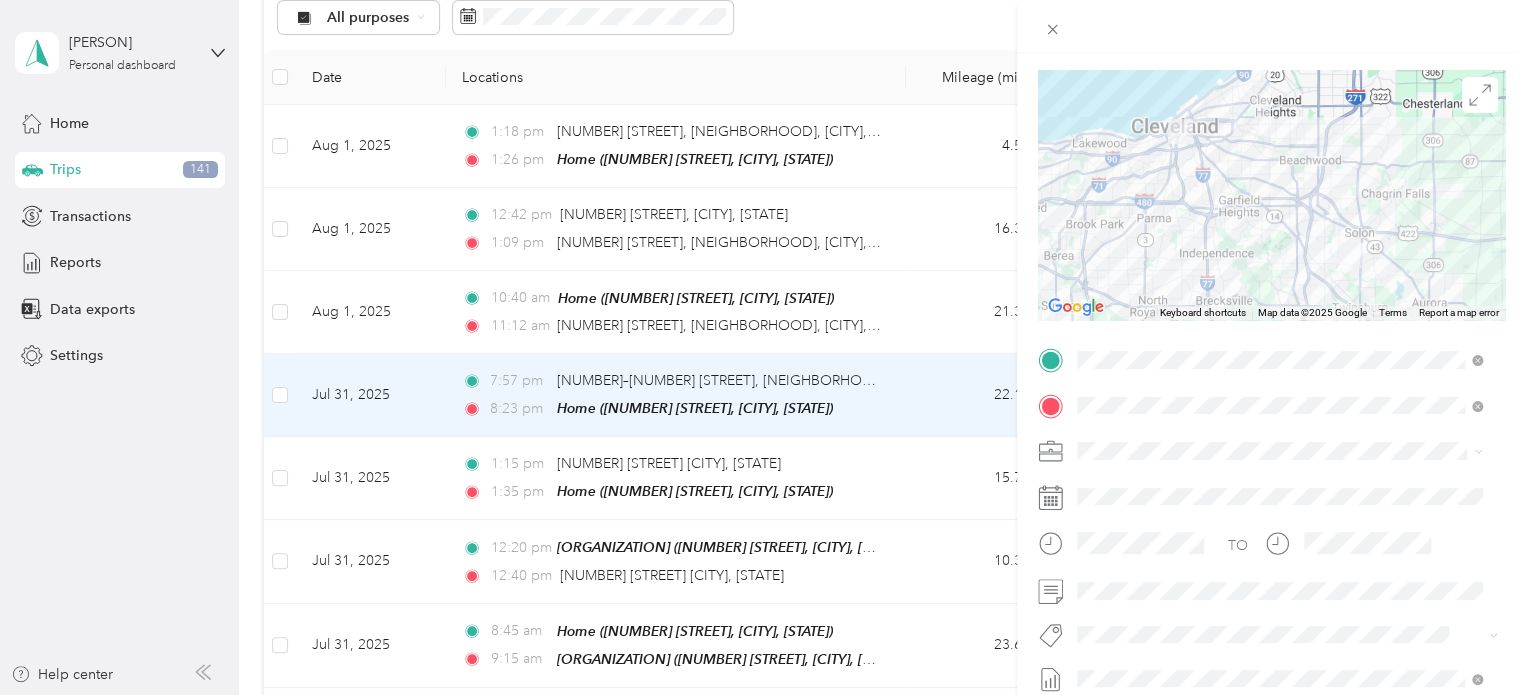 scroll, scrollTop: 0, scrollLeft: 0, axis: both 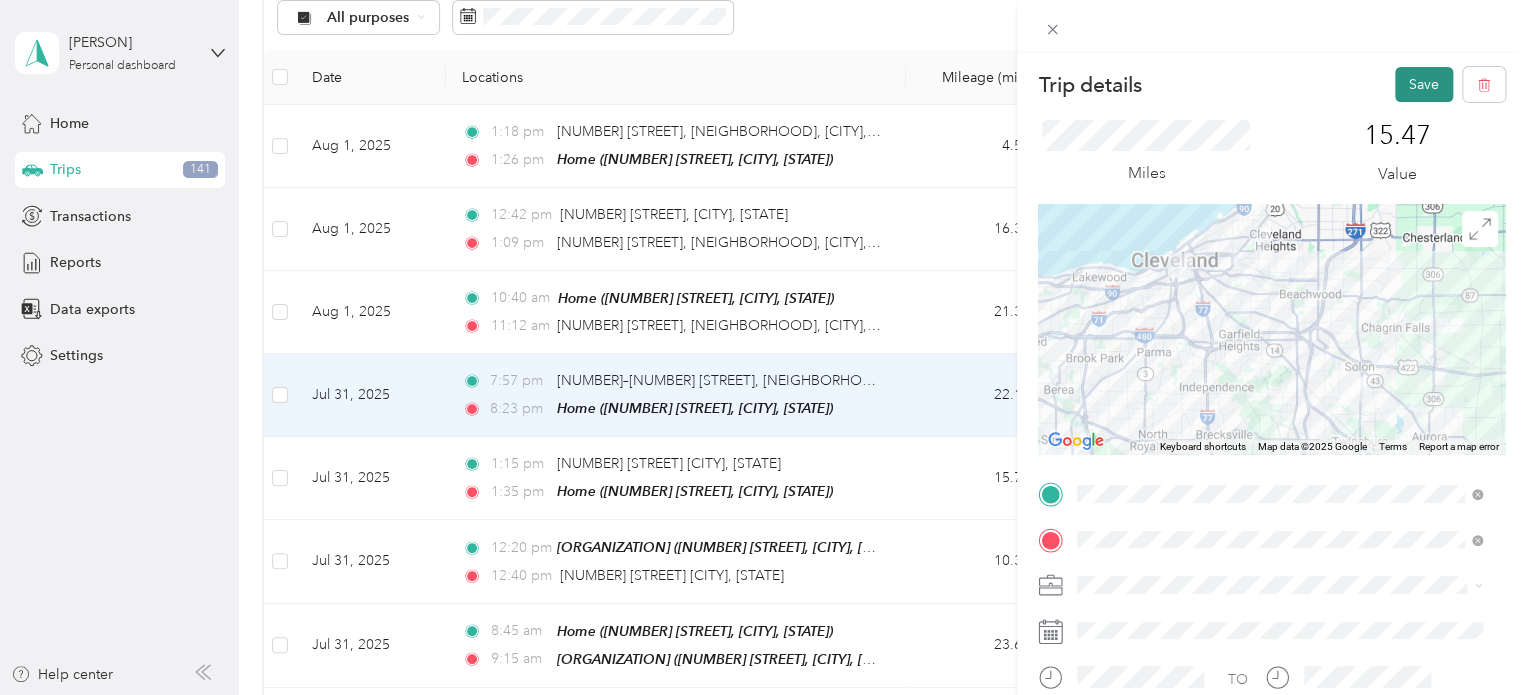 click on "Save" at bounding box center [1424, 84] 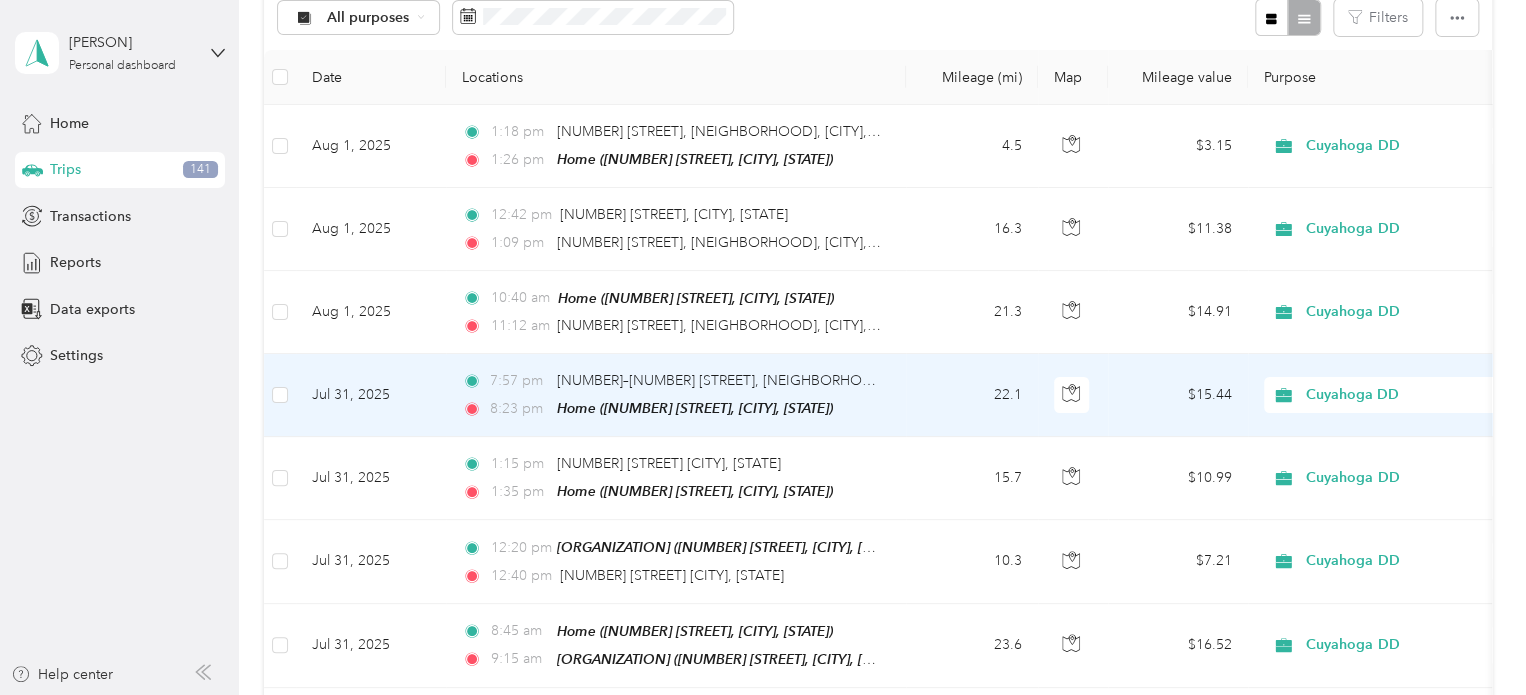 click on "[TIME] [NUMBER]–[NUMBER] [STREET], [NEIGHBORHOOD], [CITY], [STATE] [TIME] Home ([NUMBER] [STREET], [CITY], [STATE])" at bounding box center (676, 395) 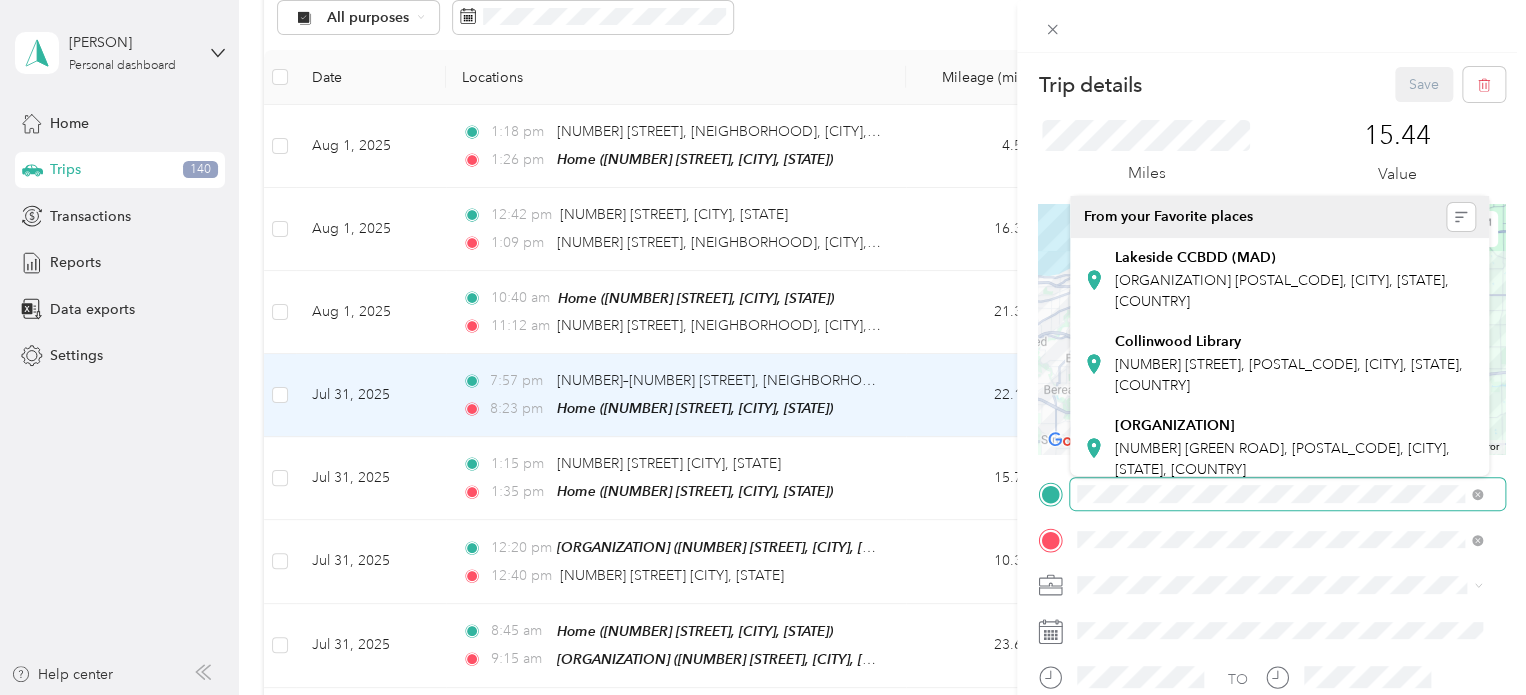 click at bounding box center (1287, 494) 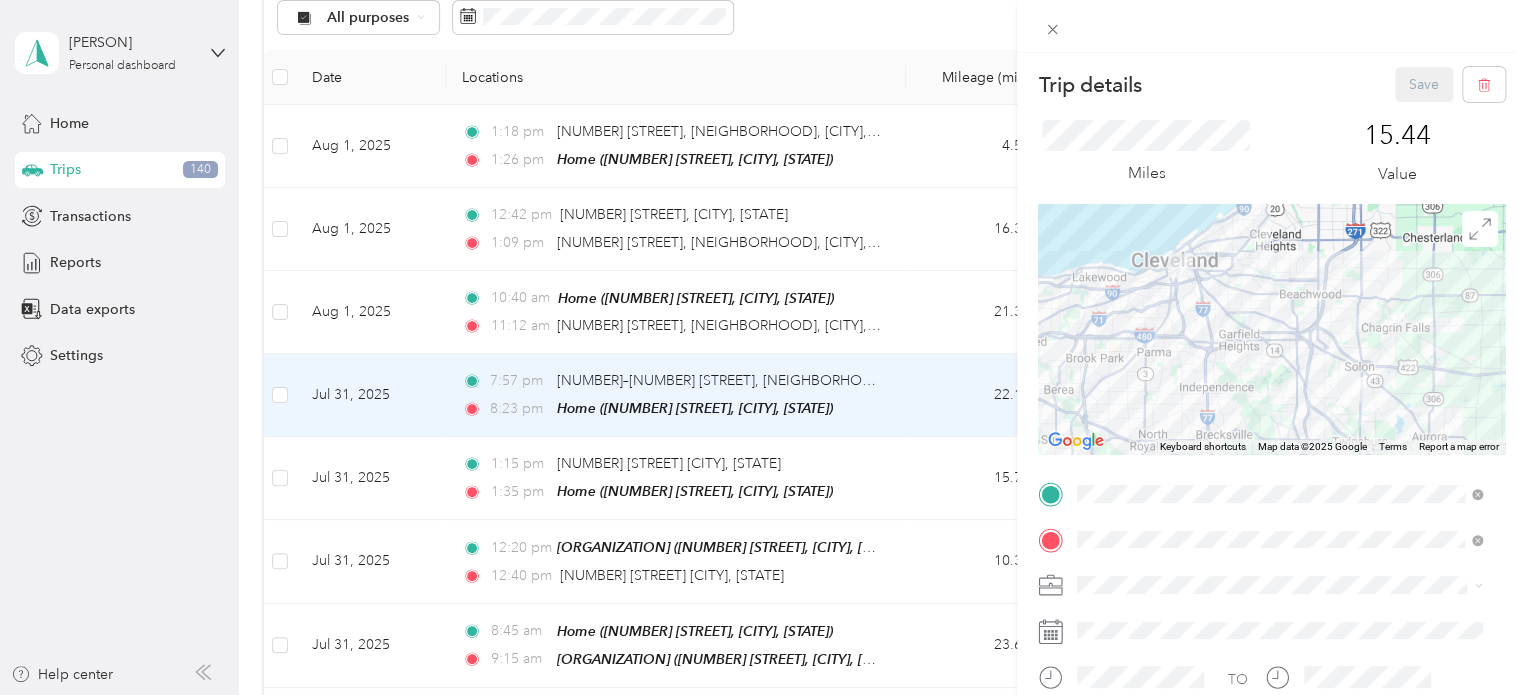click at bounding box center [1271, 26] 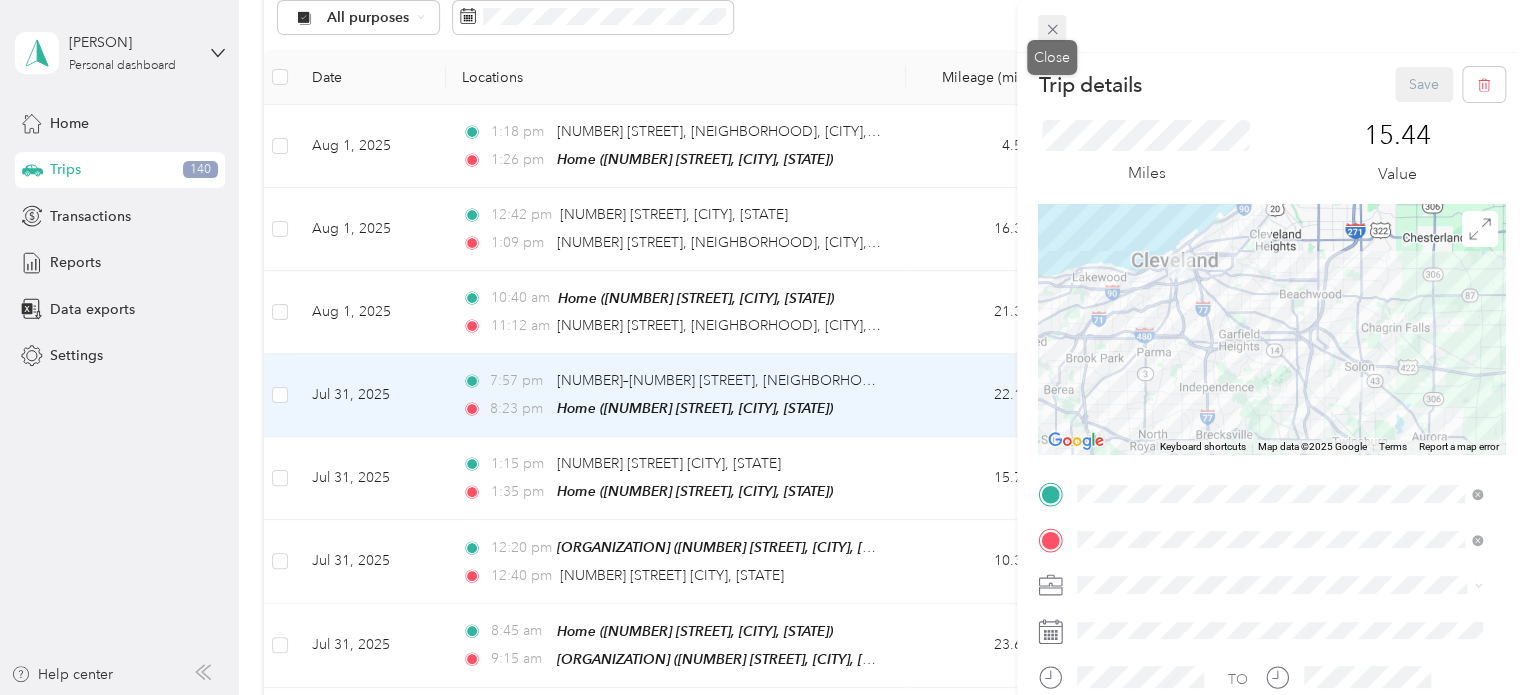 click 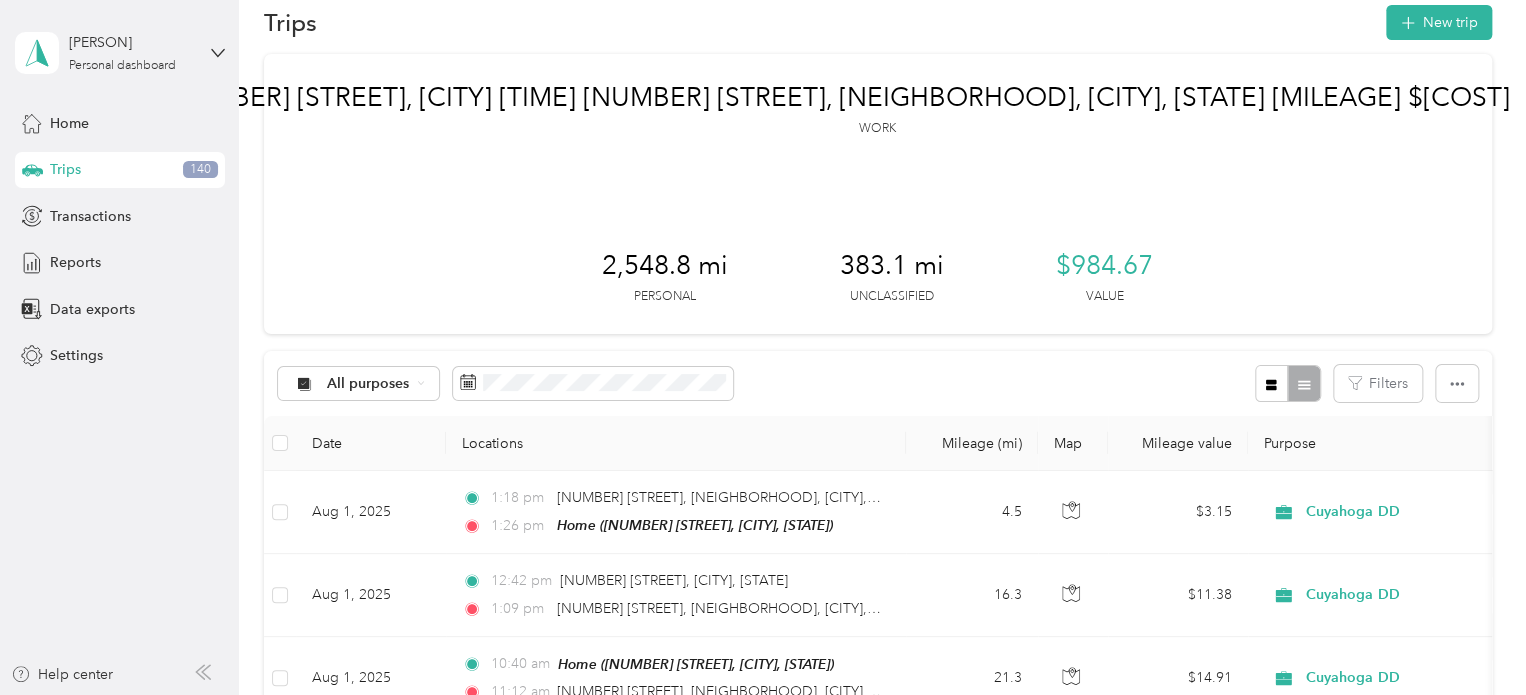 scroll, scrollTop: 0, scrollLeft: 0, axis: both 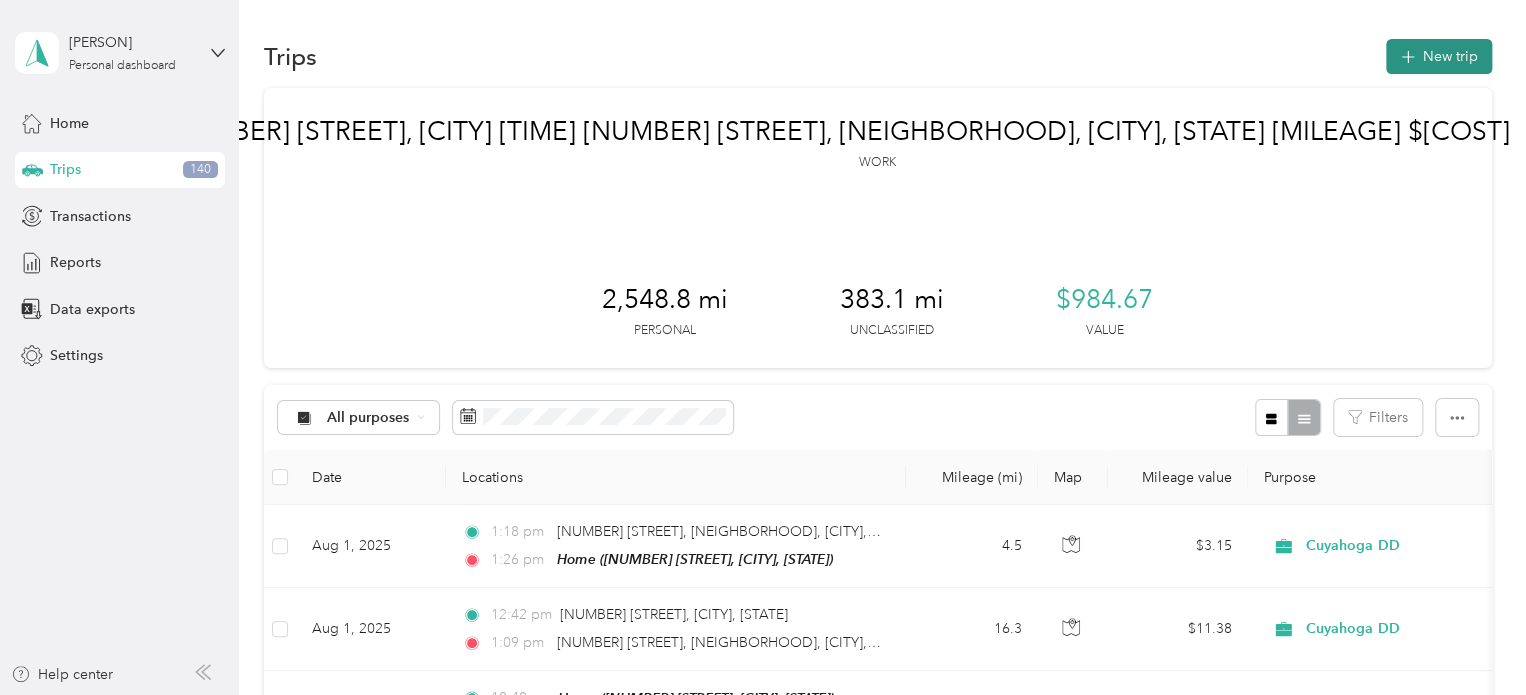click on "New trip" at bounding box center (1439, 56) 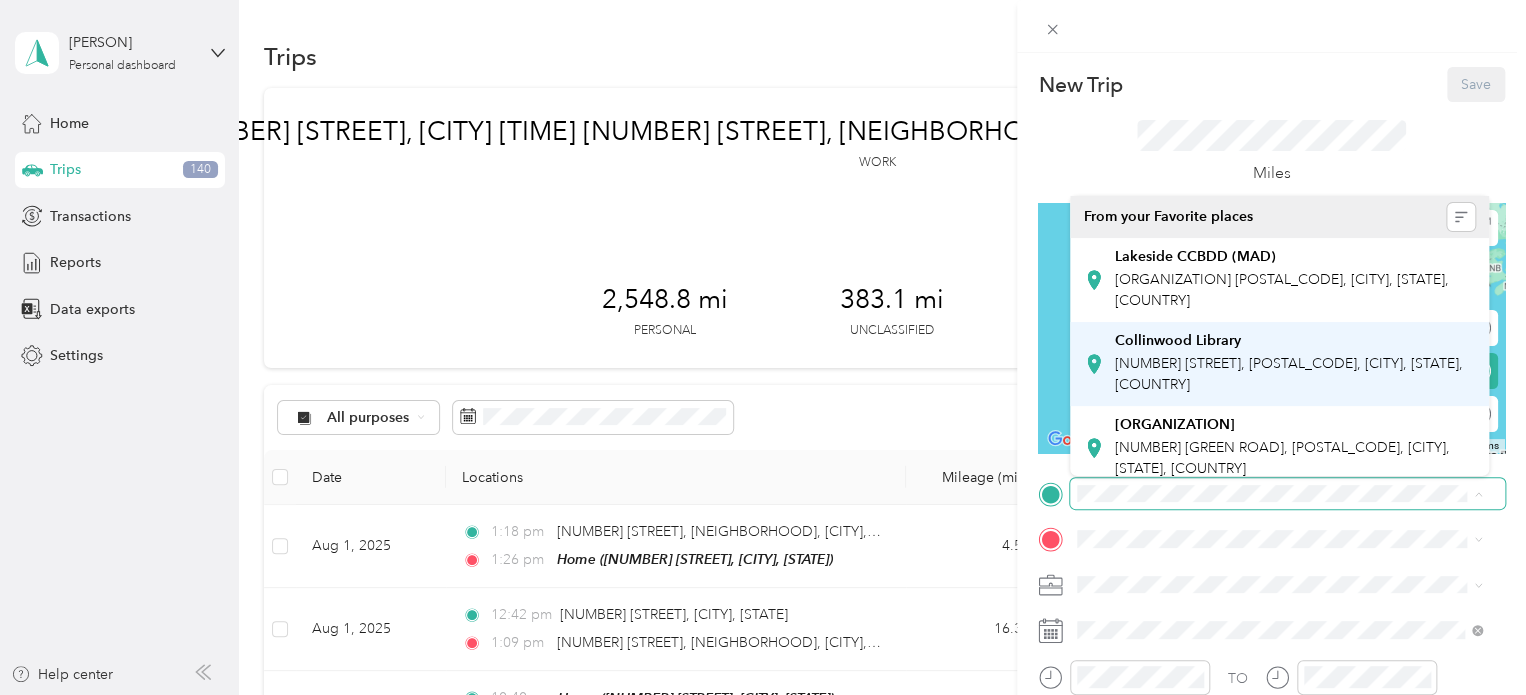 scroll, scrollTop: 100, scrollLeft: 0, axis: vertical 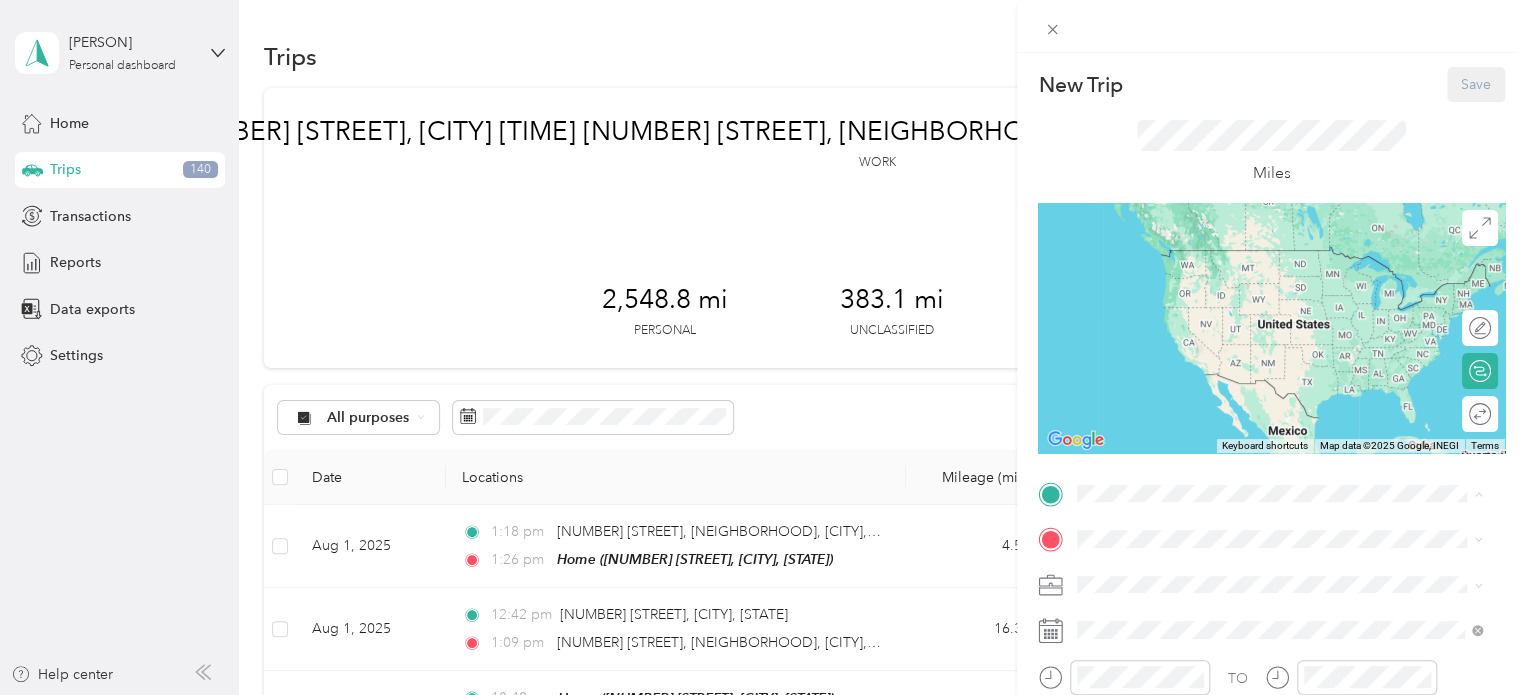 click on "Home" at bounding box center [1295, 493] 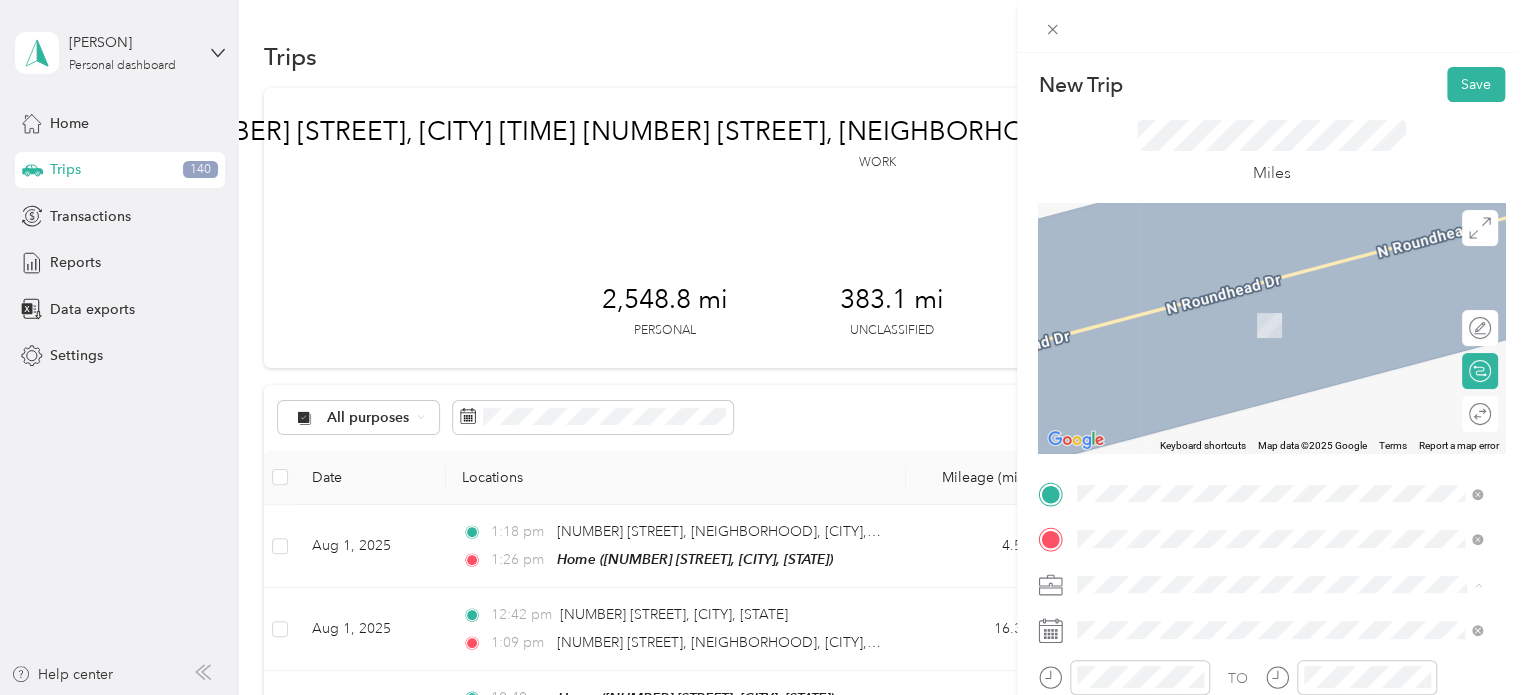 click on "[NEIGHBORHOOD]
[CITY], [STATE], [COUNTRY]" at bounding box center [1203, 437] 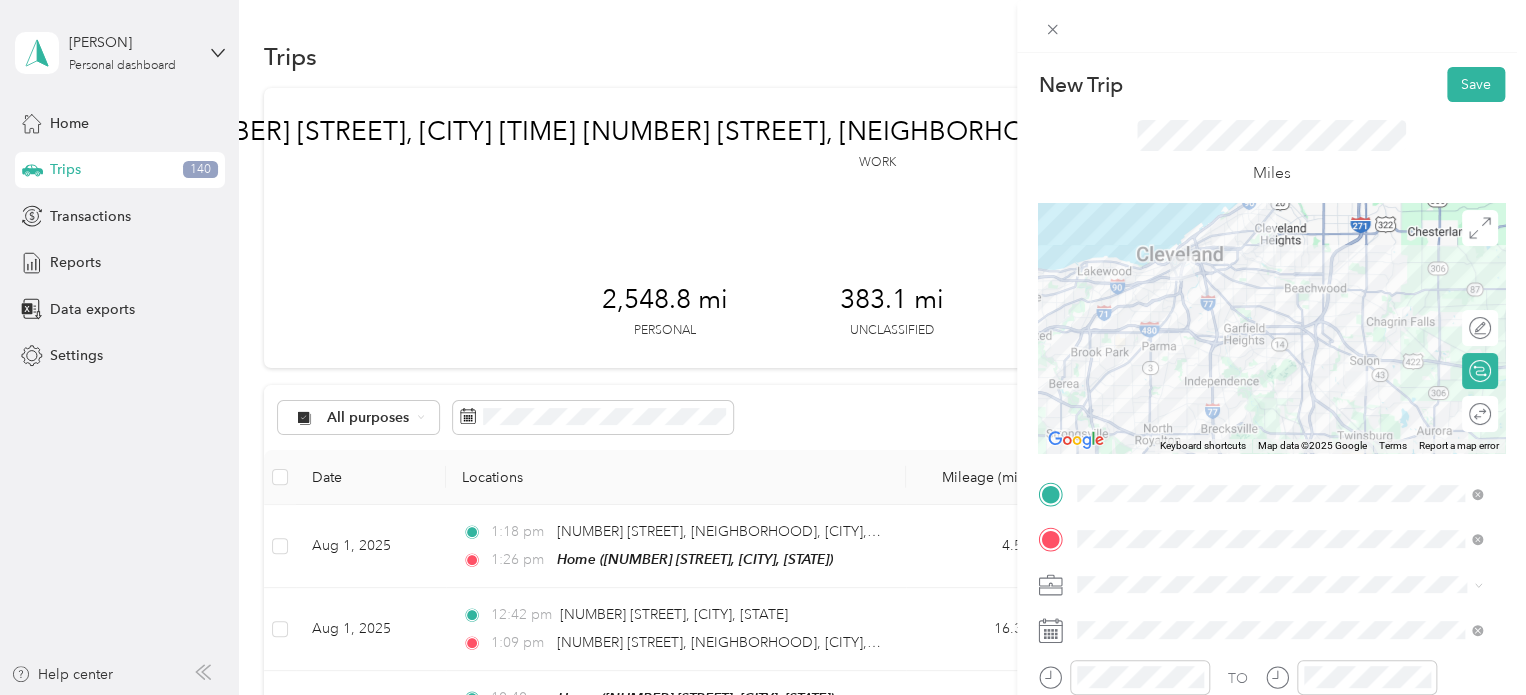 scroll, scrollTop: 100, scrollLeft: 0, axis: vertical 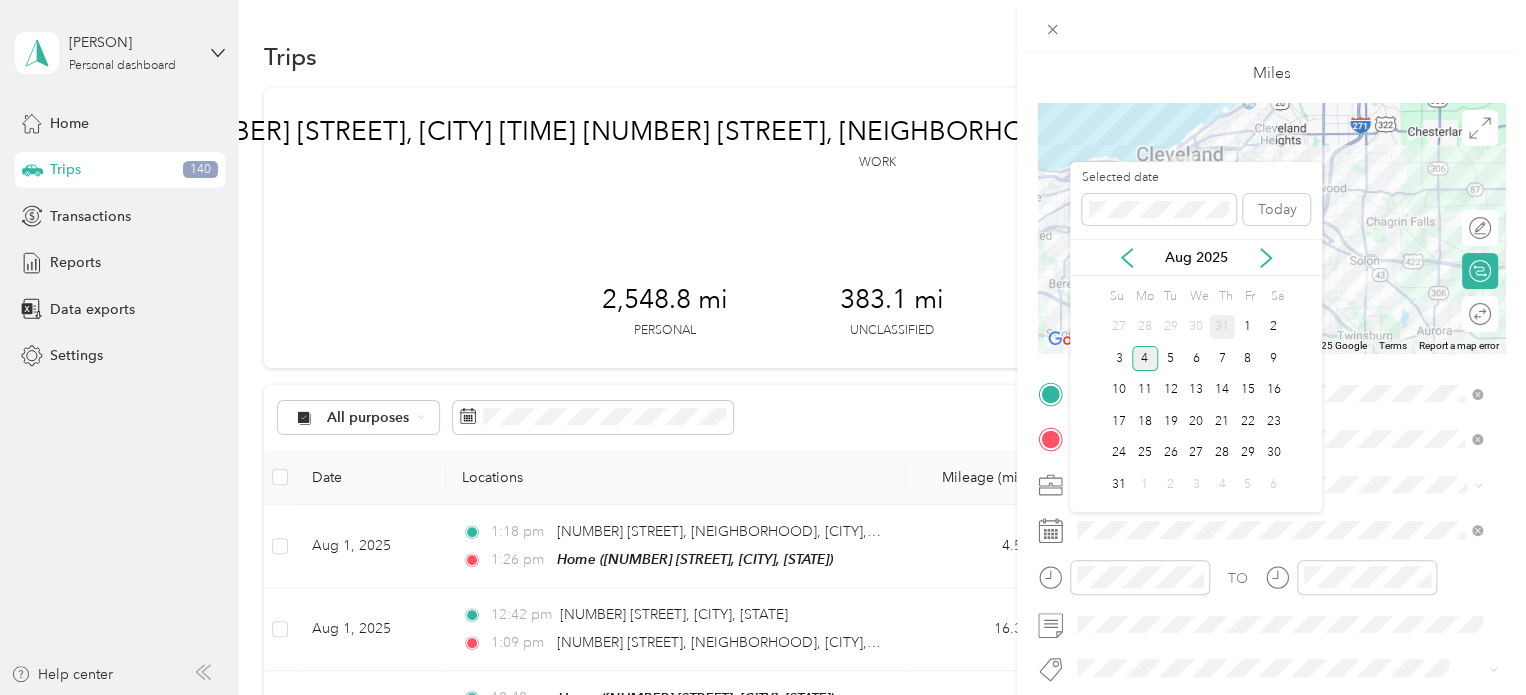 click on "31" at bounding box center (1222, 327) 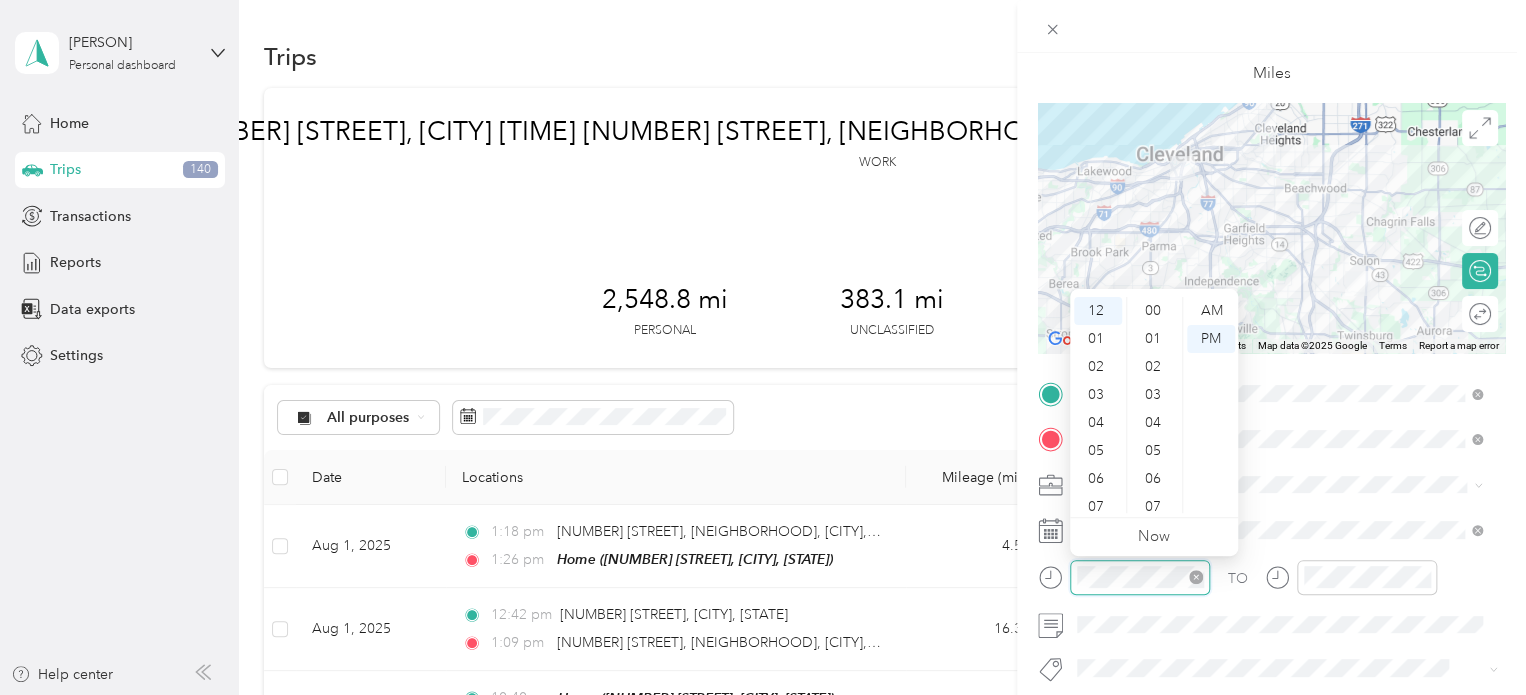 scroll, scrollTop: 868, scrollLeft: 0, axis: vertical 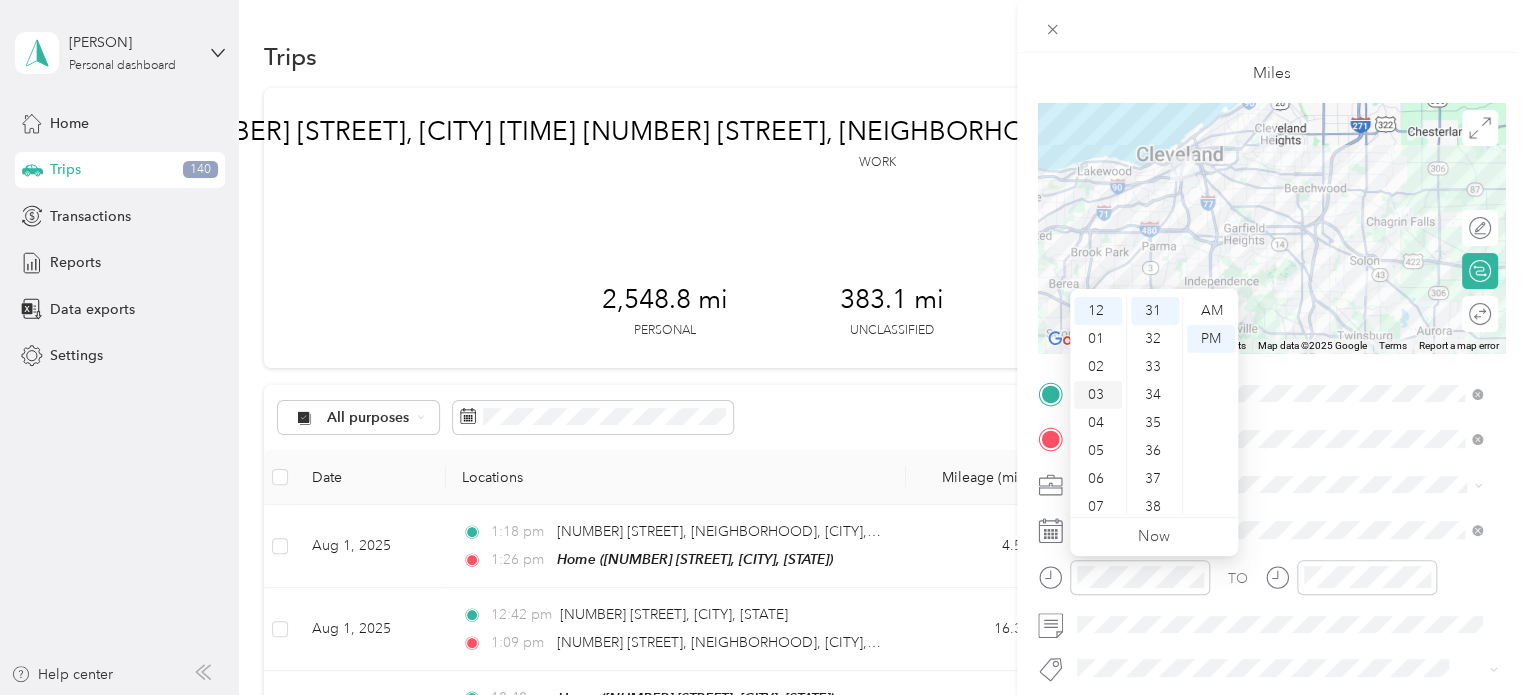 click on "03" at bounding box center (1098, 395) 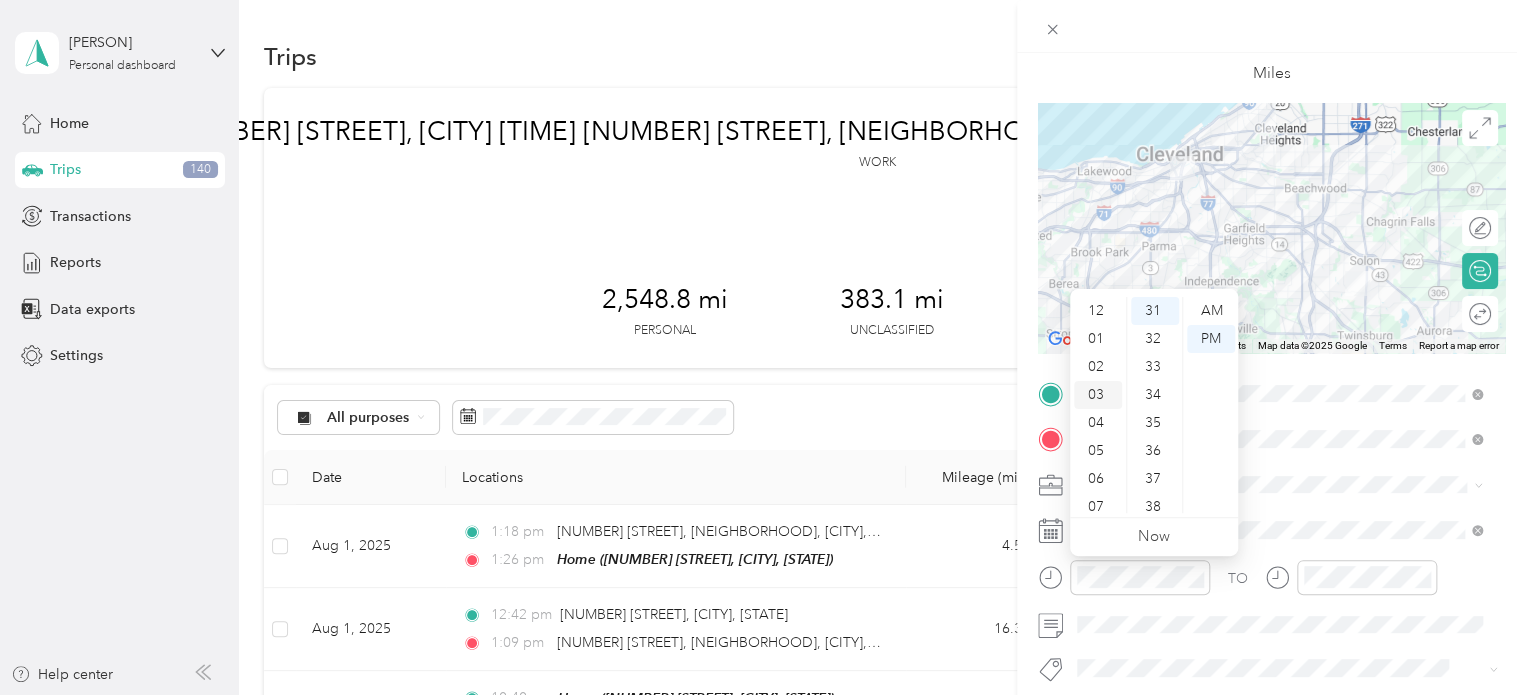 scroll, scrollTop: 84, scrollLeft: 0, axis: vertical 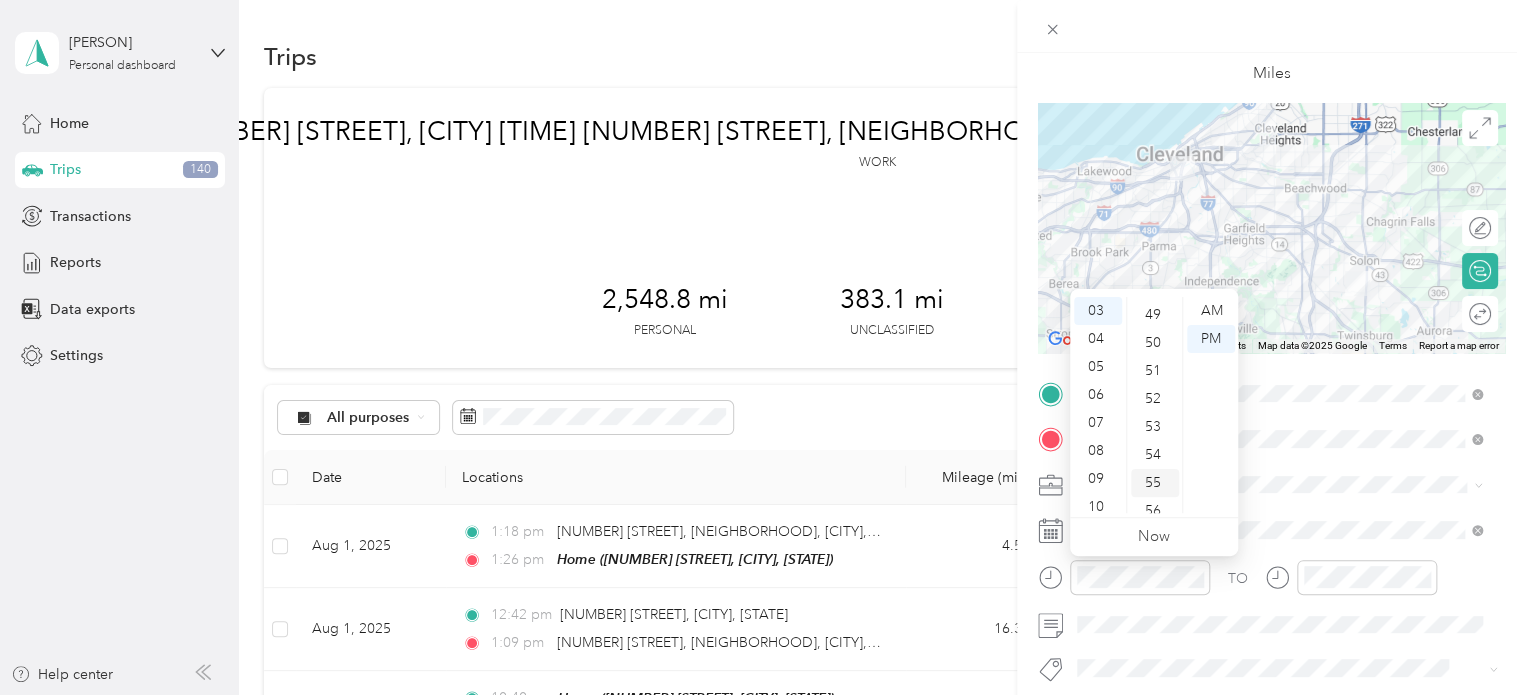 click on "55" at bounding box center [1155, 483] 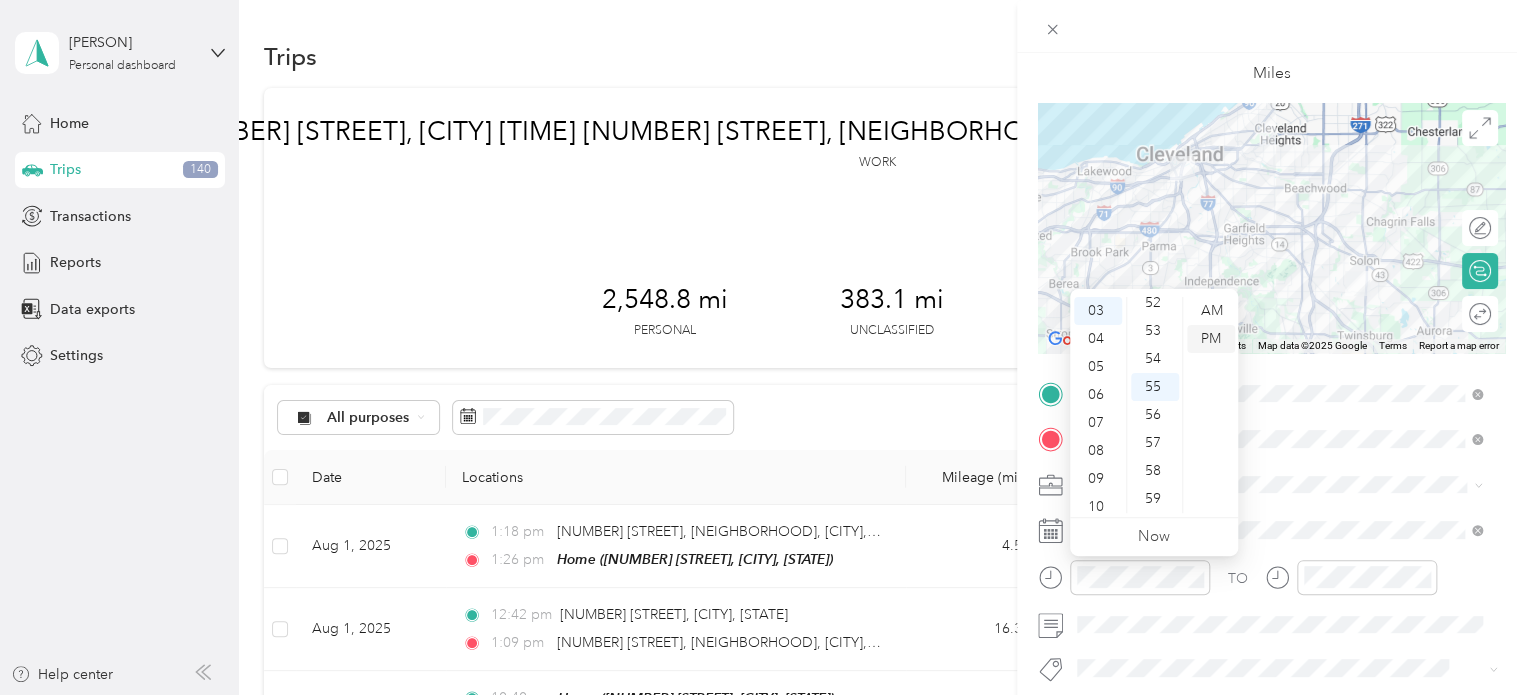 click on "PM" at bounding box center (1211, 339) 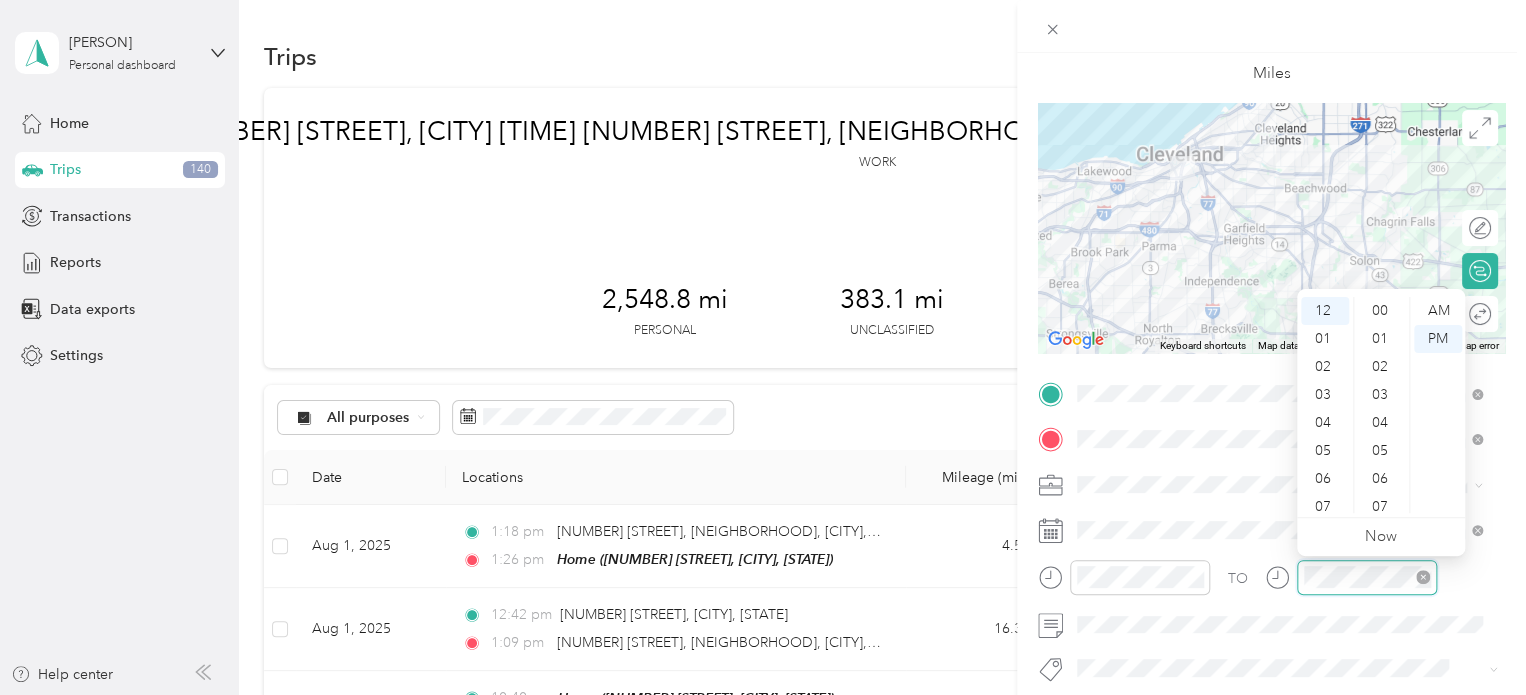 scroll, scrollTop: 868, scrollLeft: 0, axis: vertical 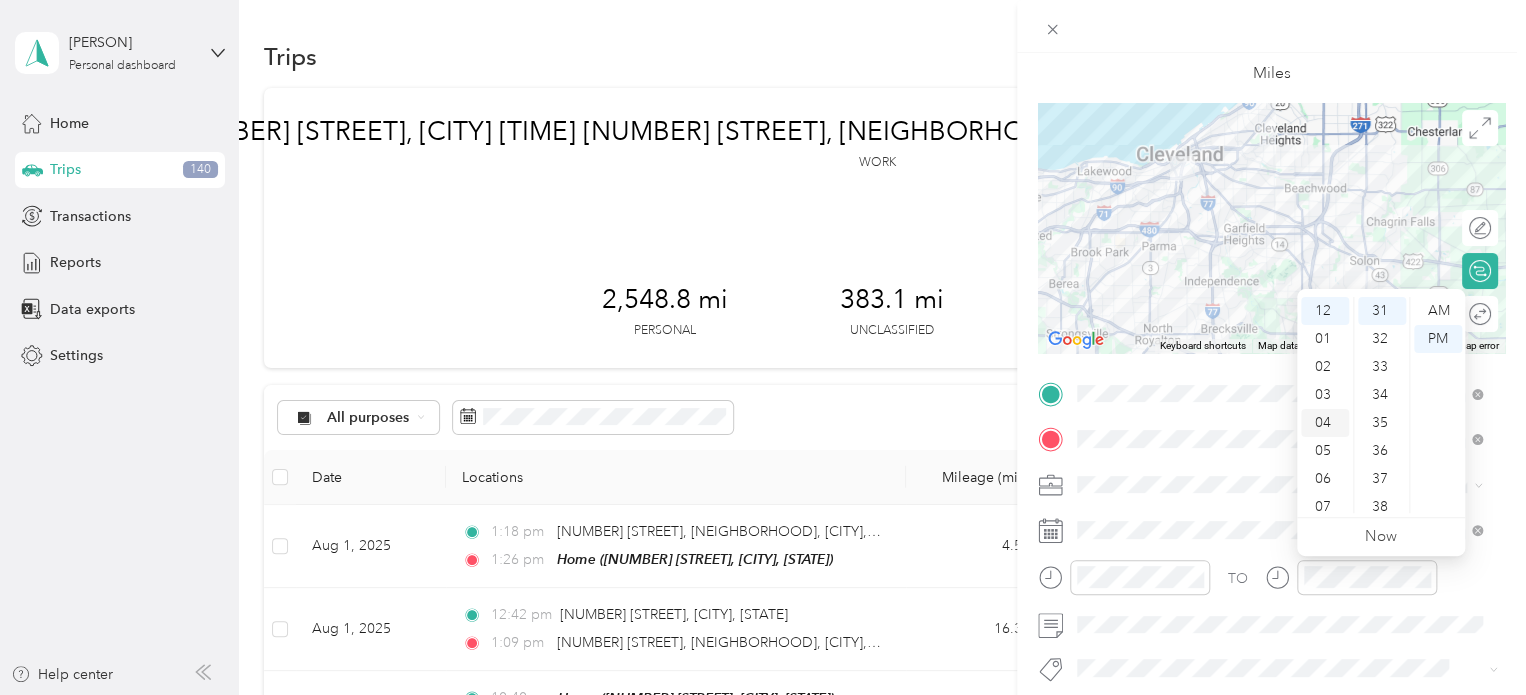 click on "04" at bounding box center [1325, 423] 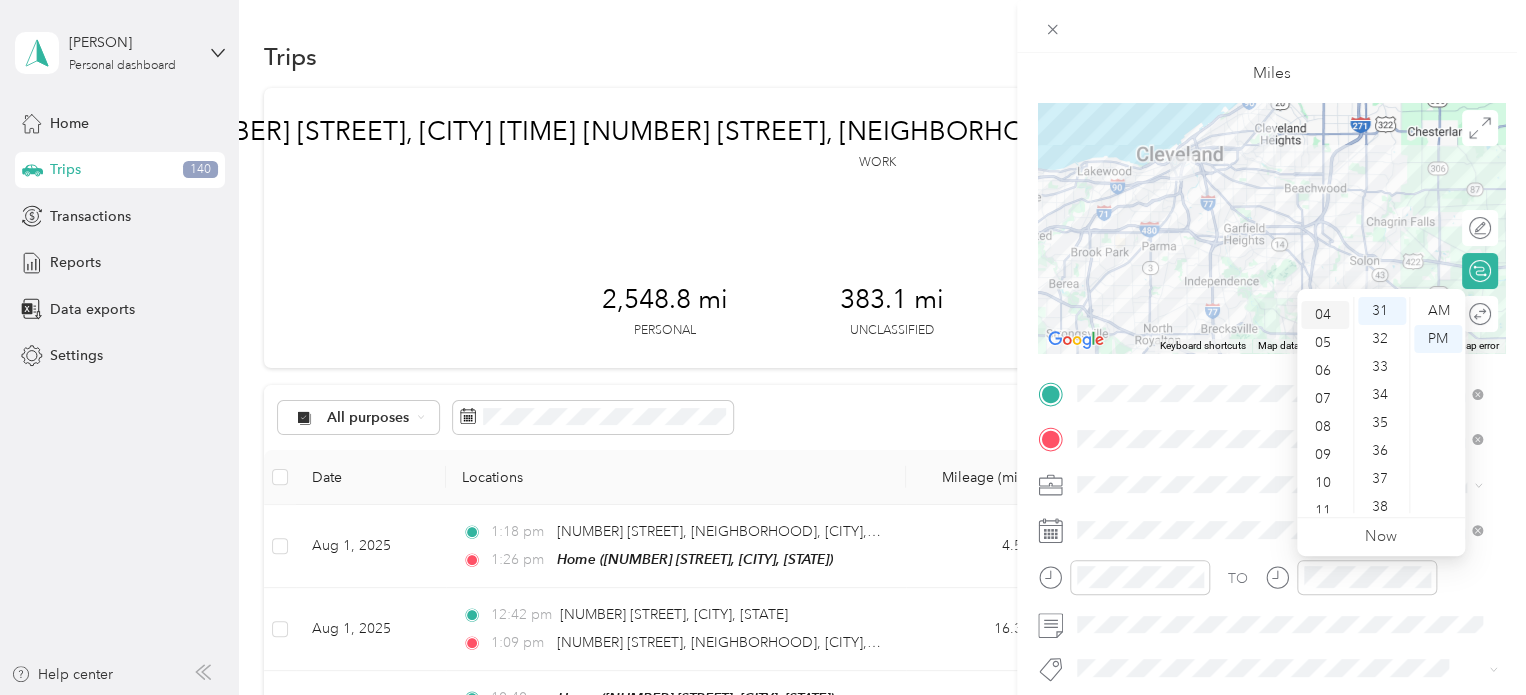 scroll, scrollTop: 112, scrollLeft: 0, axis: vertical 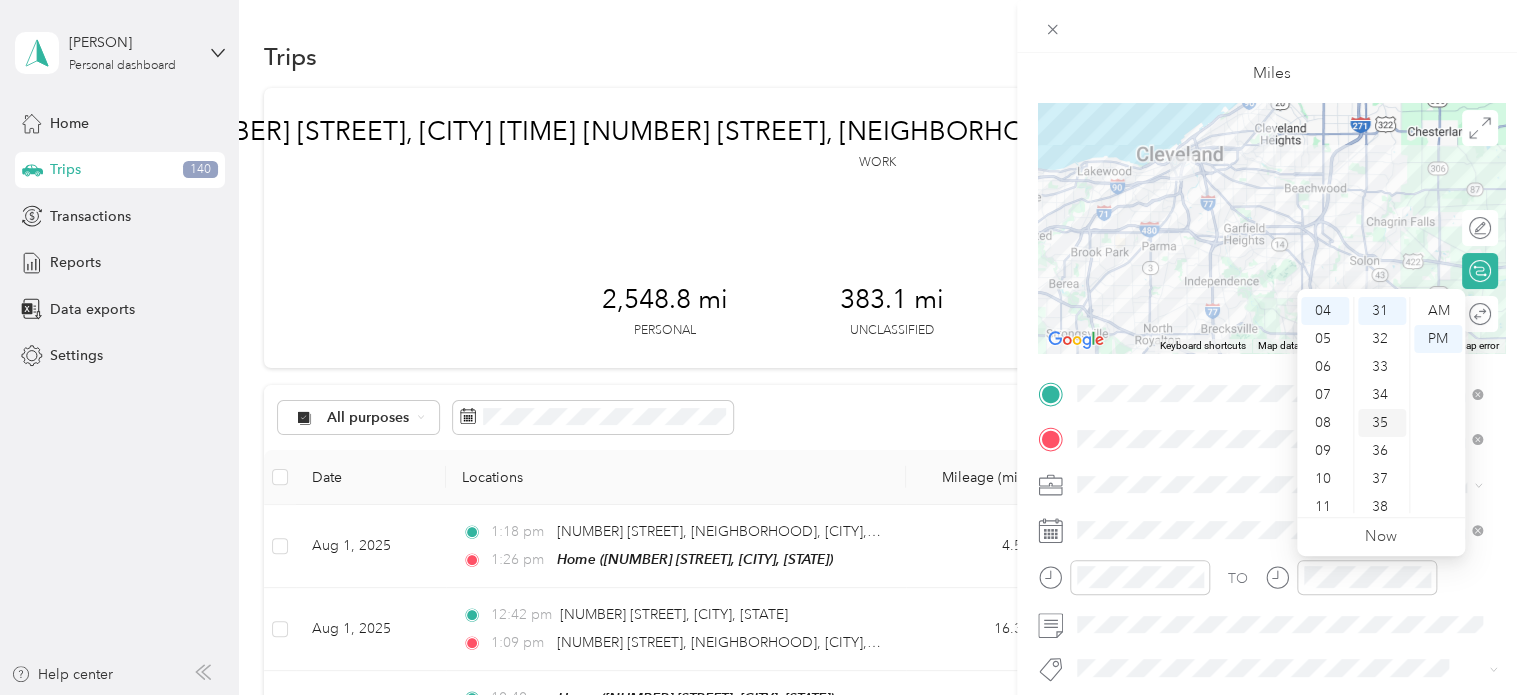 click on "35" at bounding box center [1382, 423] 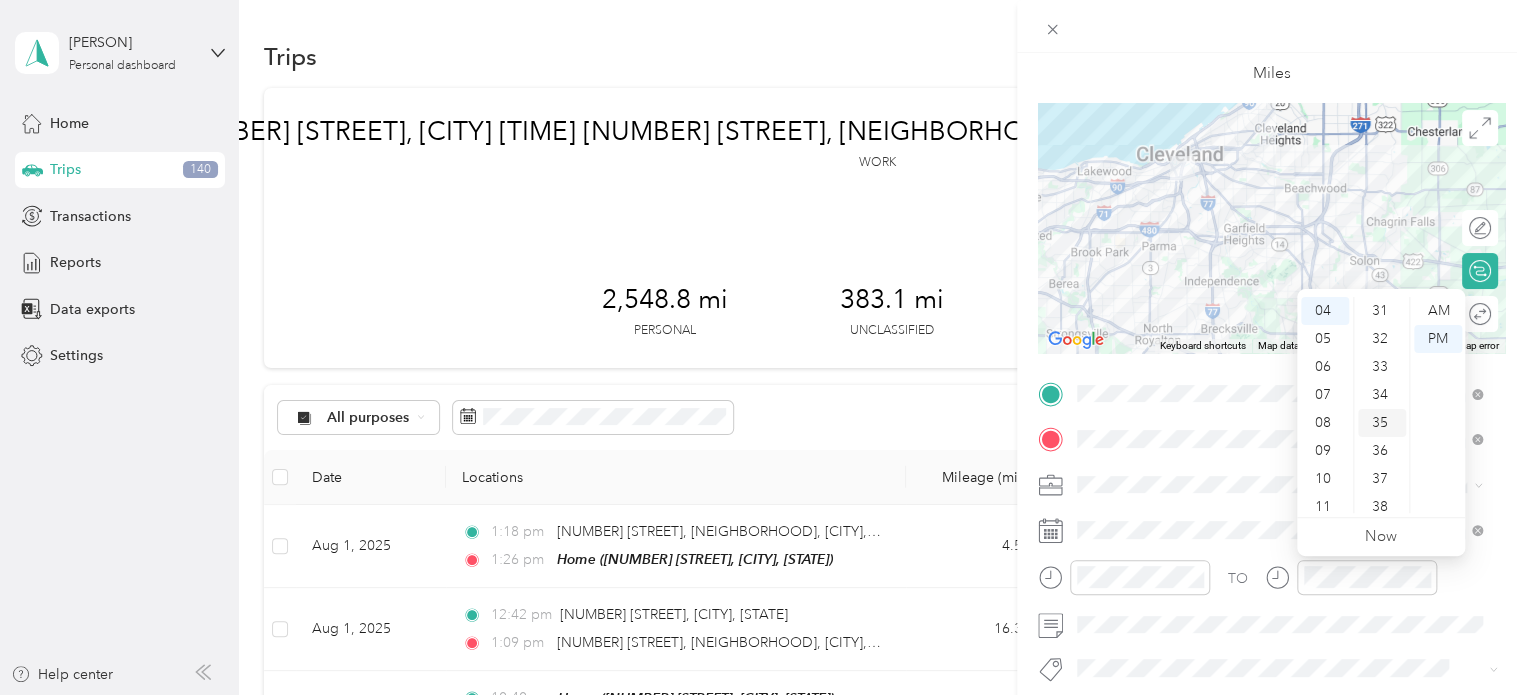 scroll, scrollTop: 980, scrollLeft: 0, axis: vertical 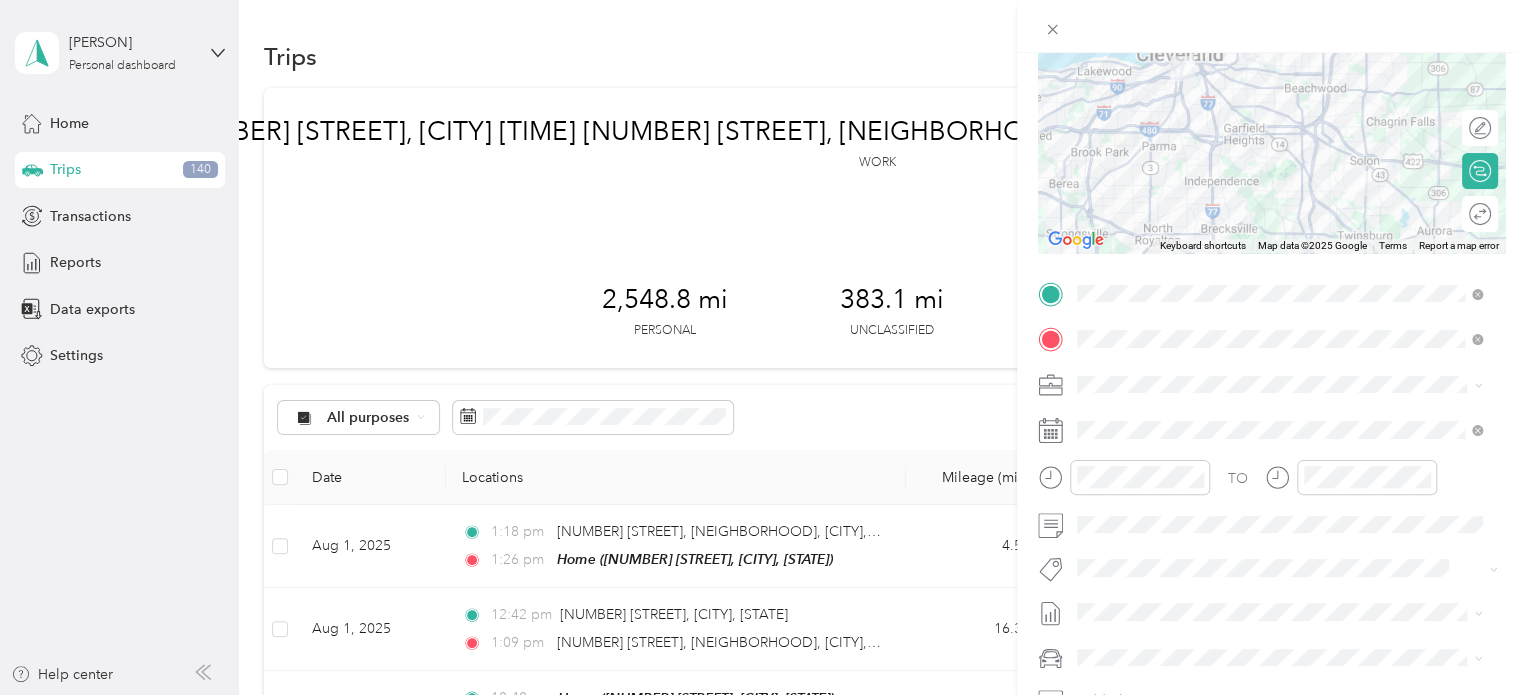 click on "[MONTH] [DAY] - [MONTH], [YEAR] Draft" at bounding box center (1279, 421) 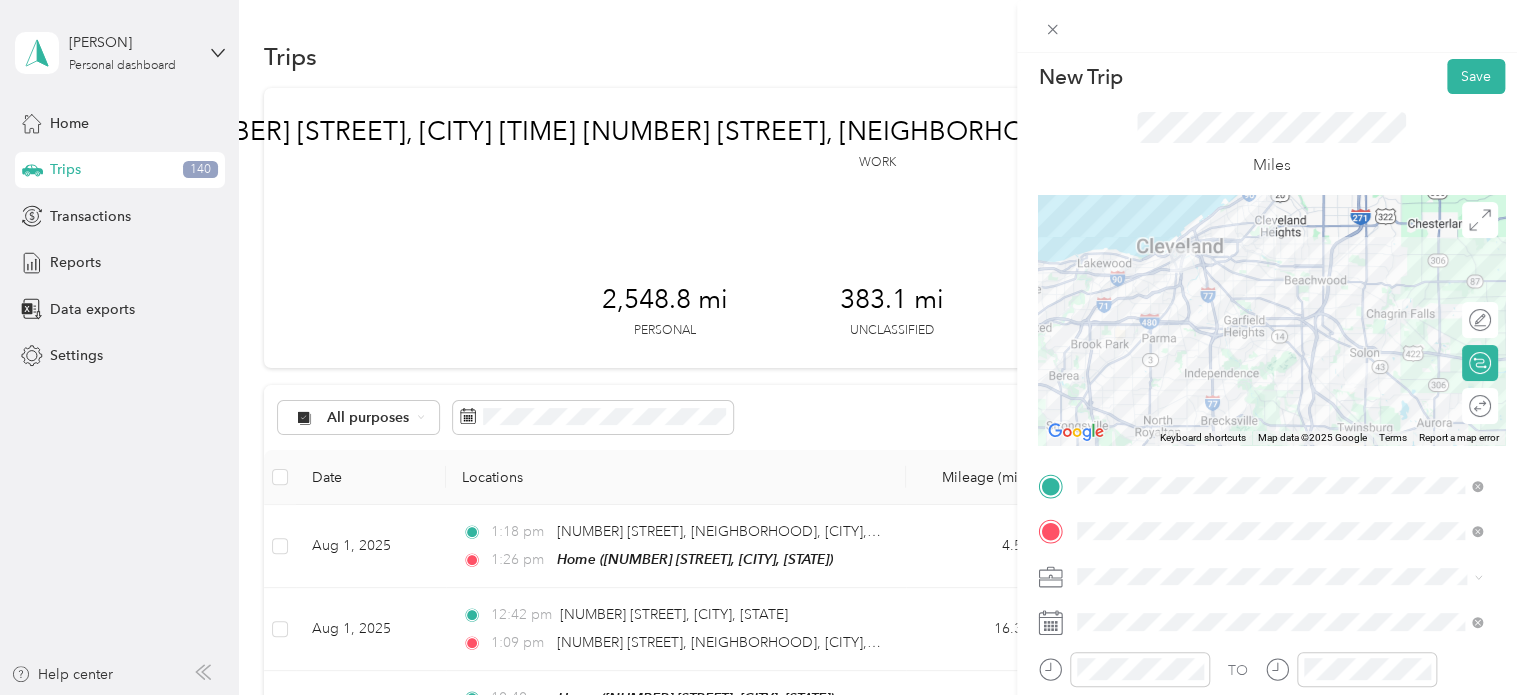scroll, scrollTop: 0, scrollLeft: 0, axis: both 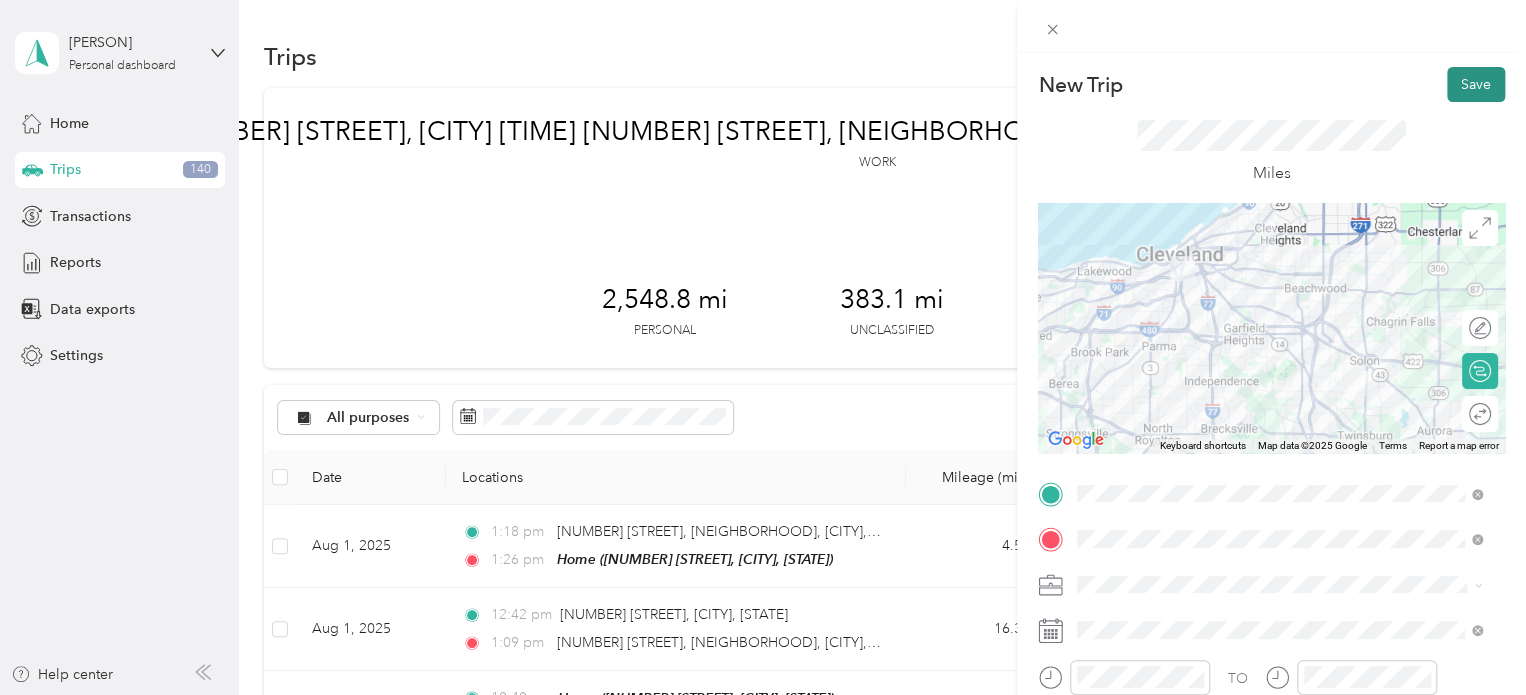 click on "Save" at bounding box center [1476, 84] 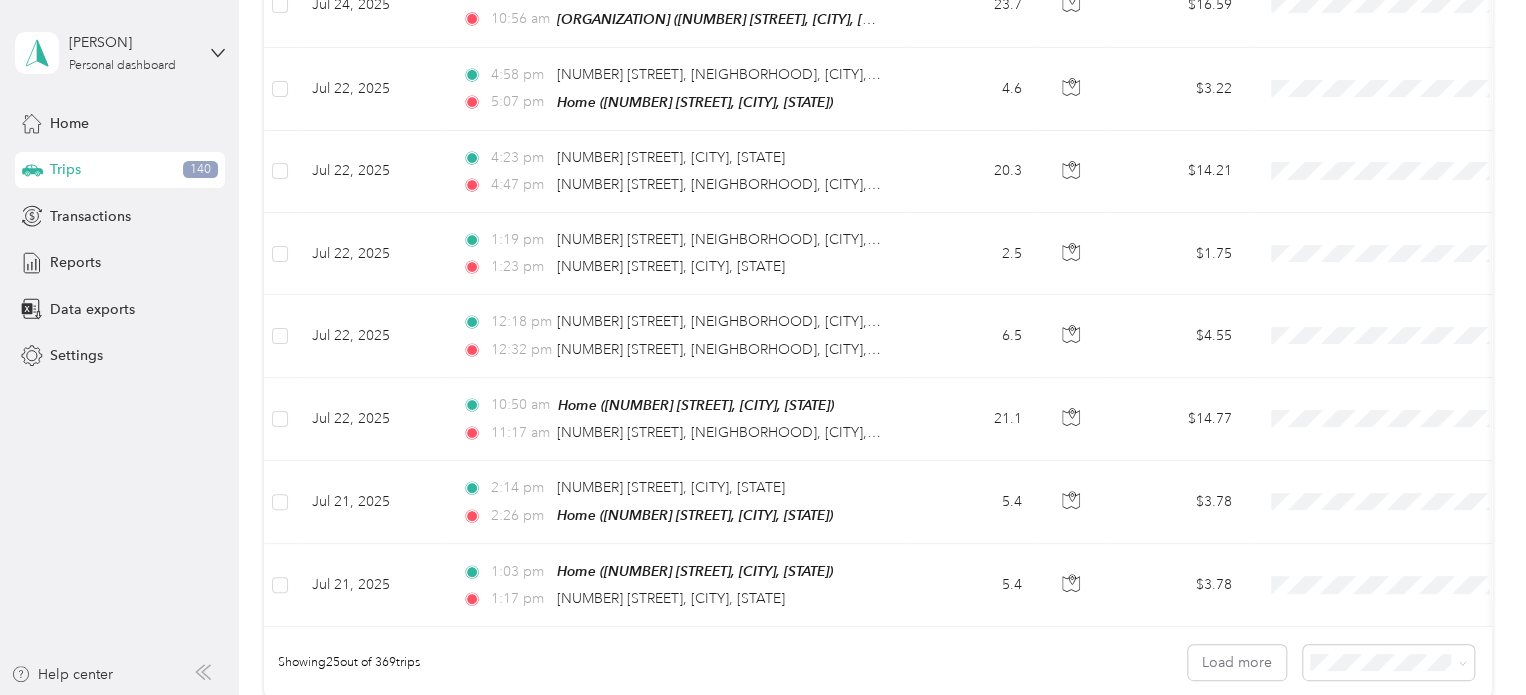 scroll, scrollTop: 2000, scrollLeft: 0, axis: vertical 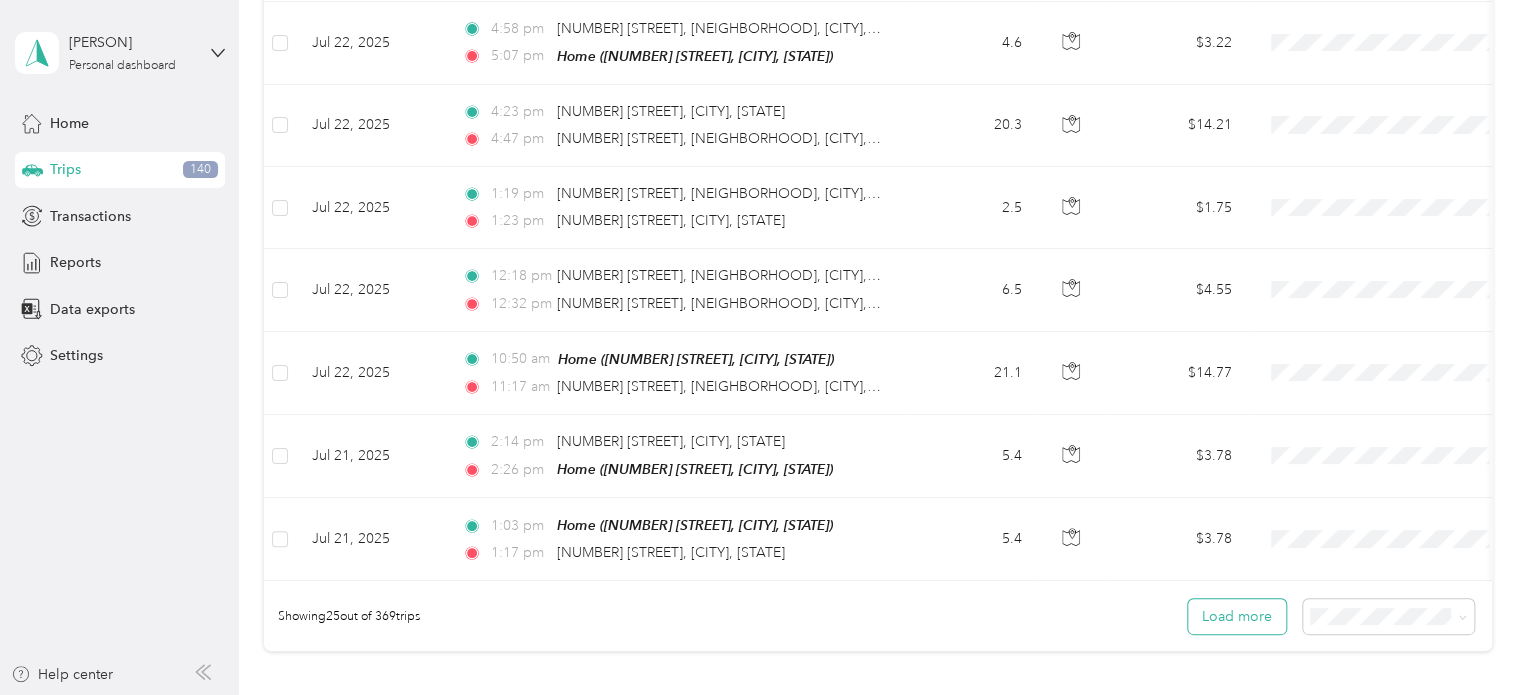 click on "Load more" at bounding box center [1237, 616] 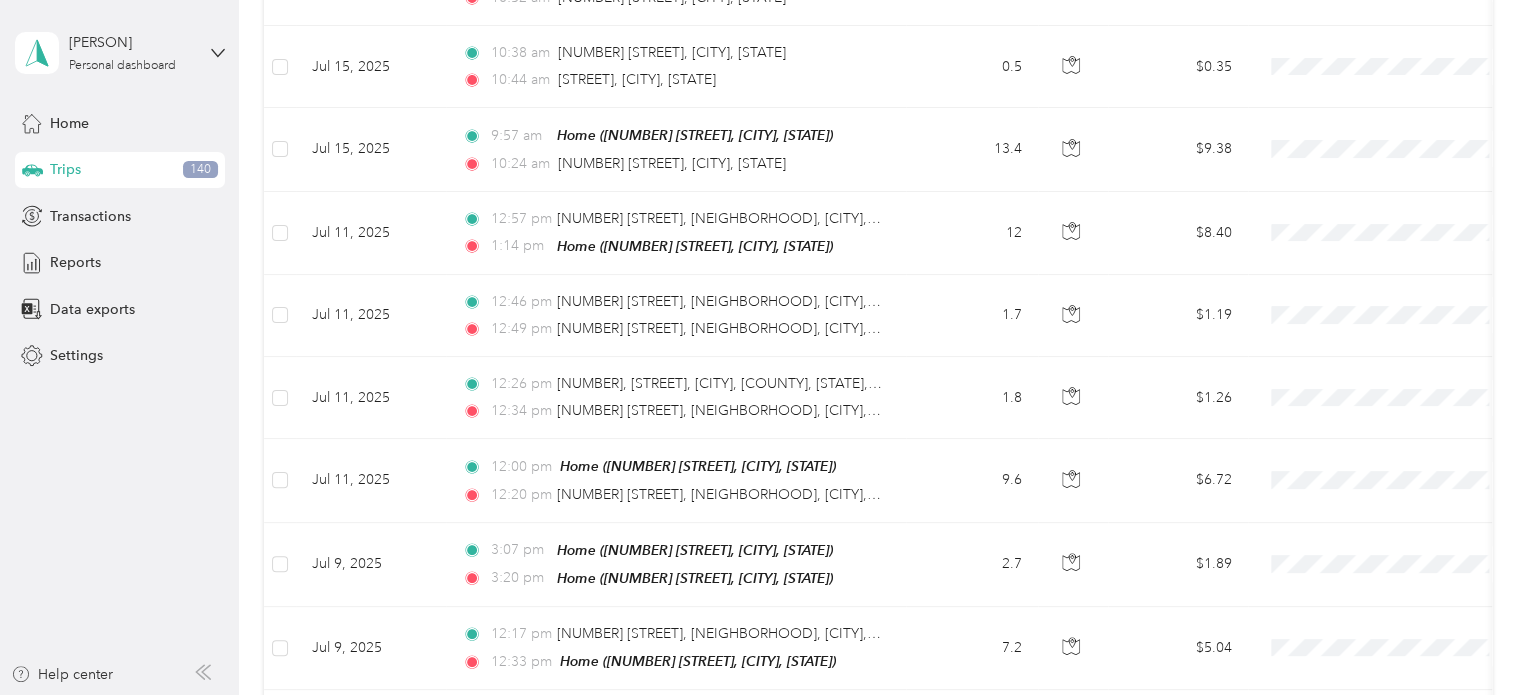 scroll, scrollTop: 4000, scrollLeft: 0, axis: vertical 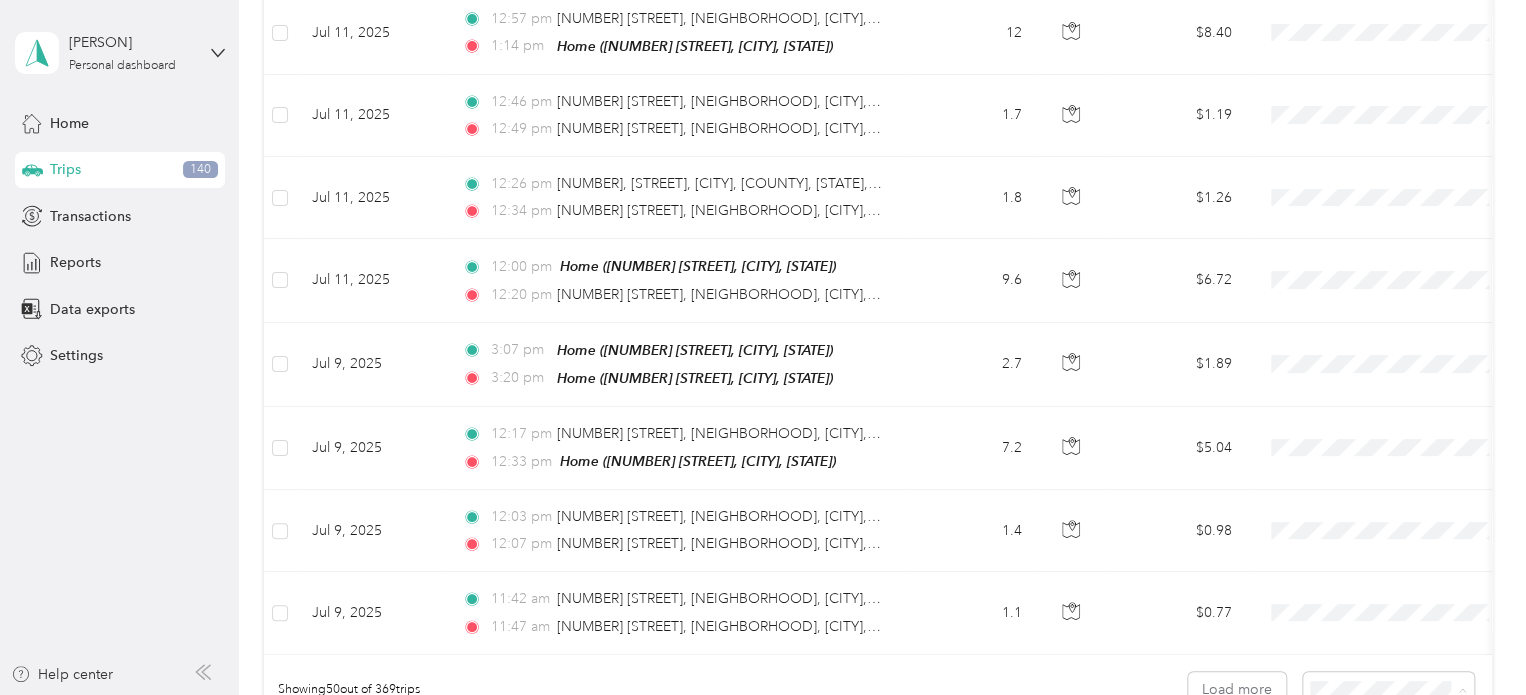 click on "100 per load" at bounding box center (1383, 596) 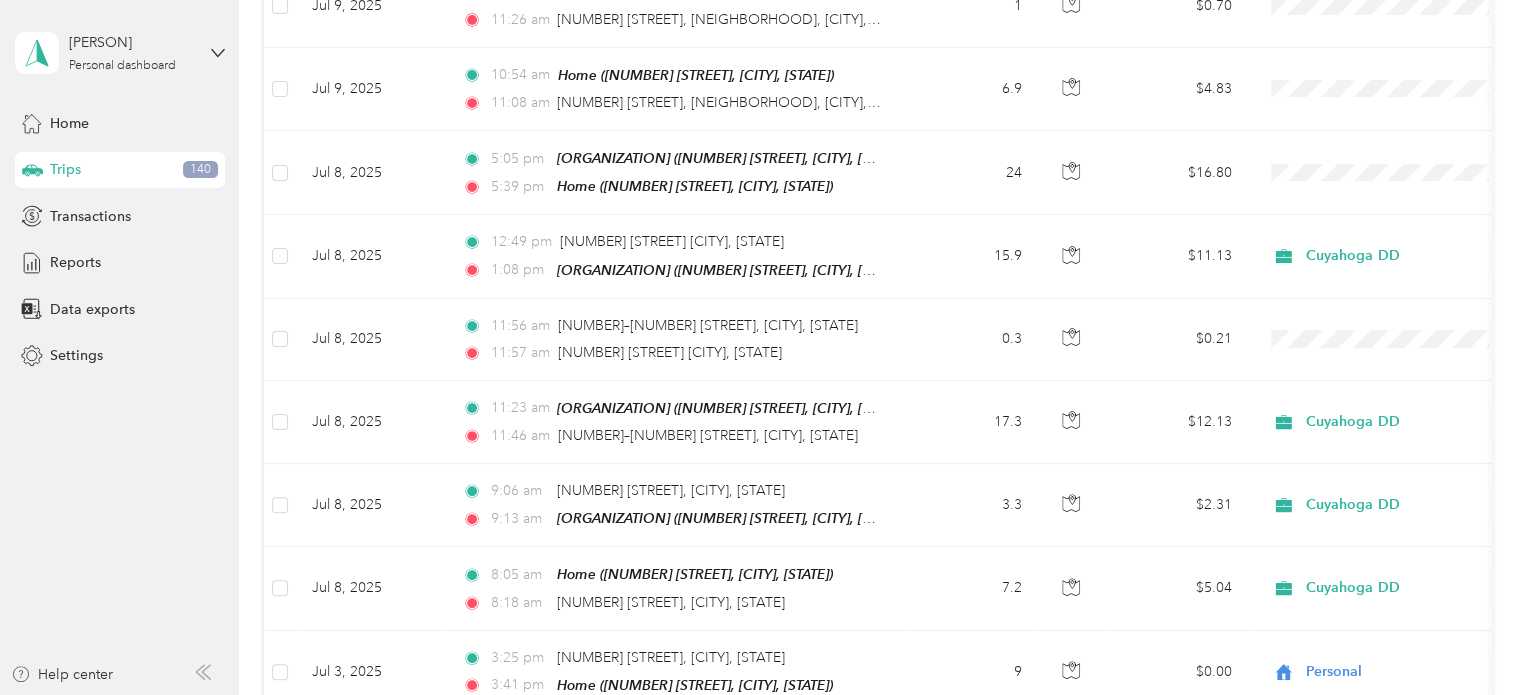 scroll, scrollTop: 4500, scrollLeft: 0, axis: vertical 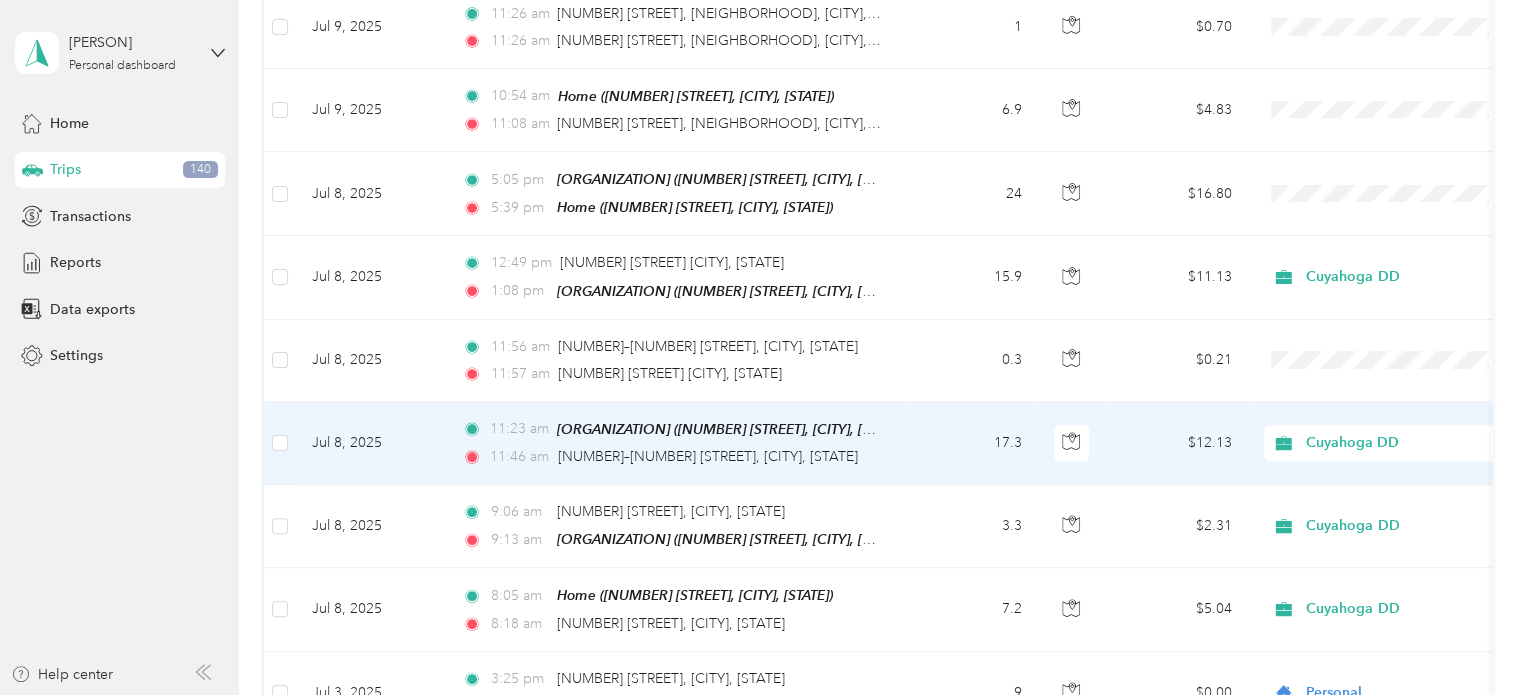 click on "[TIME] [ORGANIZATION] ([NUMBER] [STREET], [CITY], [STATE]) [TIME] [NUMBER]–[NUMBER] [STREET], [CITY], [STATE]" at bounding box center (676, 443) 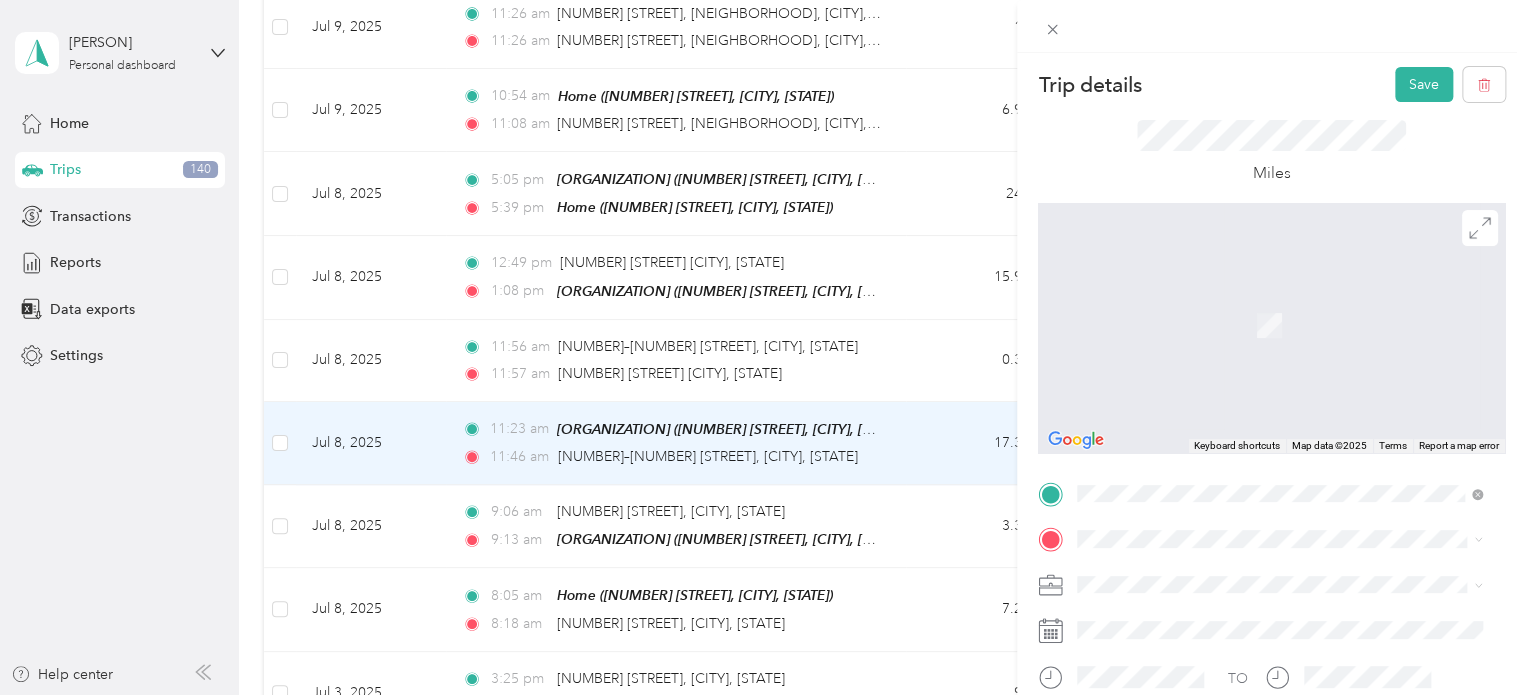 click on "[NUMBER] [STREET]
[CITY], [STATE] [POSTAL_CODE], [COUNTRY]" at bounding box center [1259, 300] 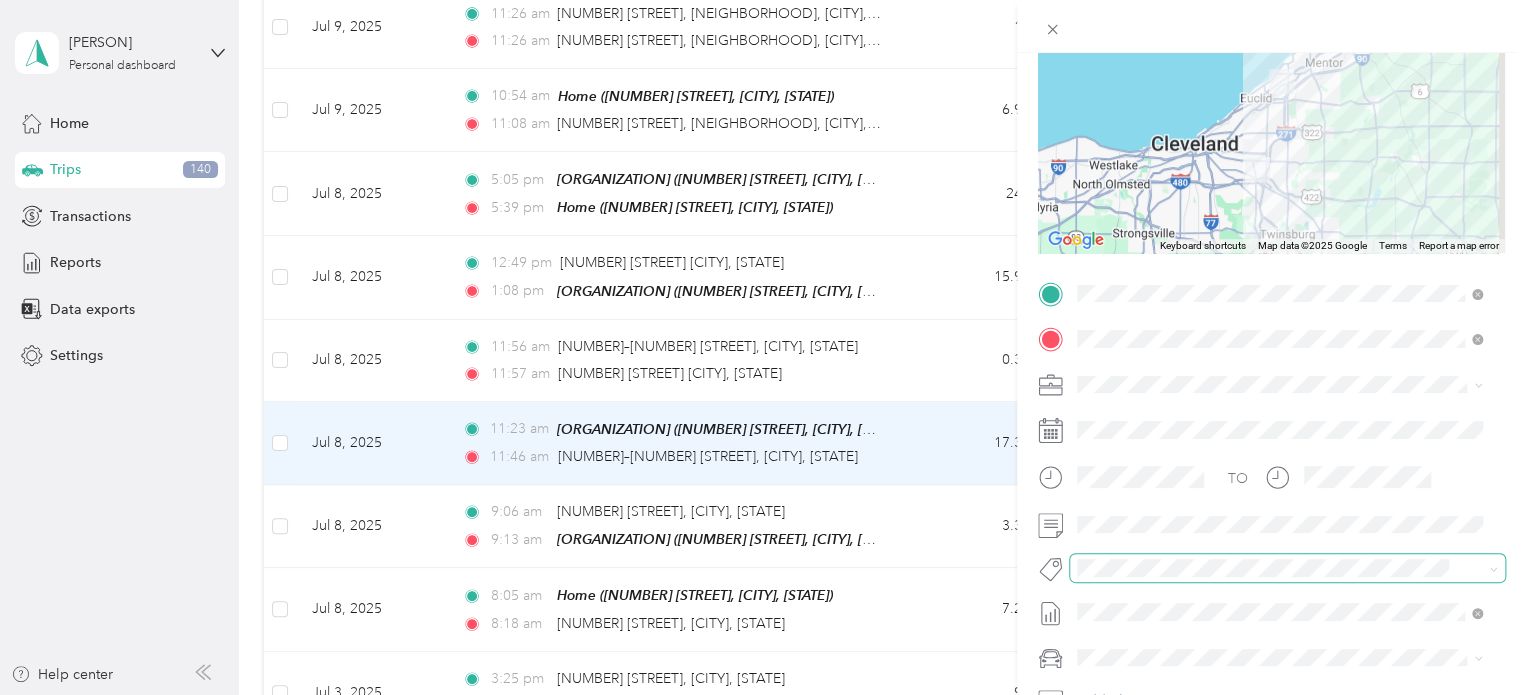 scroll, scrollTop: 0, scrollLeft: 0, axis: both 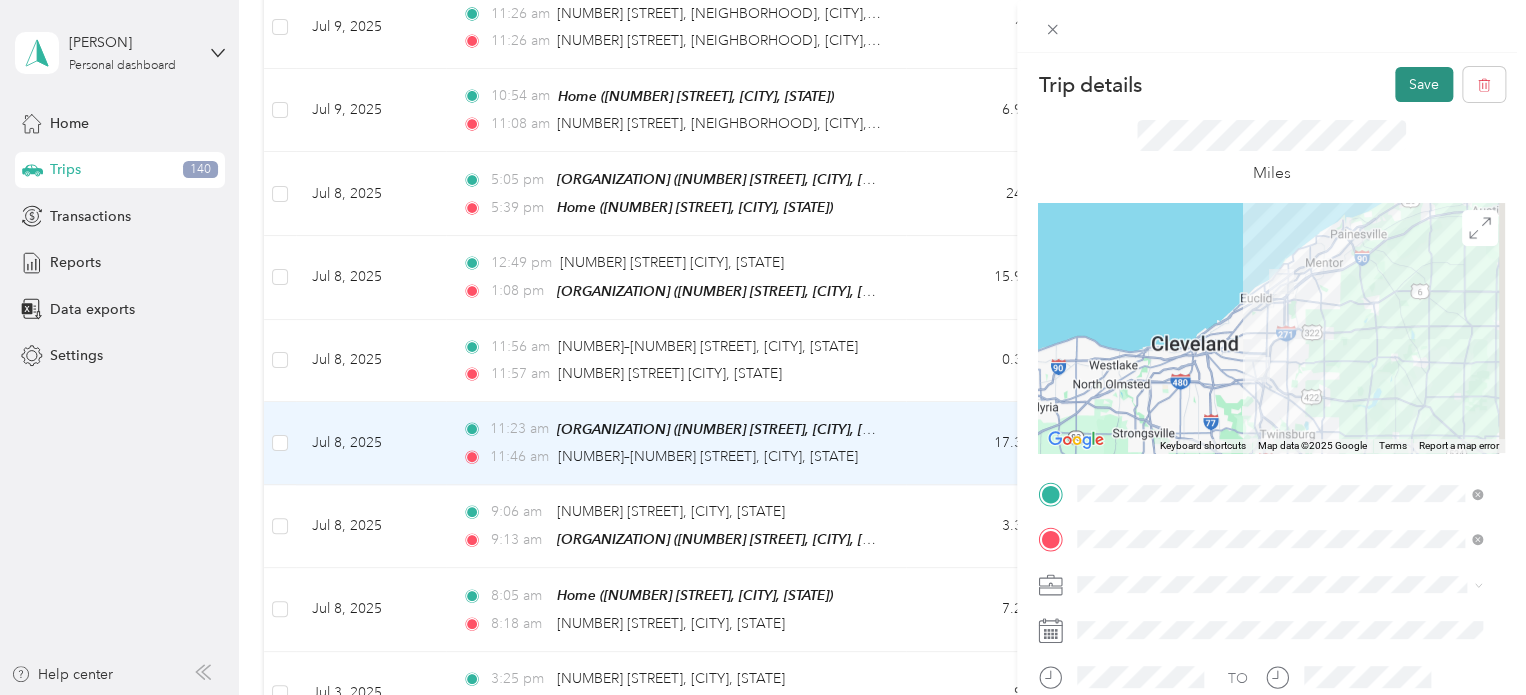 click on "Save" at bounding box center (1424, 84) 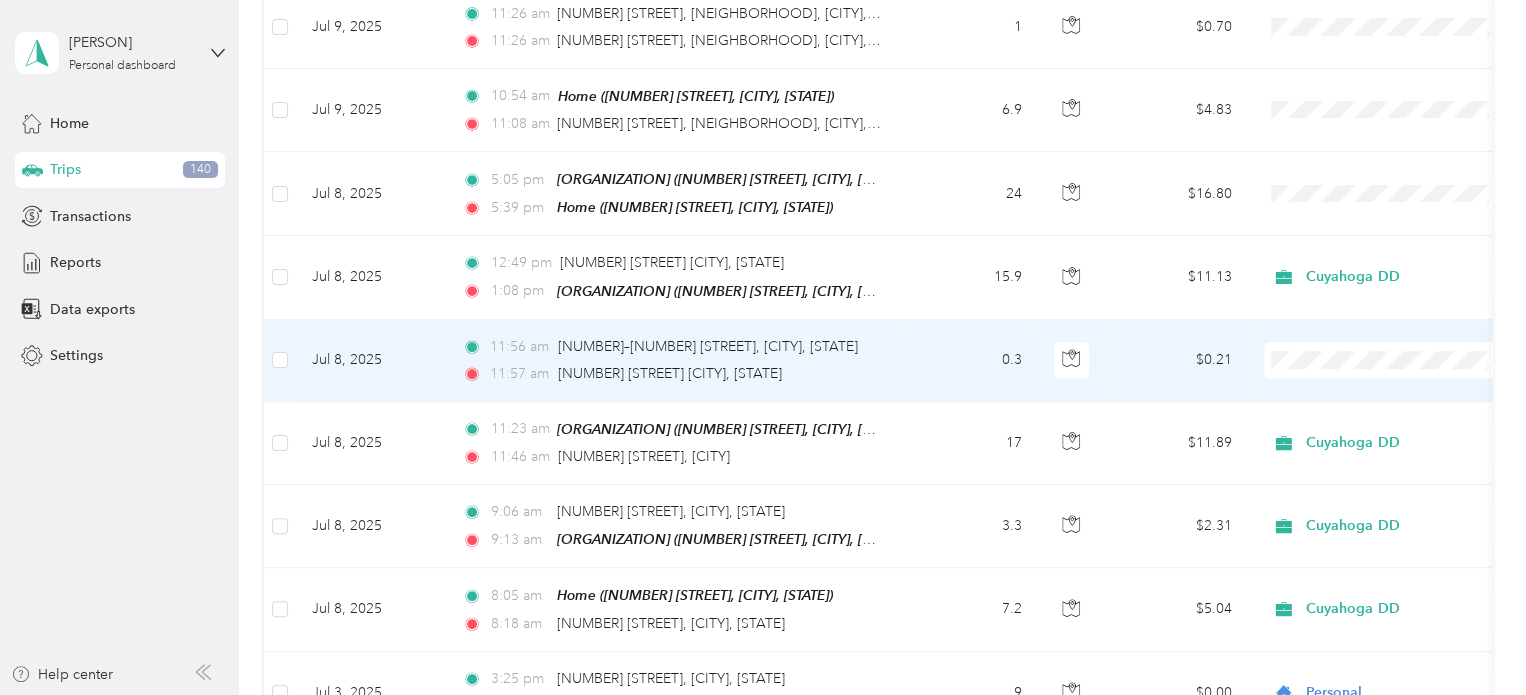 click on "0.3" at bounding box center [972, 361] 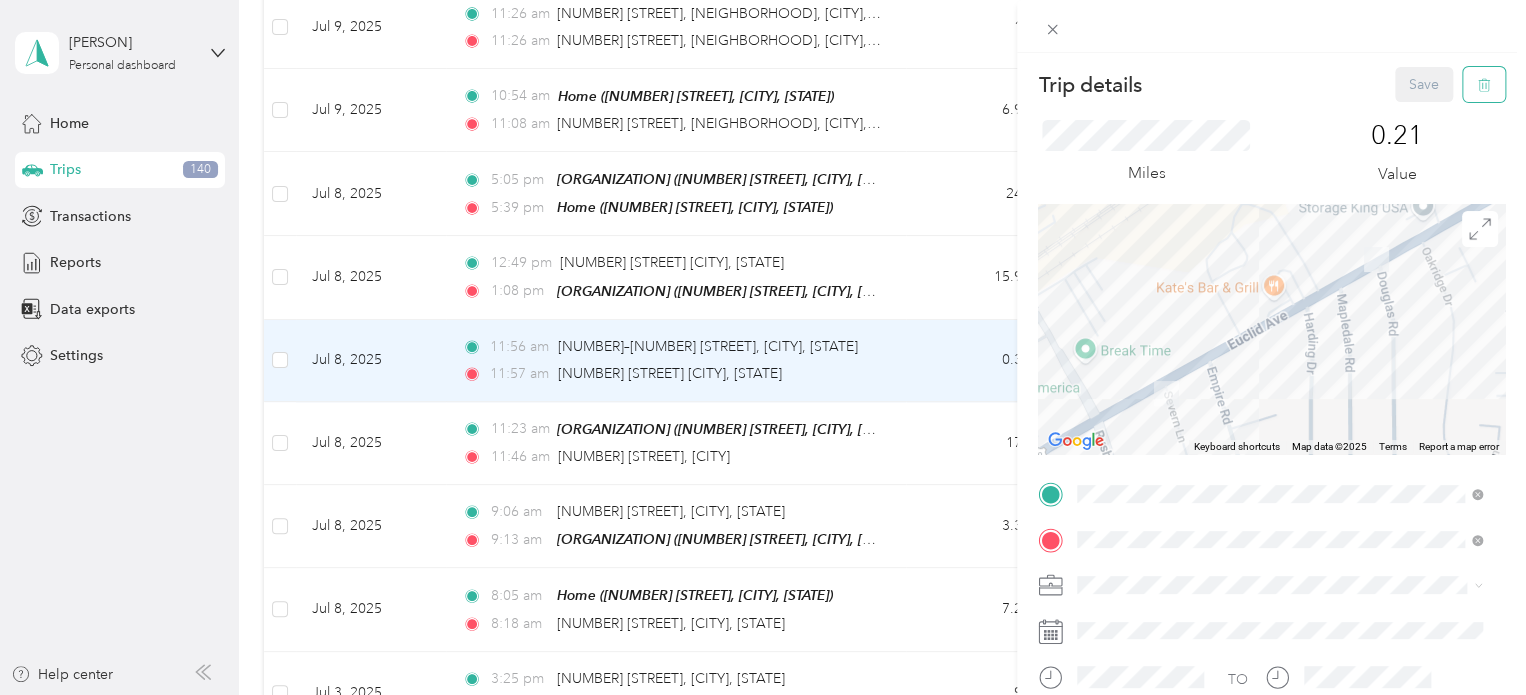click 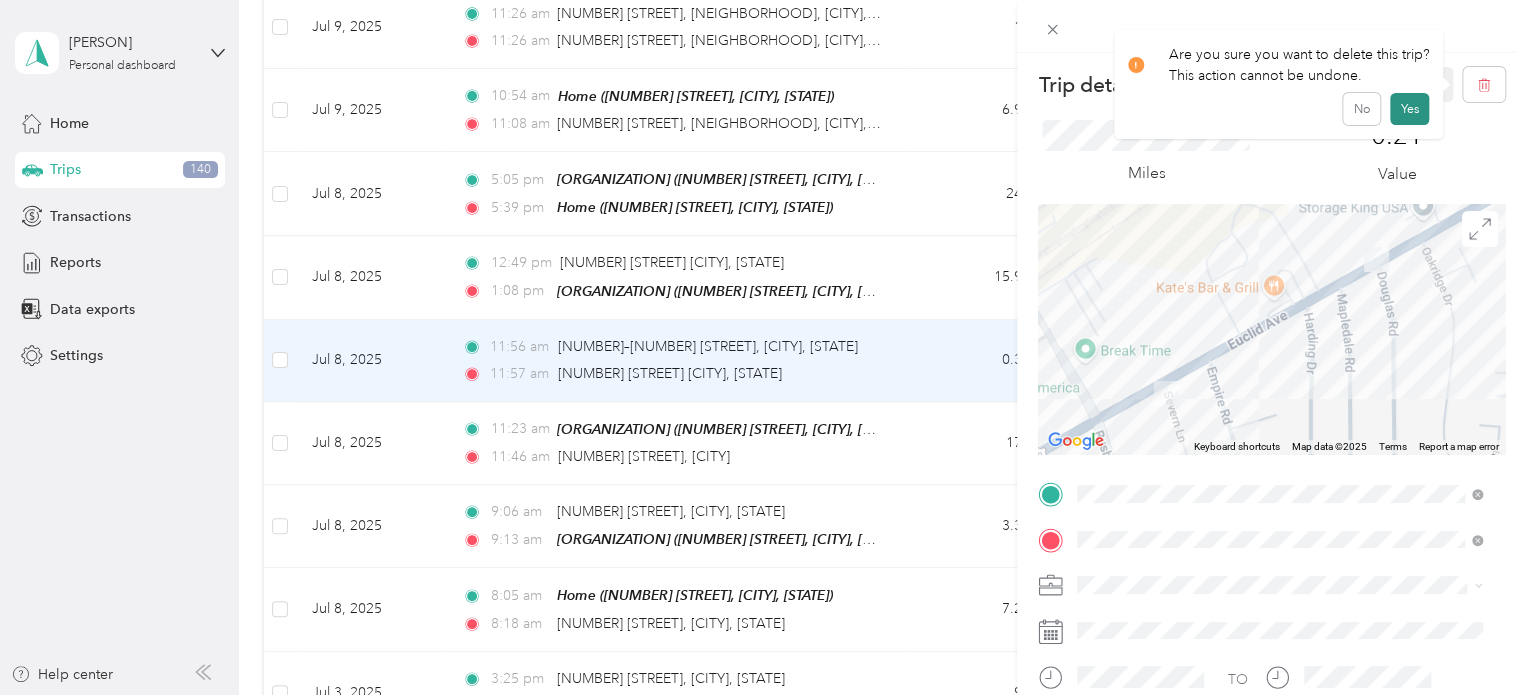 click on "Yes" at bounding box center (1409, 109) 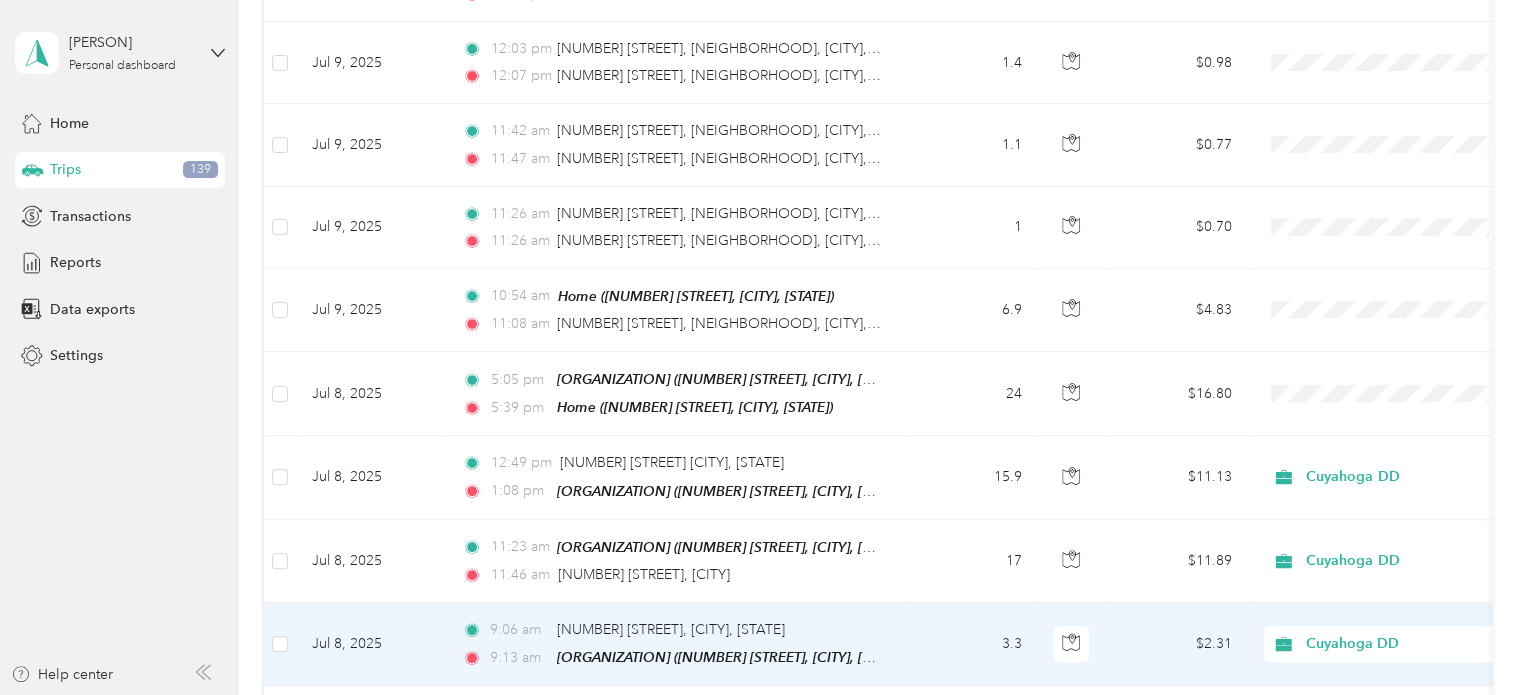 scroll, scrollTop: 4200, scrollLeft: 0, axis: vertical 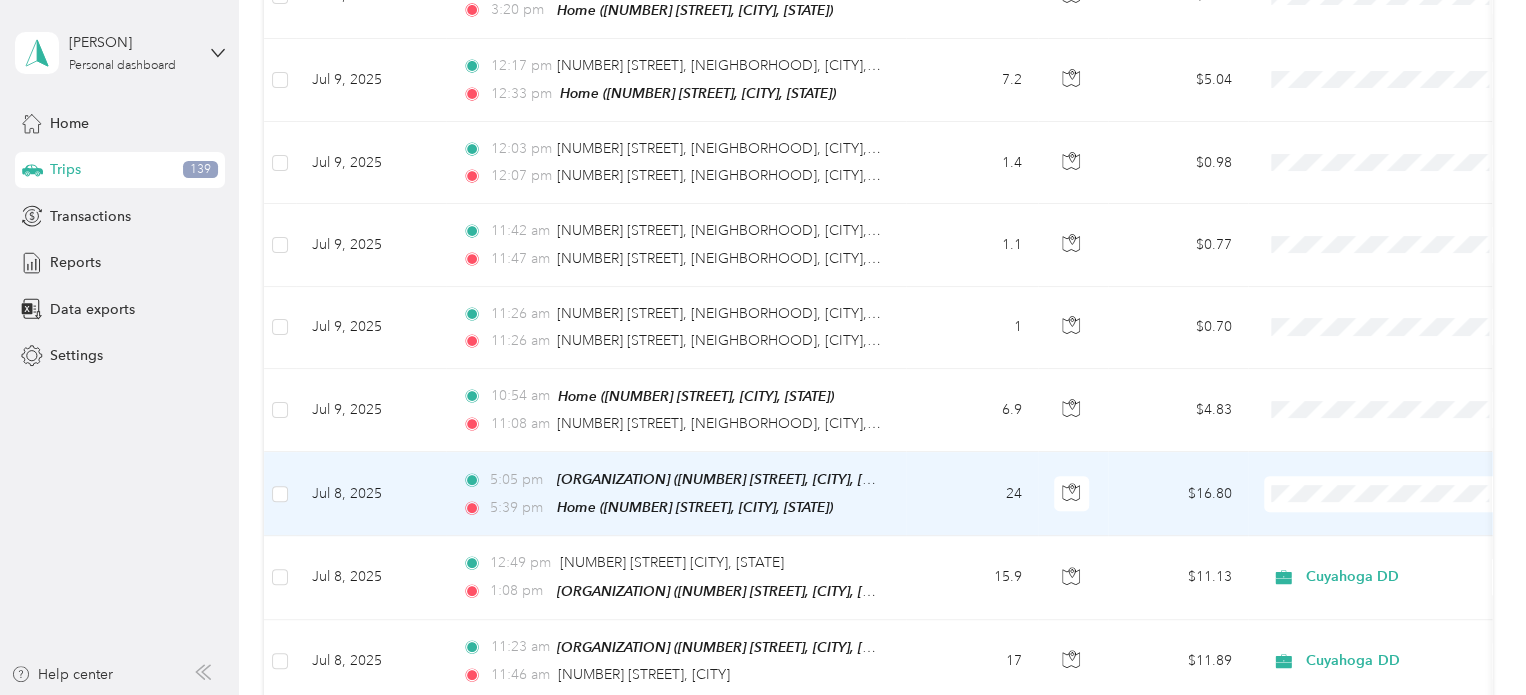 click on "Cuyahoga DD" at bounding box center (1405, 481) 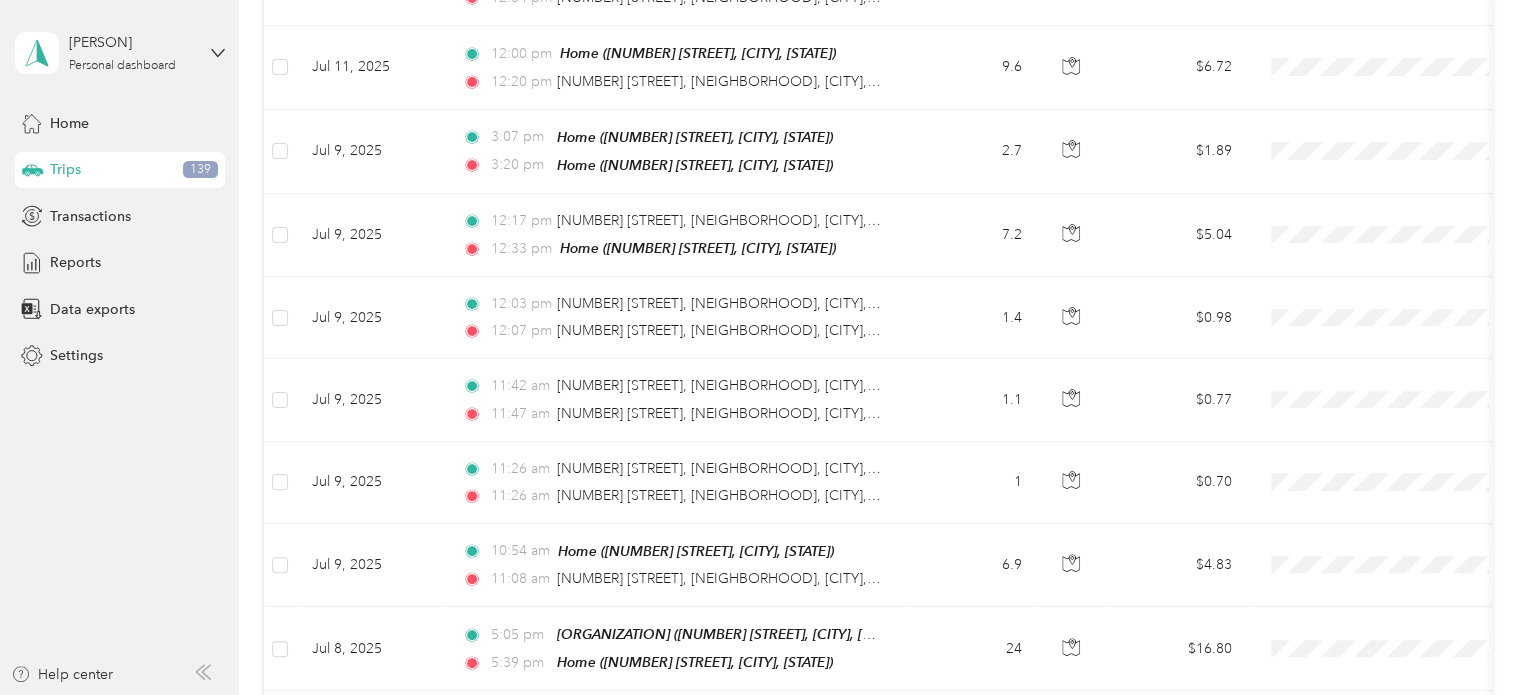 scroll, scrollTop: 4000, scrollLeft: 0, axis: vertical 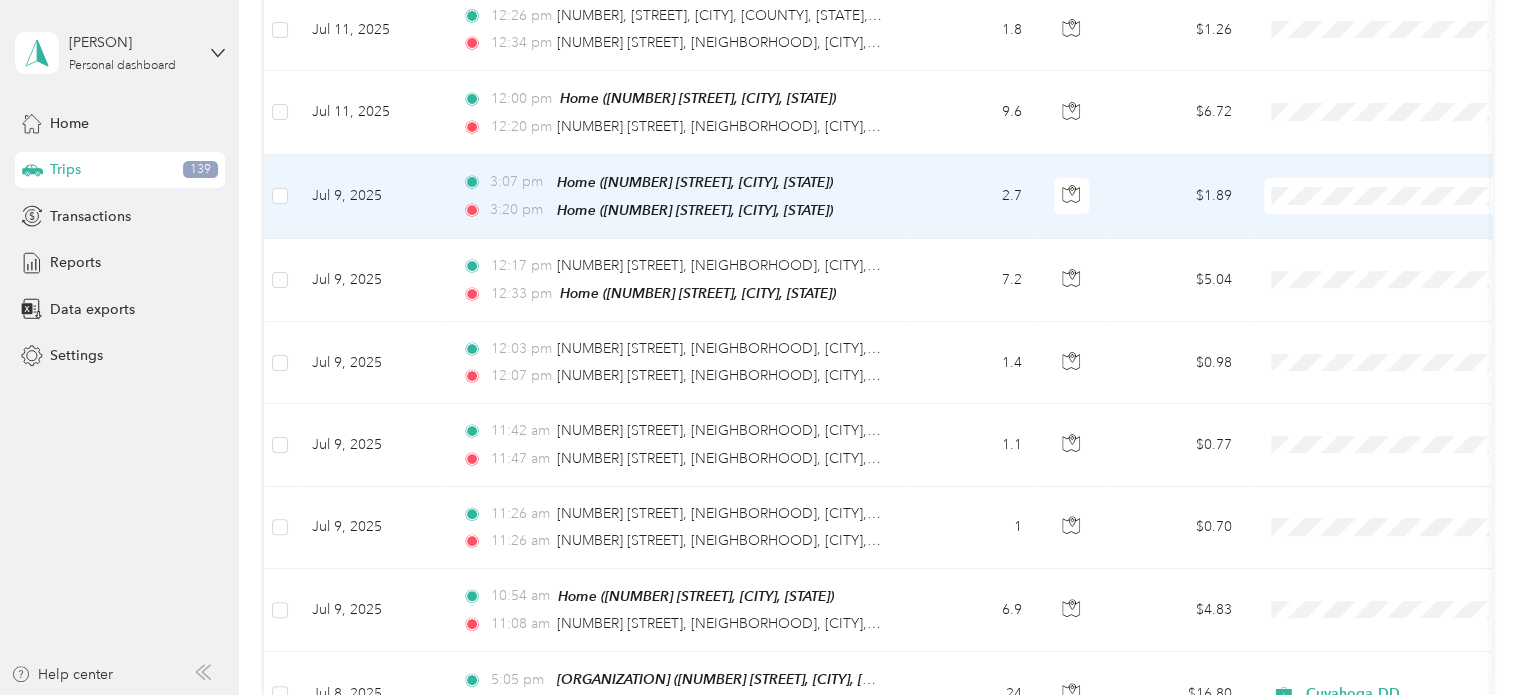 click on "Personal" at bounding box center [1405, 223] 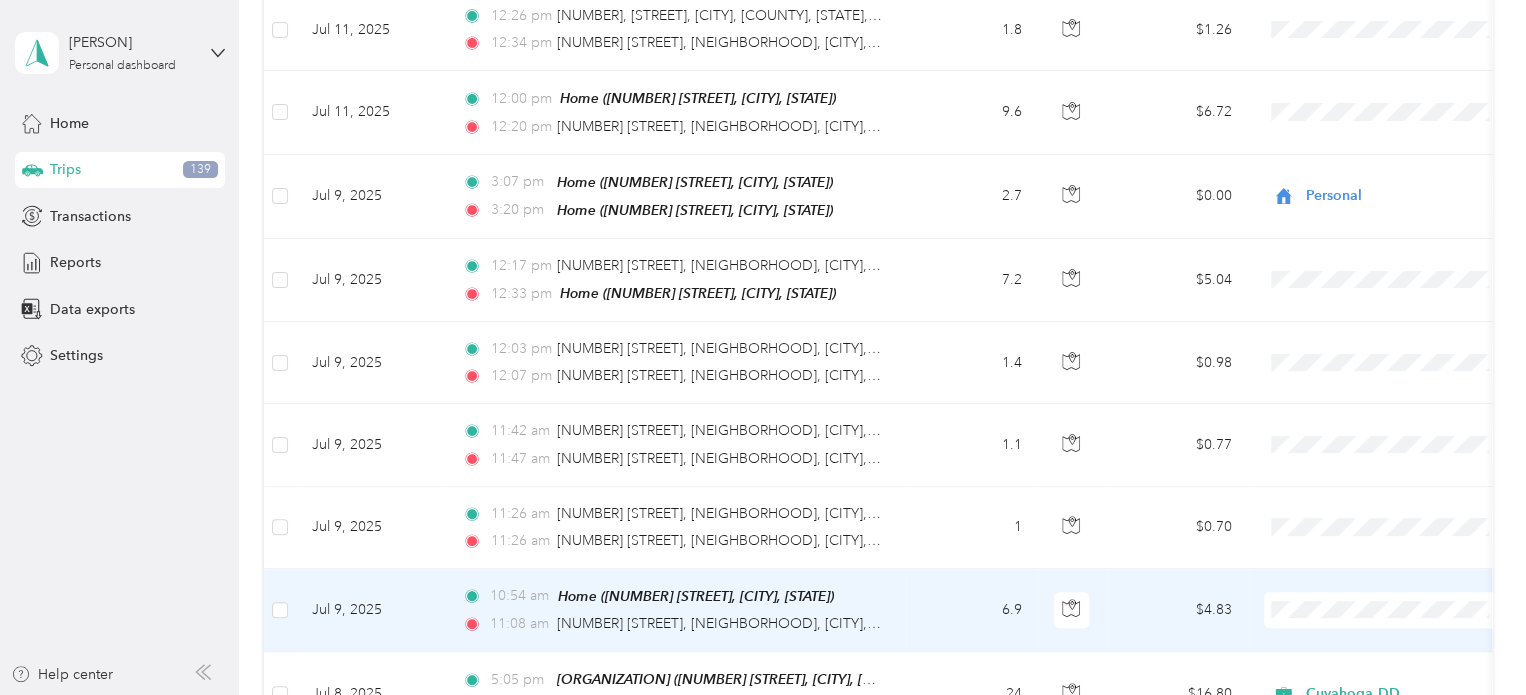 click on "Personal" at bounding box center [1405, 634] 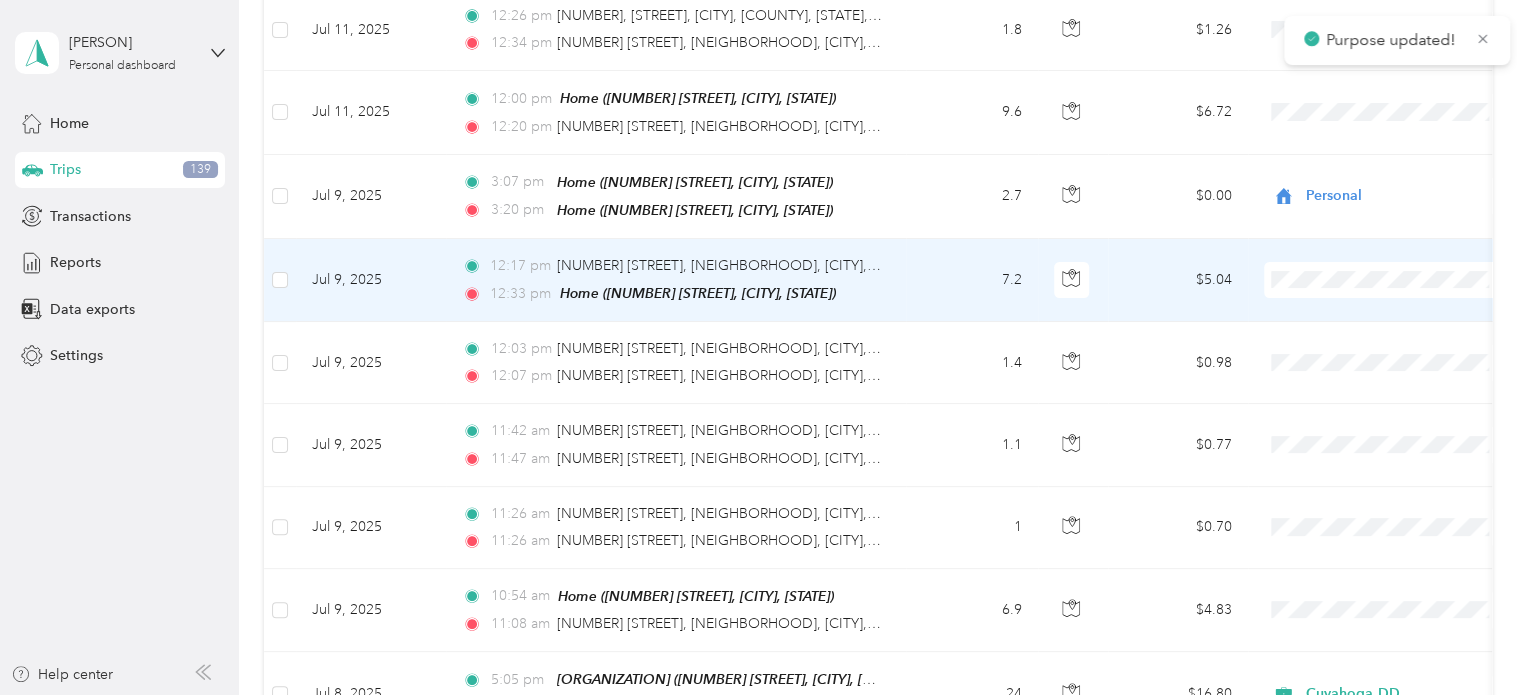 click on "Personal" at bounding box center [1388, 305] 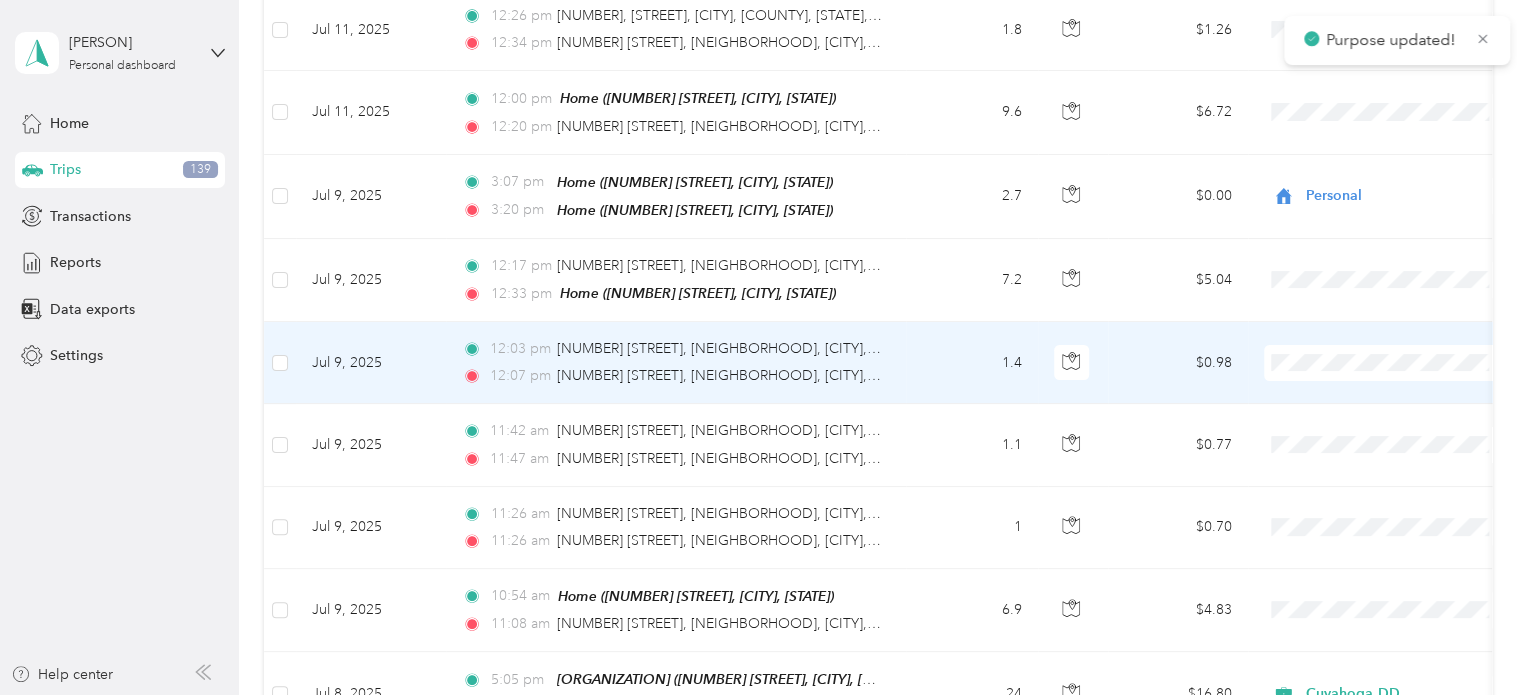 click on "Personal" at bounding box center [1405, 384] 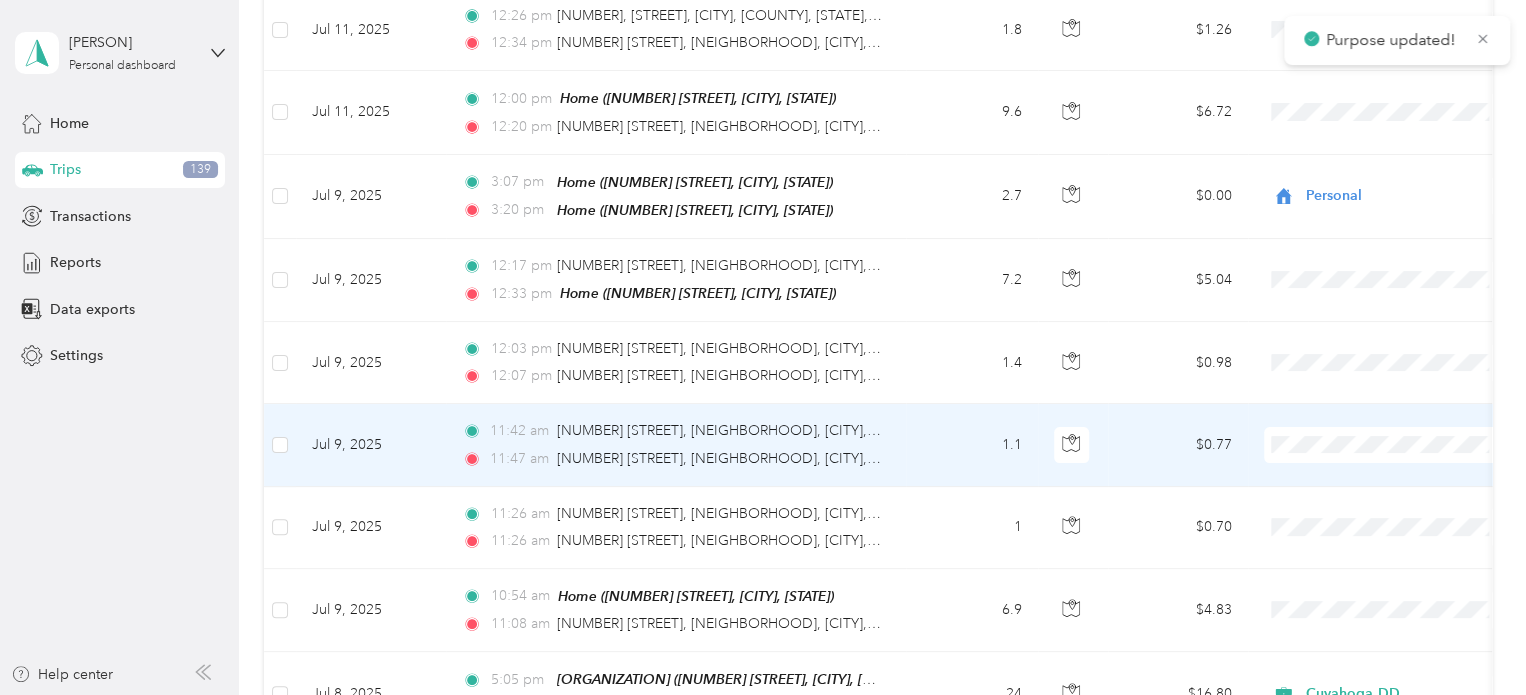 click on "Personal" at bounding box center (1405, 464) 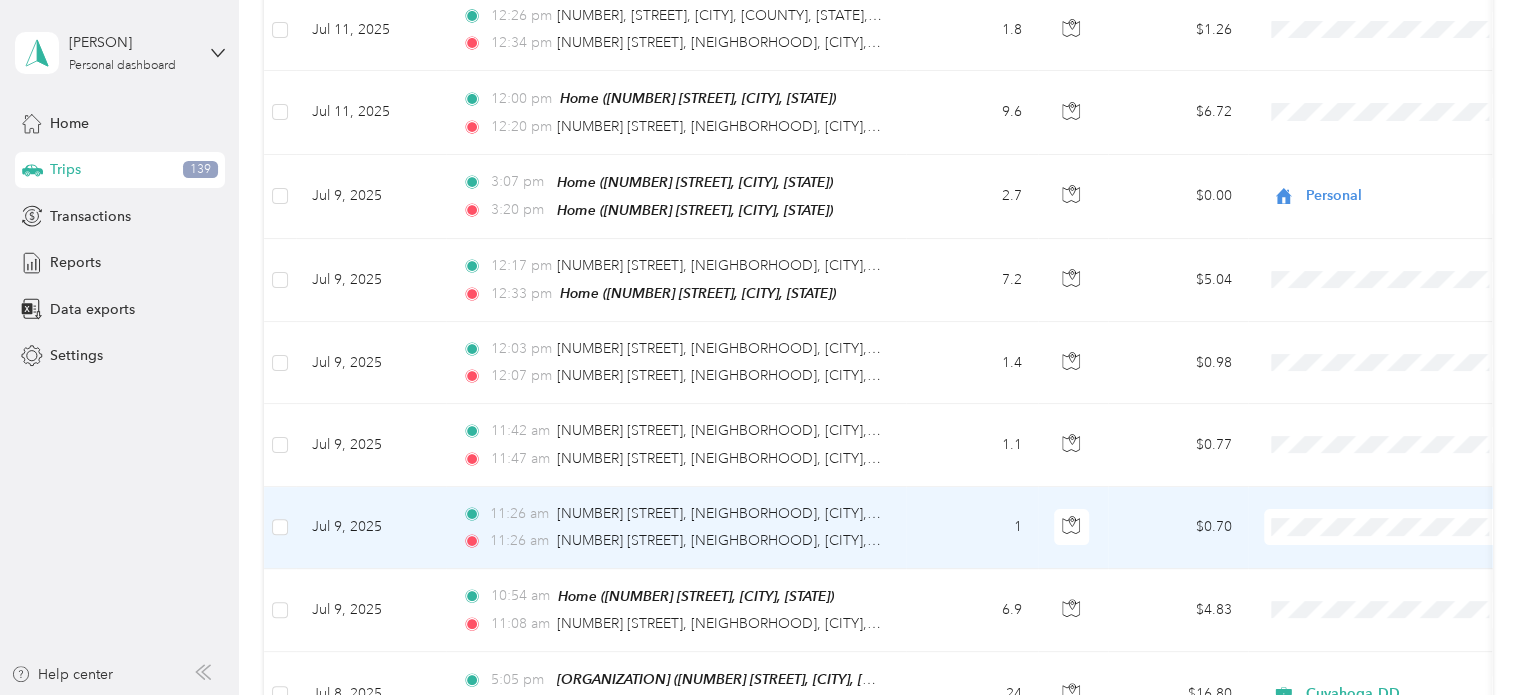 click on "Personal" at bounding box center (1388, 551) 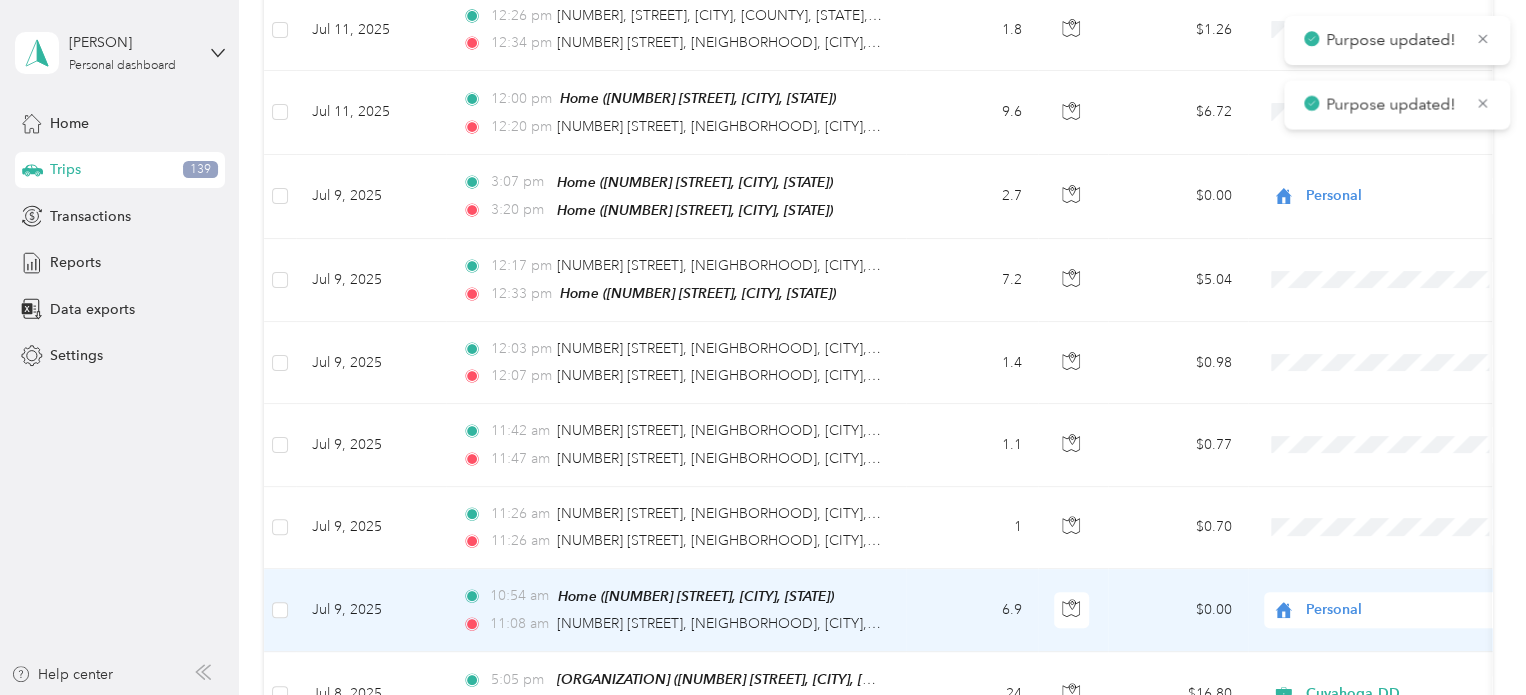 click on "Personal" at bounding box center (1397, 610) 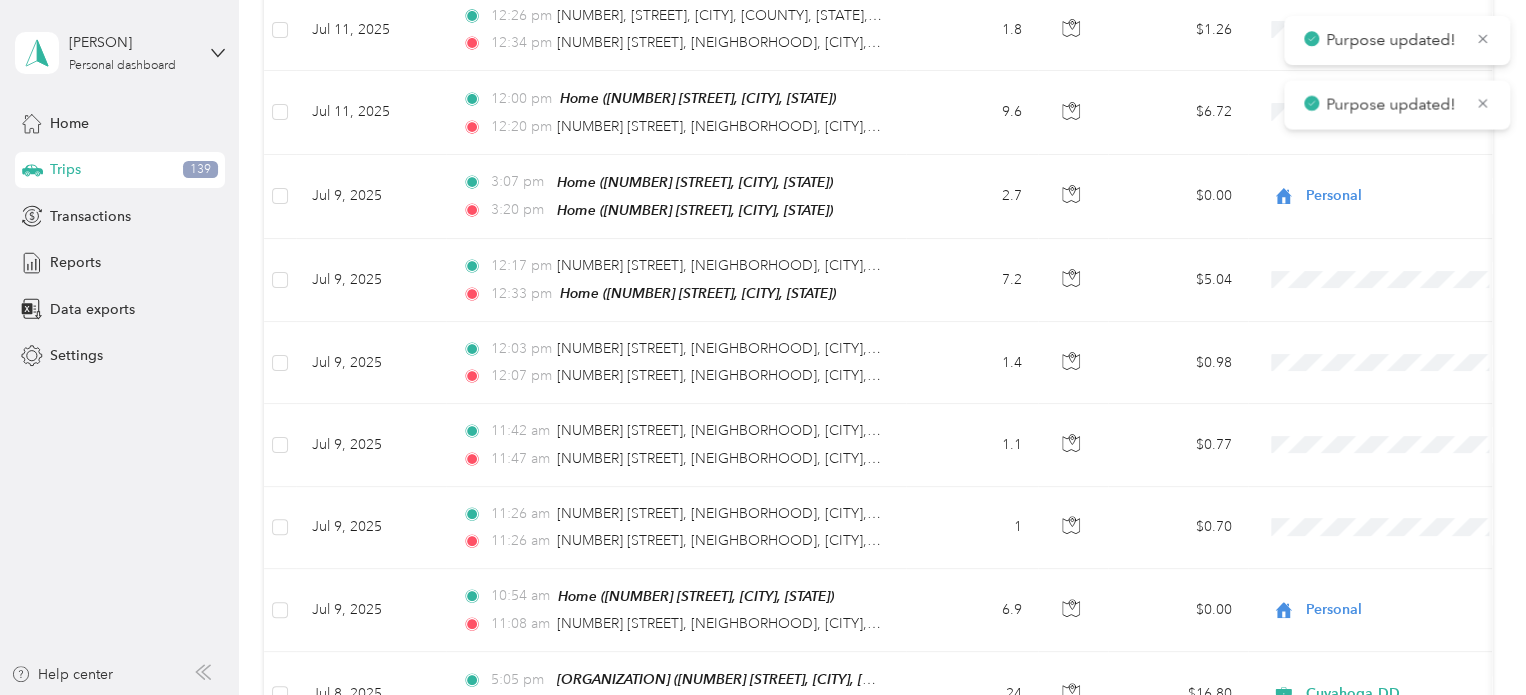 click on "[MONTH] [DAY] - [MONTH], [YEAR]" at bounding box center [877, 444] 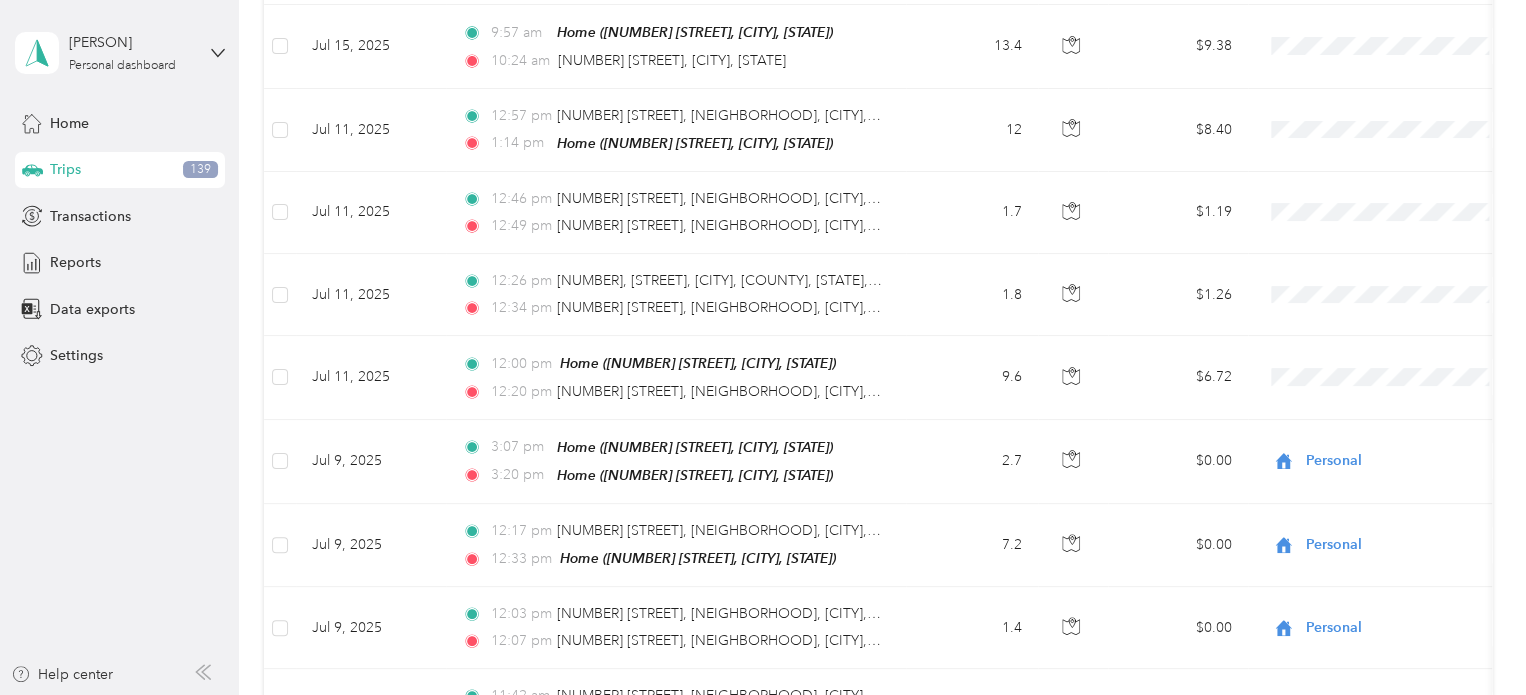 scroll, scrollTop: 3700, scrollLeft: 0, axis: vertical 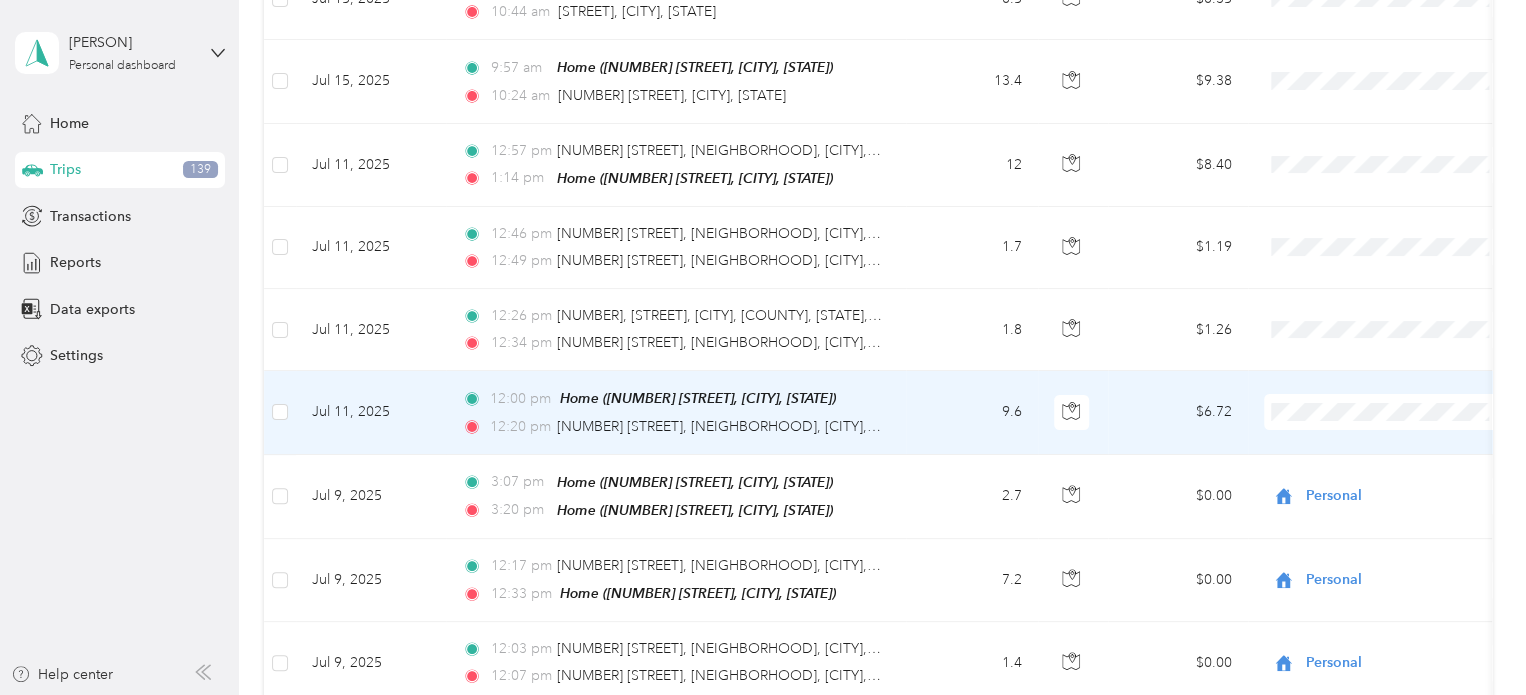 click on "Personal" at bounding box center [1388, 441] 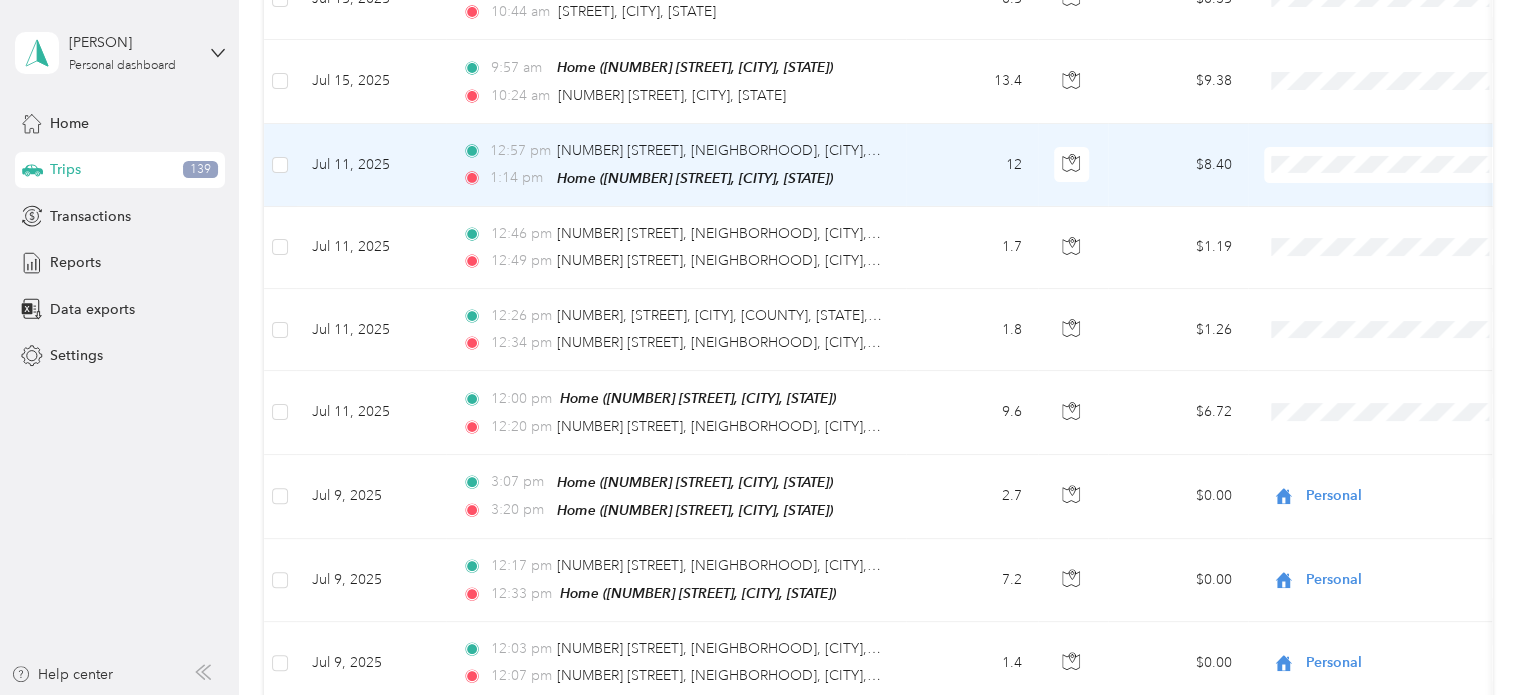 click on "Personal" at bounding box center (1405, 195) 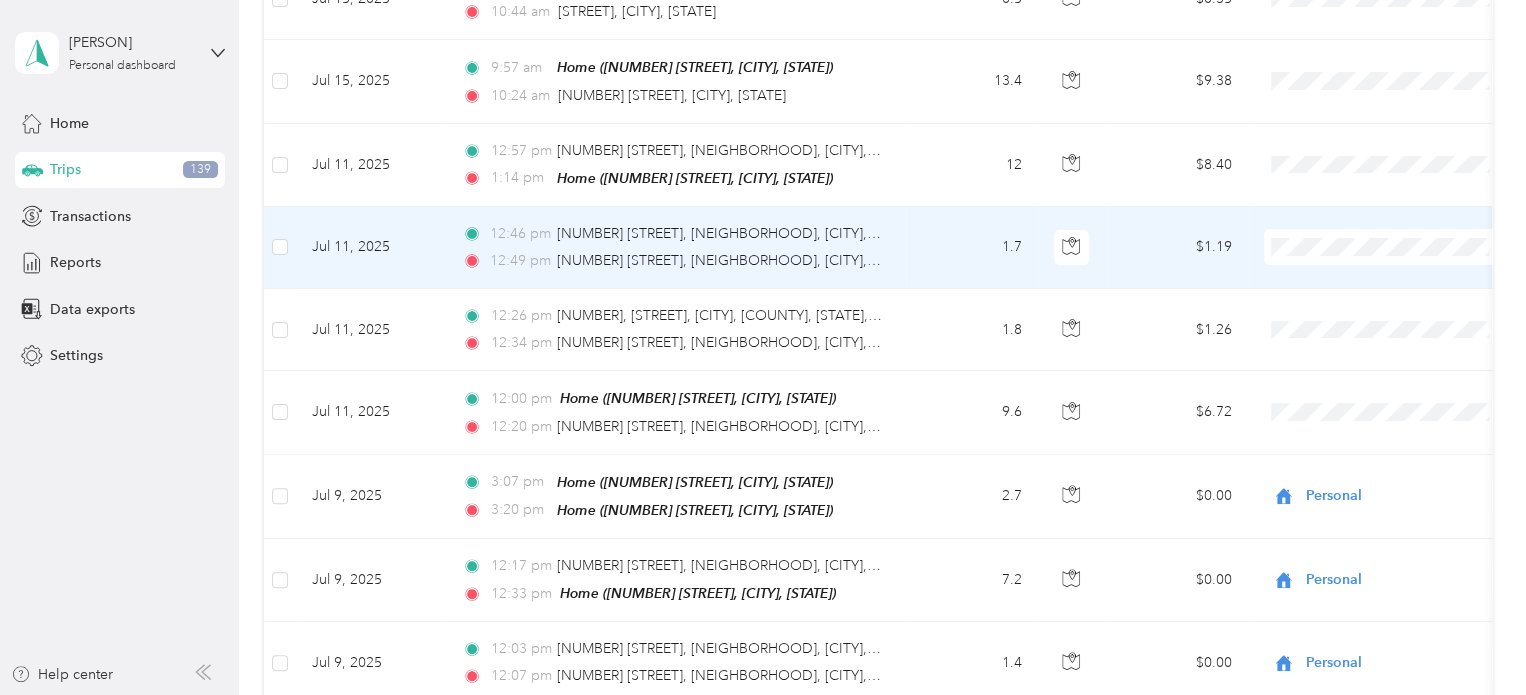 click on "Personal" at bounding box center (1405, 277) 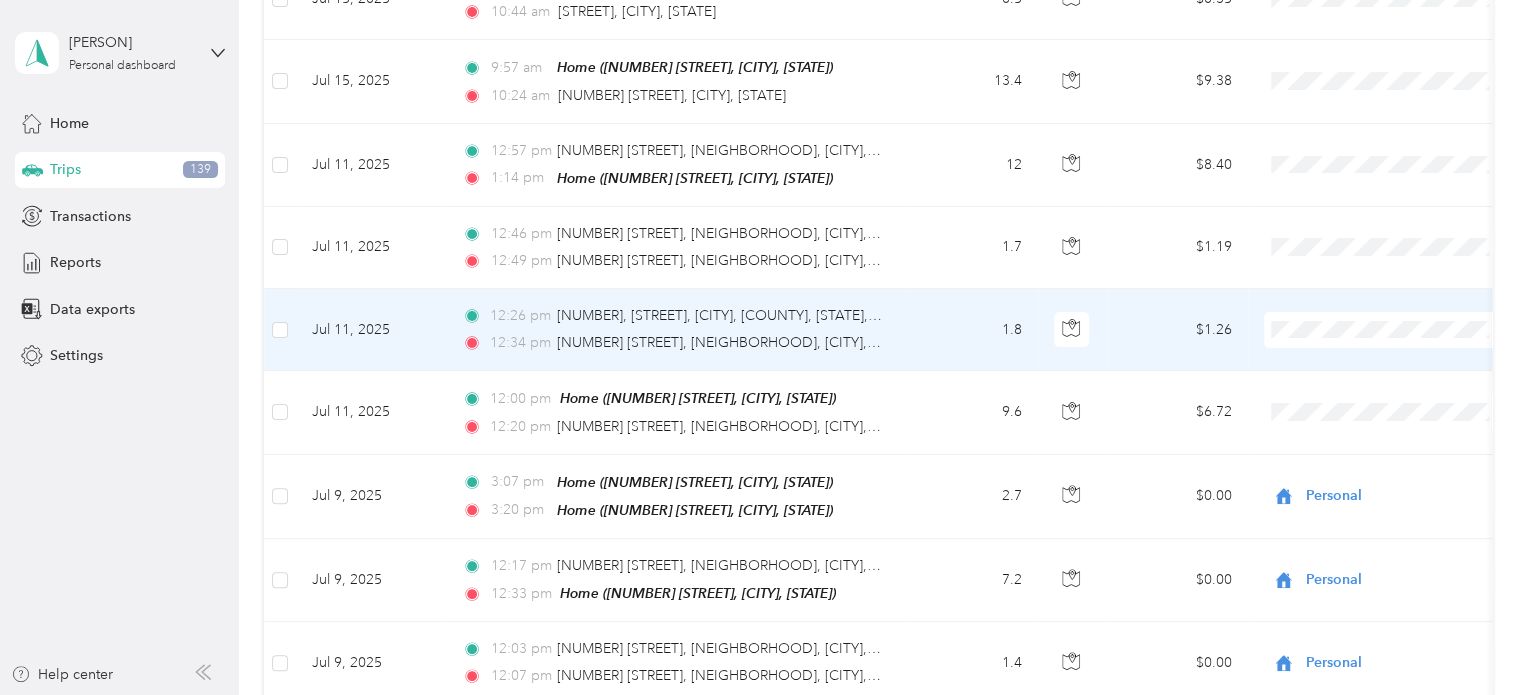 click on "Personal" at bounding box center (1405, 359) 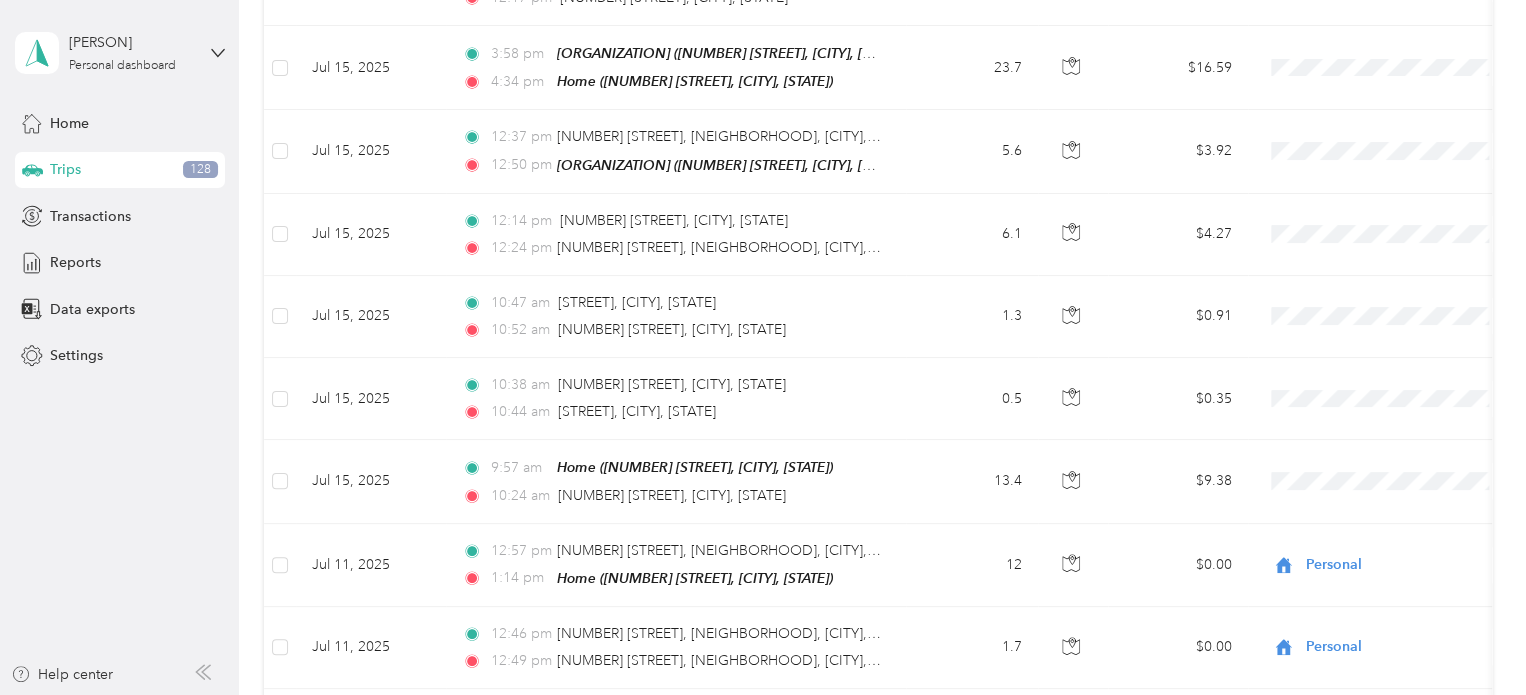 scroll, scrollTop: 3200, scrollLeft: 0, axis: vertical 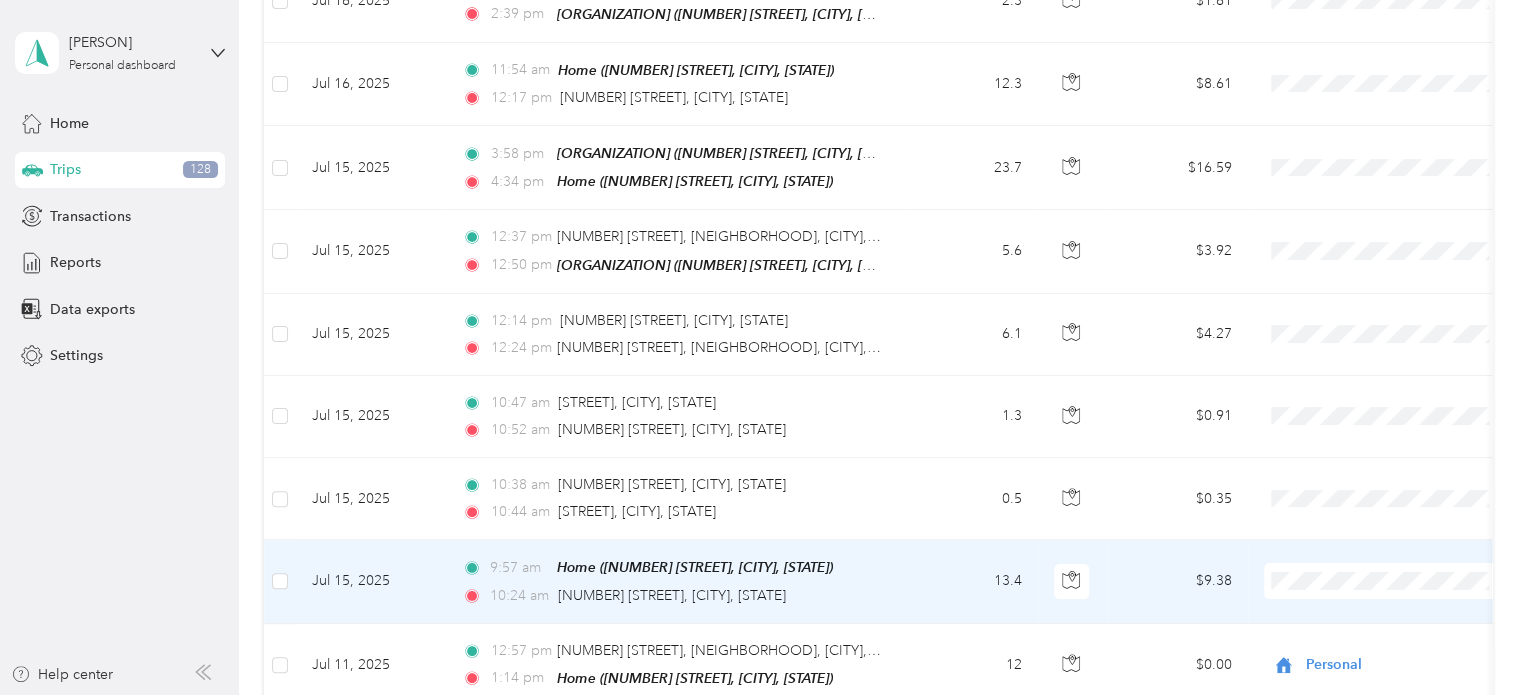 click on "[TIME] Home ([NUMBER] [STREET], [CITY], [STATE]) [TIME] [NUMBER] [STREET], [CITY], [STATE]" at bounding box center [676, 581] 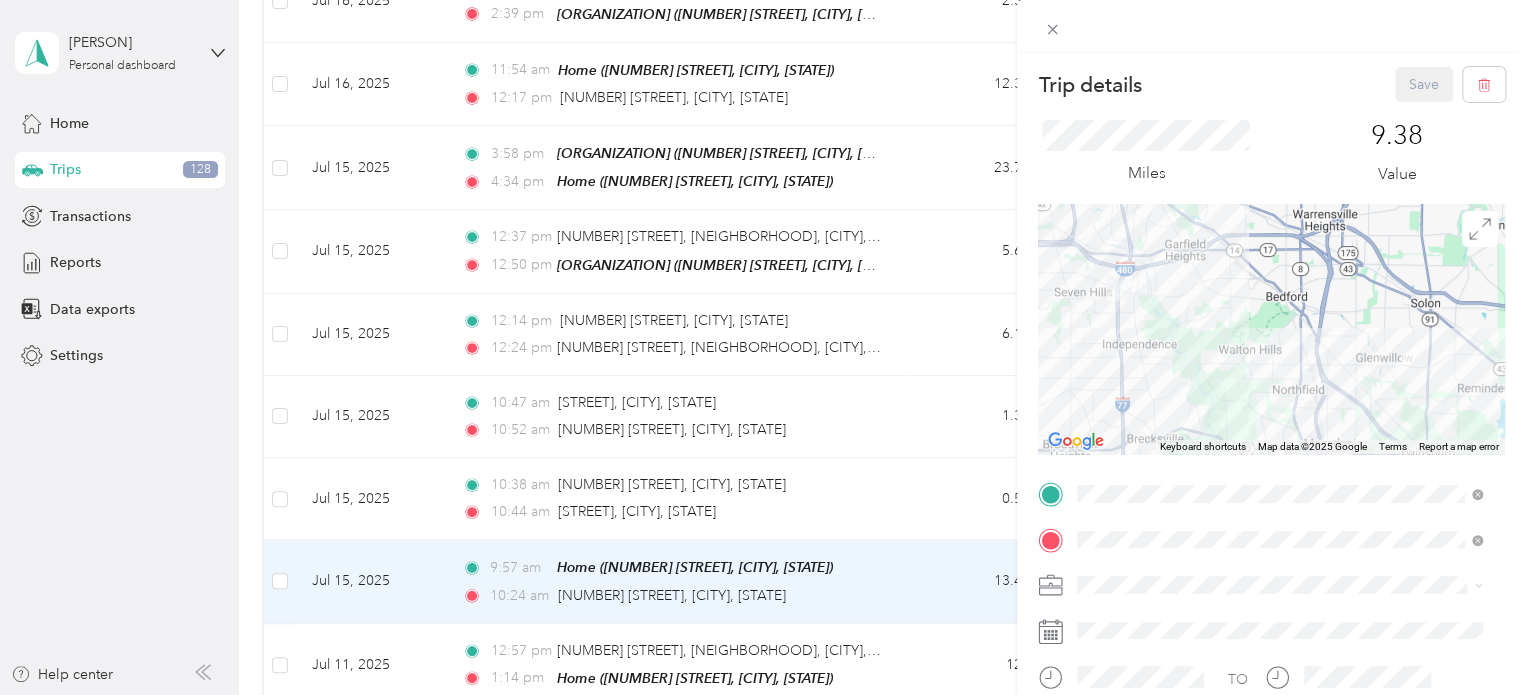 click on "Cuyahoga DD" at bounding box center [1279, 620] 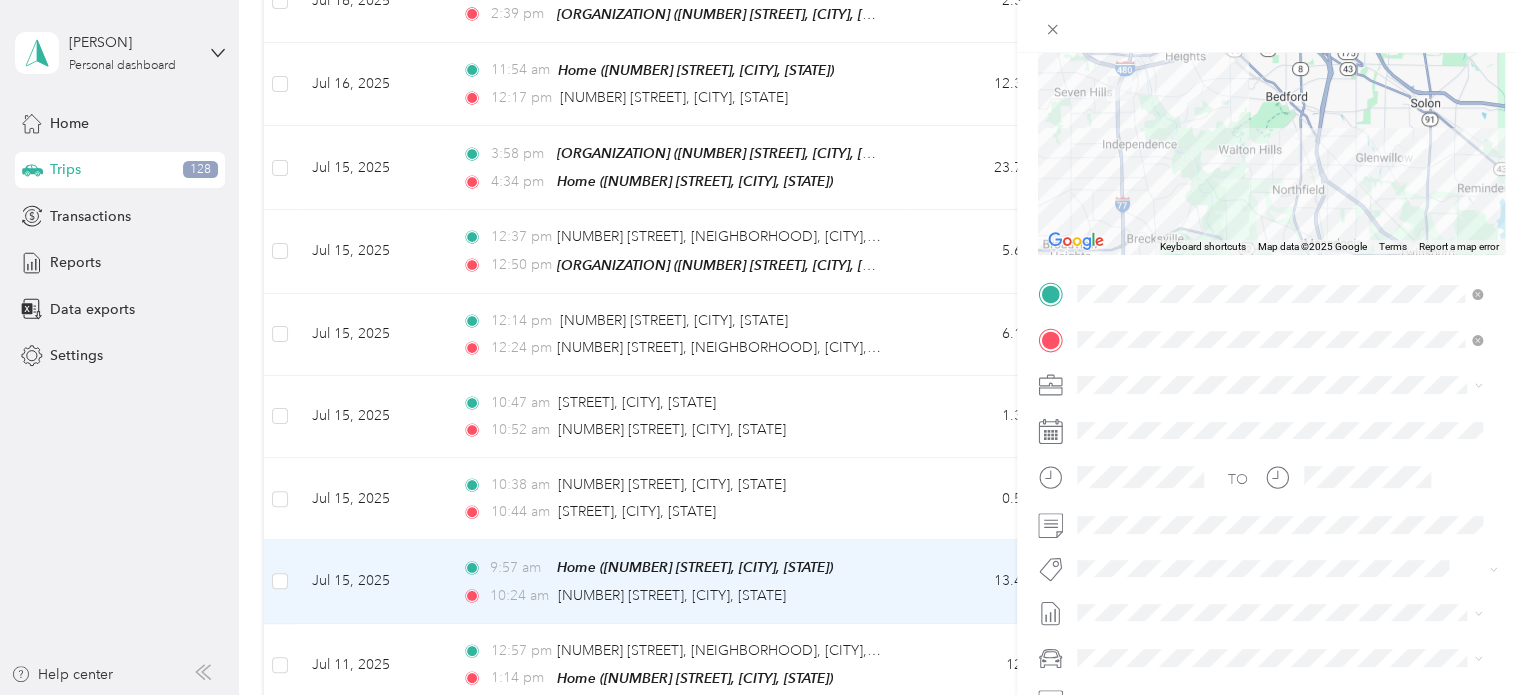 scroll, scrollTop: 300, scrollLeft: 0, axis: vertical 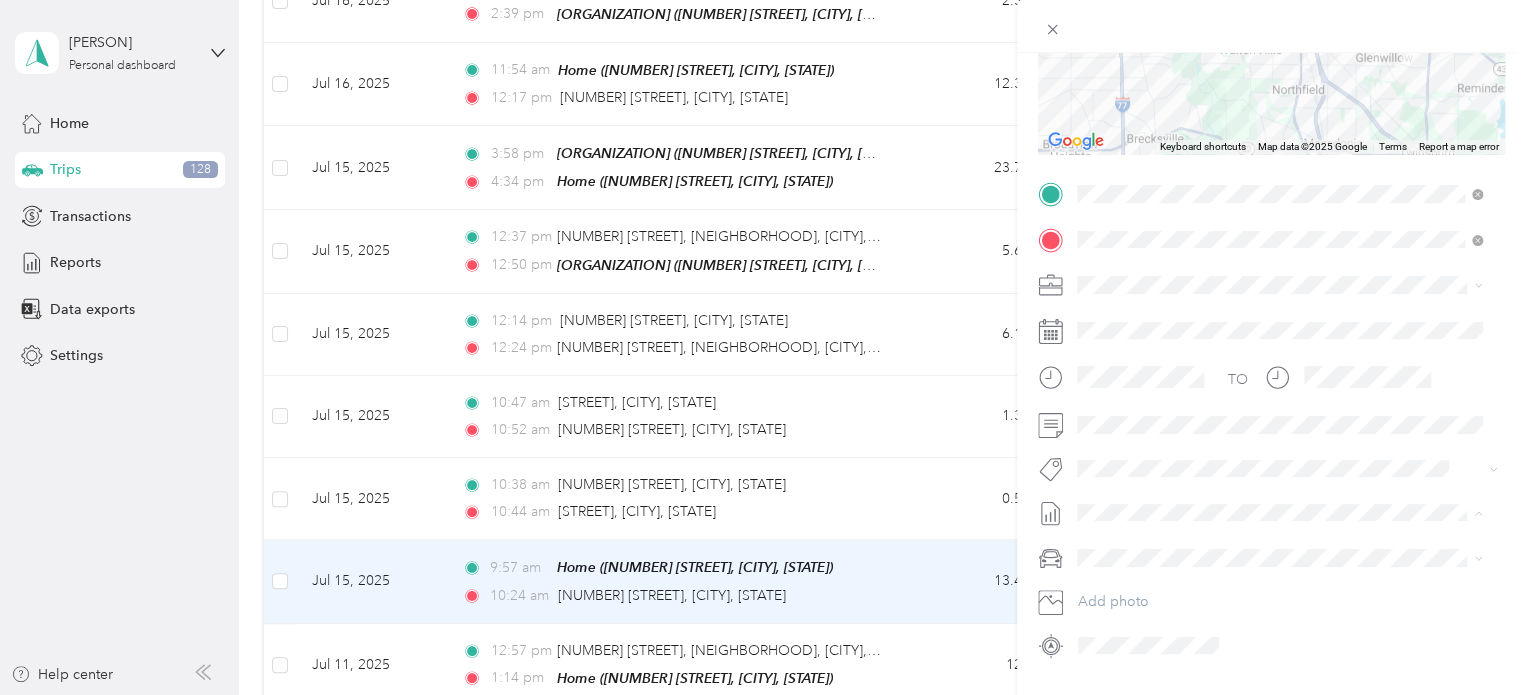 click on "[MONTH] [DAY] - [MONTH], [YEAR]" at bounding box center [1189, 359] 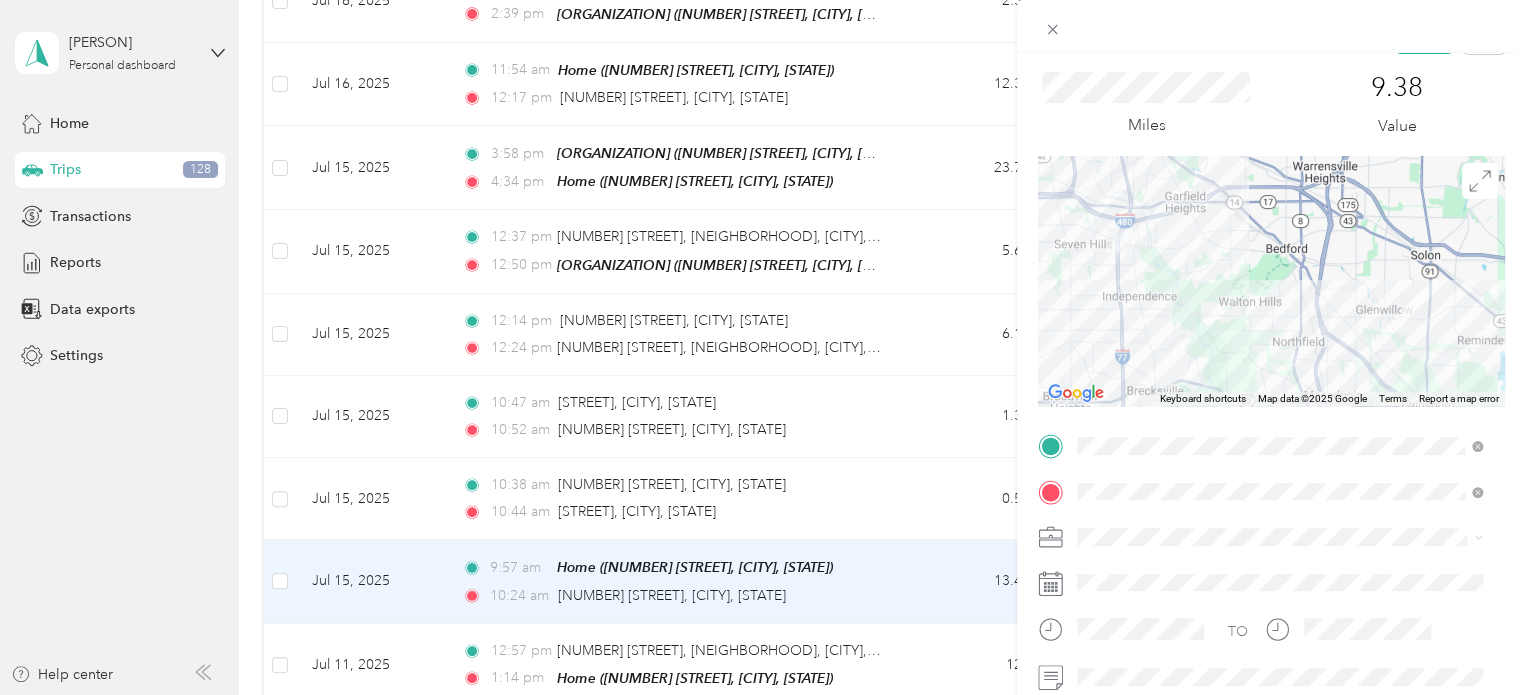 scroll, scrollTop: 0, scrollLeft: 0, axis: both 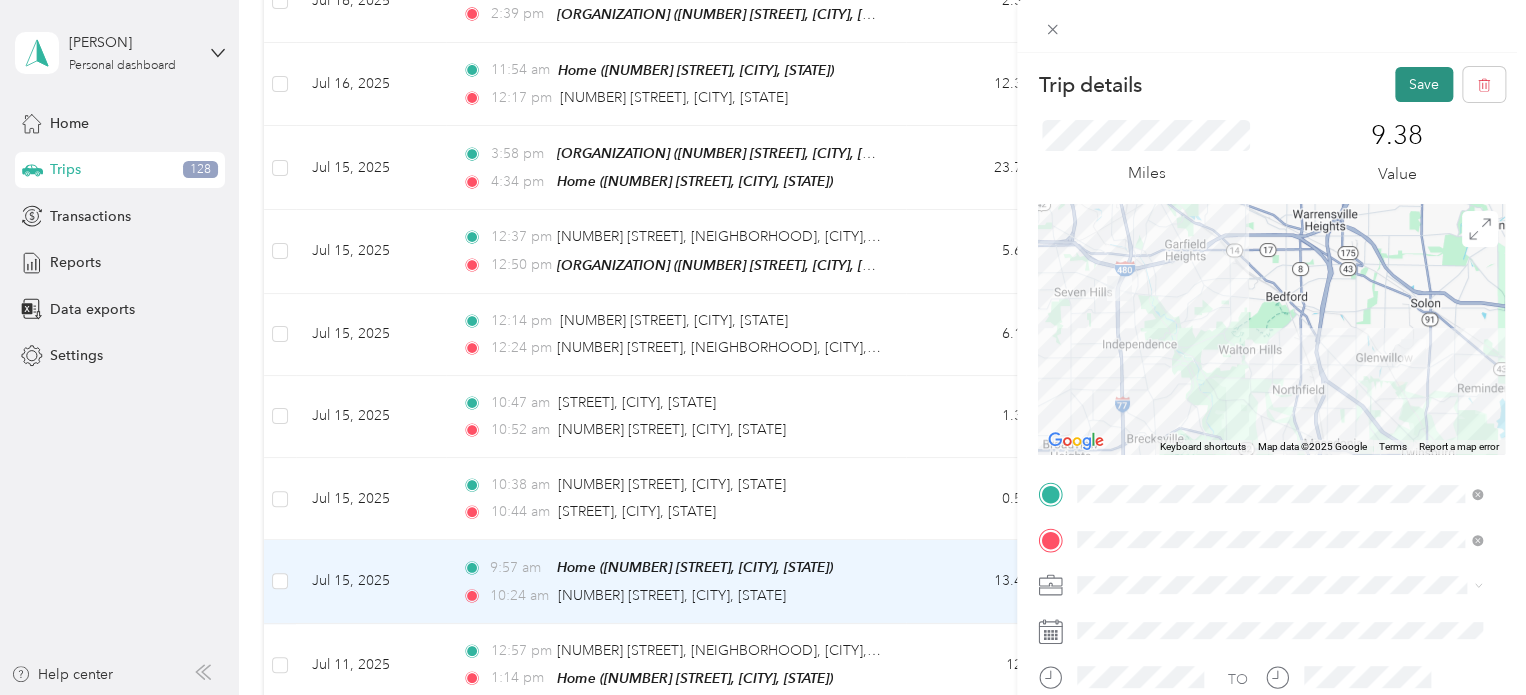 click on "Save" at bounding box center (1424, 84) 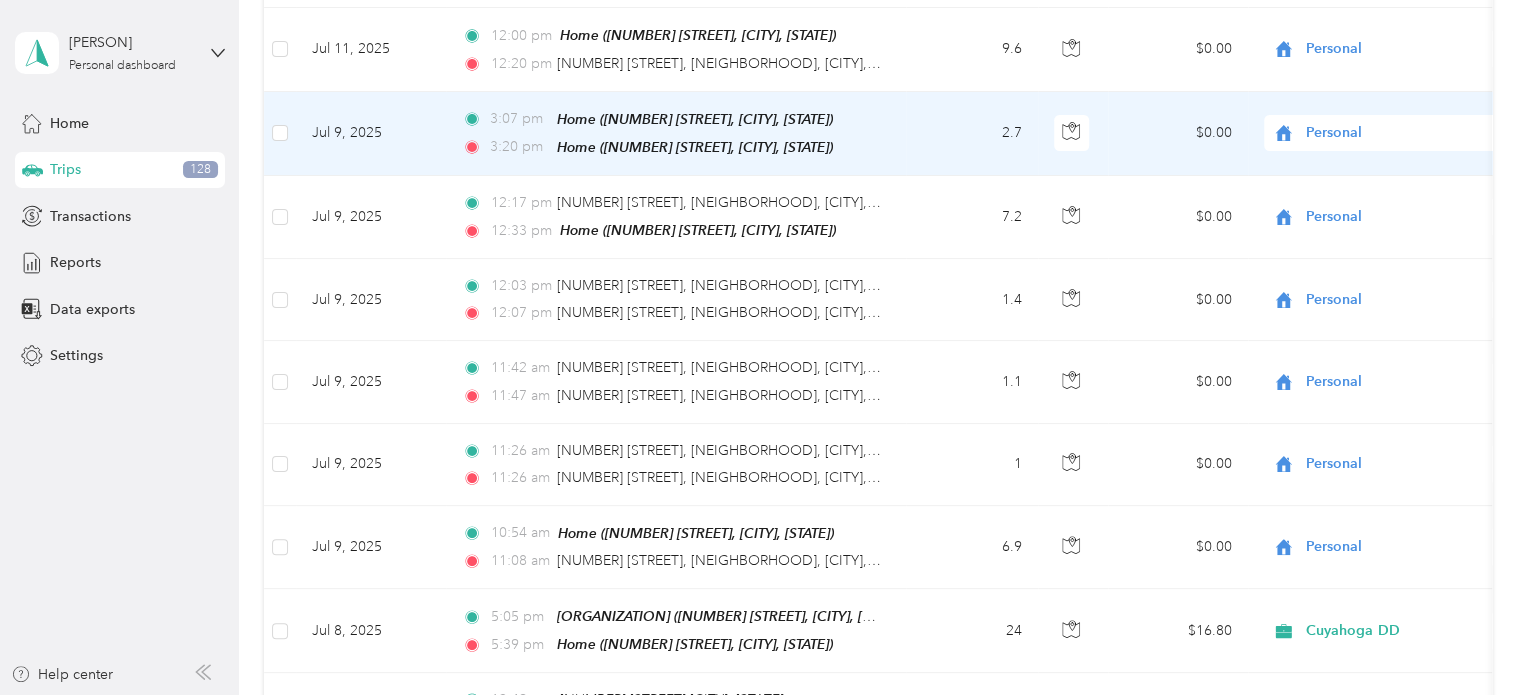 scroll, scrollTop: 4100, scrollLeft: 0, axis: vertical 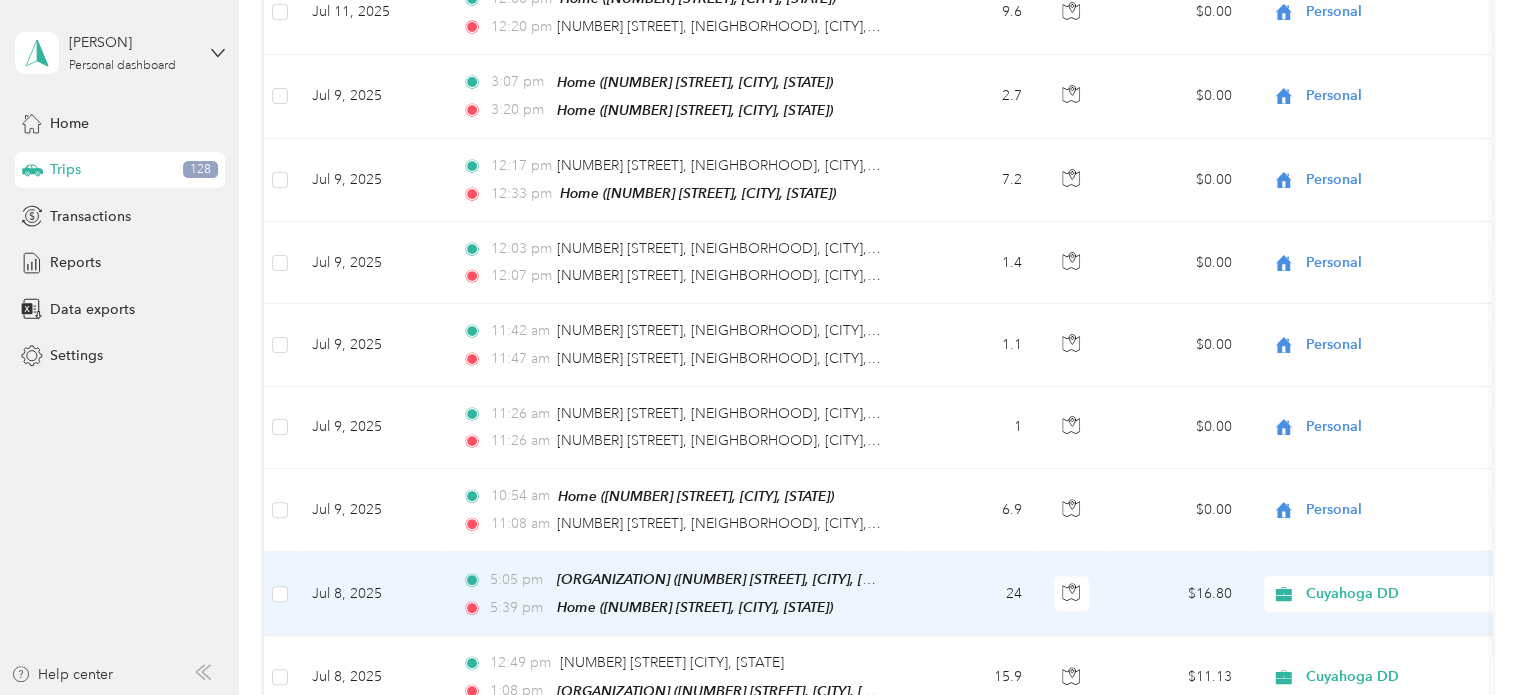 click on "[TIME] [ORGANIZATION] ([NUMBER] [STREET], [CITY], [STATE]) [TIME] Home ([NUMBER] [STREET], [CITY], [STATE])" at bounding box center [676, 594] 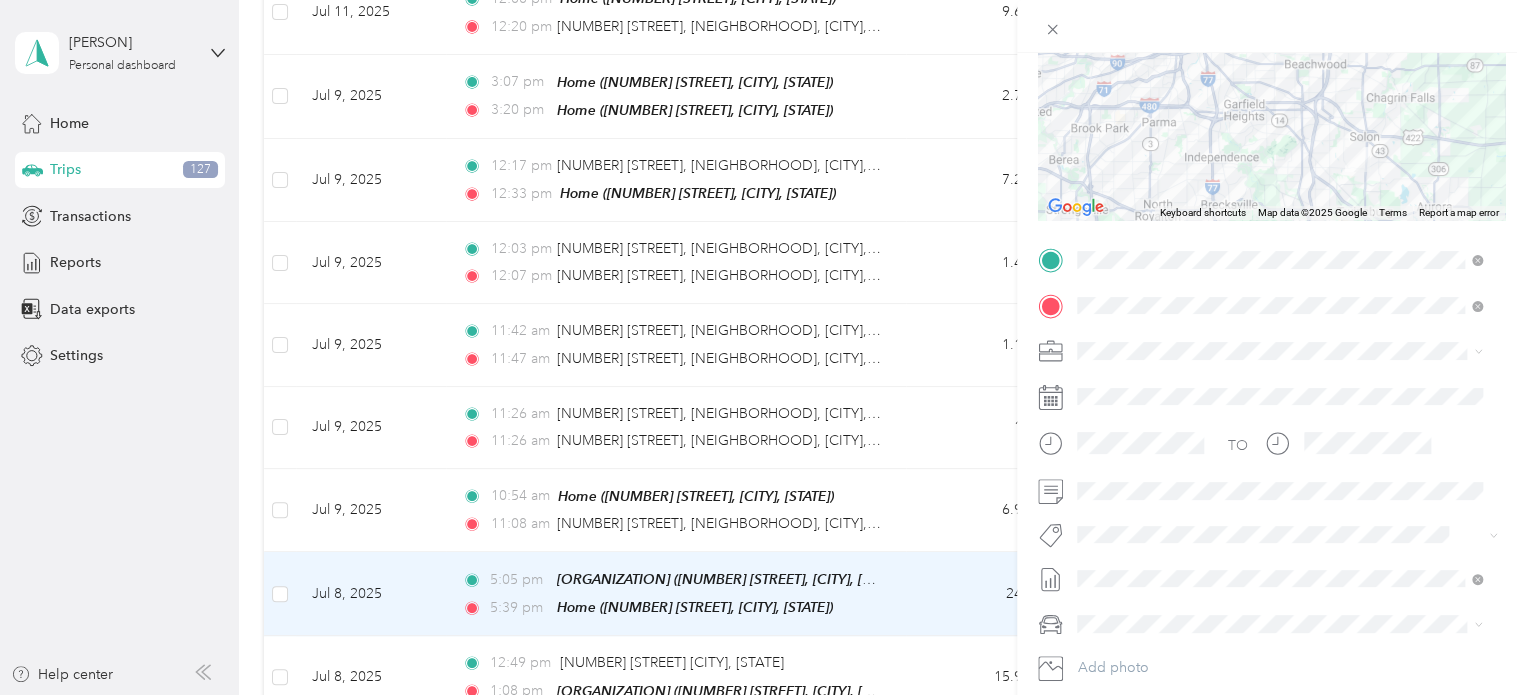 scroll, scrollTop: 0, scrollLeft: 0, axis: both 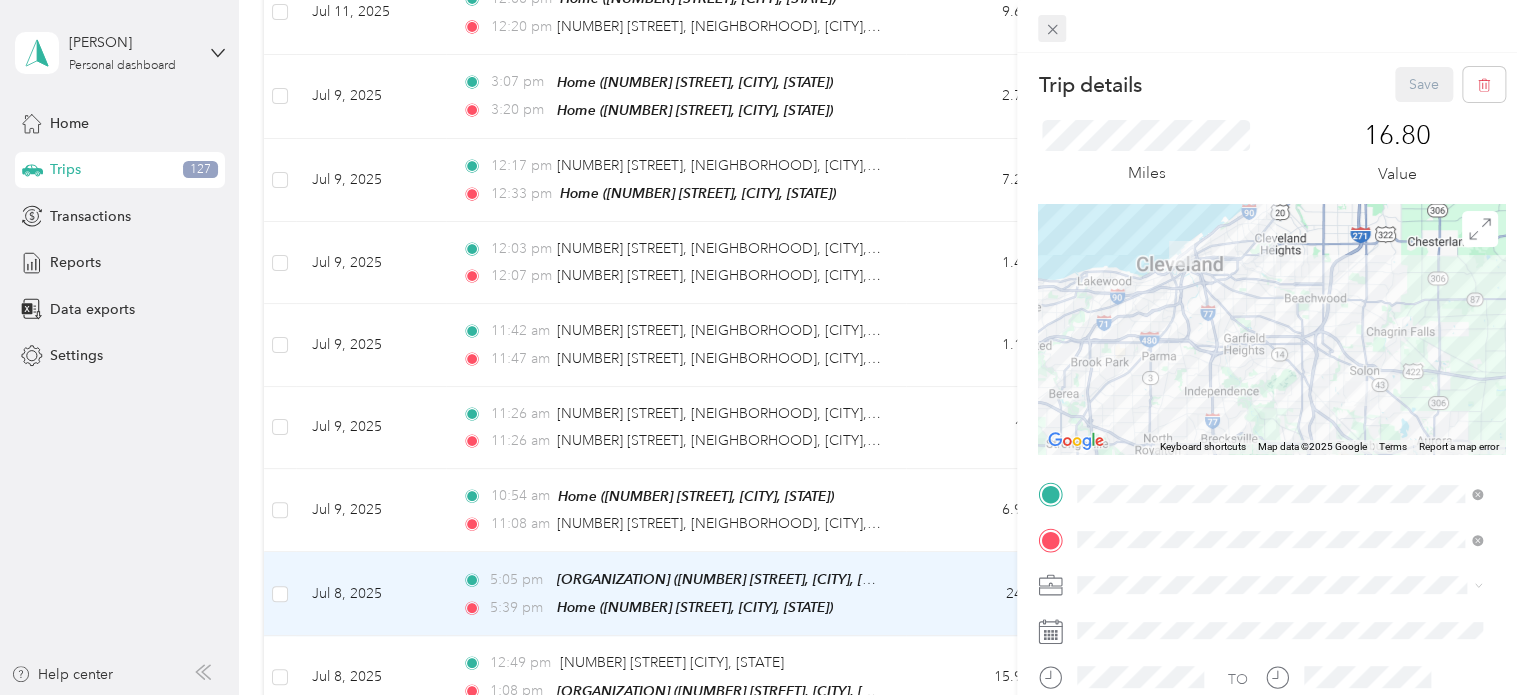click 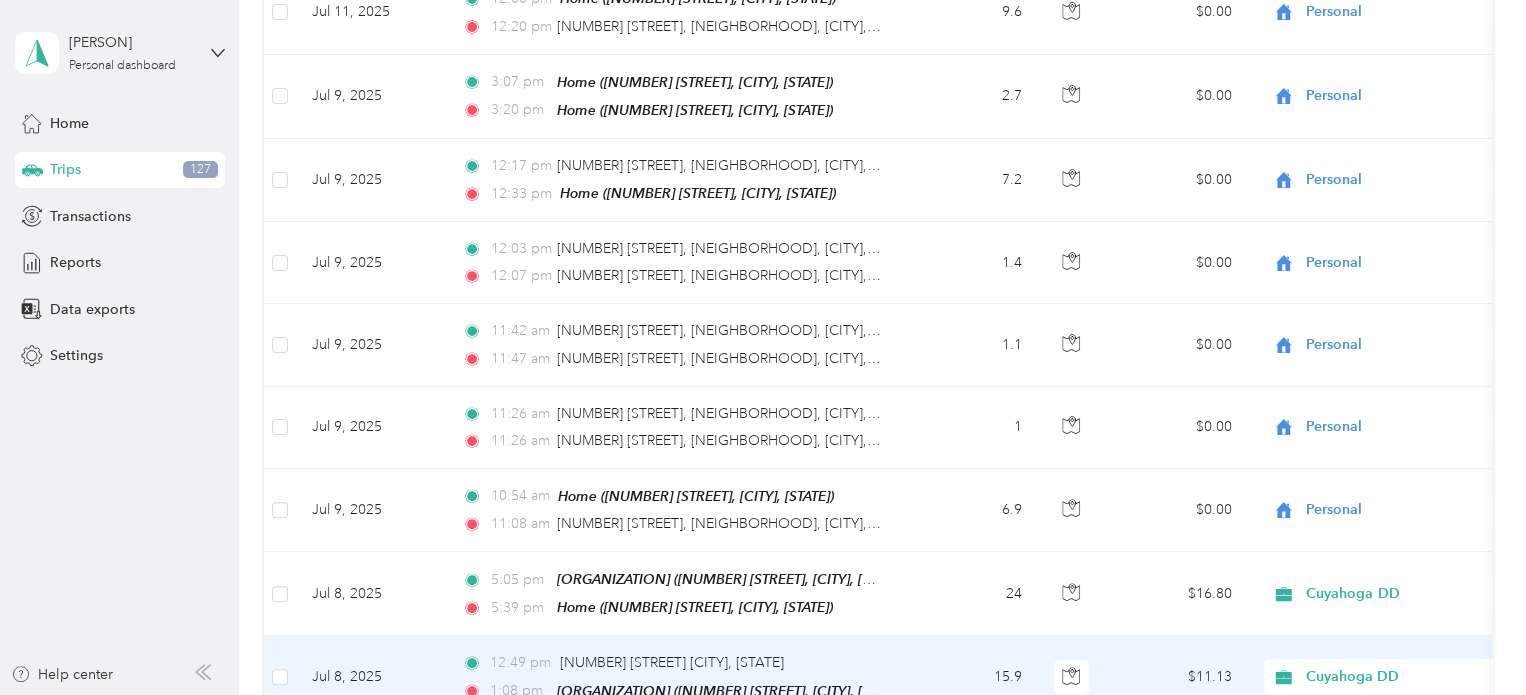 click on "[TIME] [NUMBER] [STREET], [CITY], [STATE] [TIME] [ORGANIZATION] ([NUMBER] [STREET], [CITY], [STATE])" at bounding box center (676, 677) 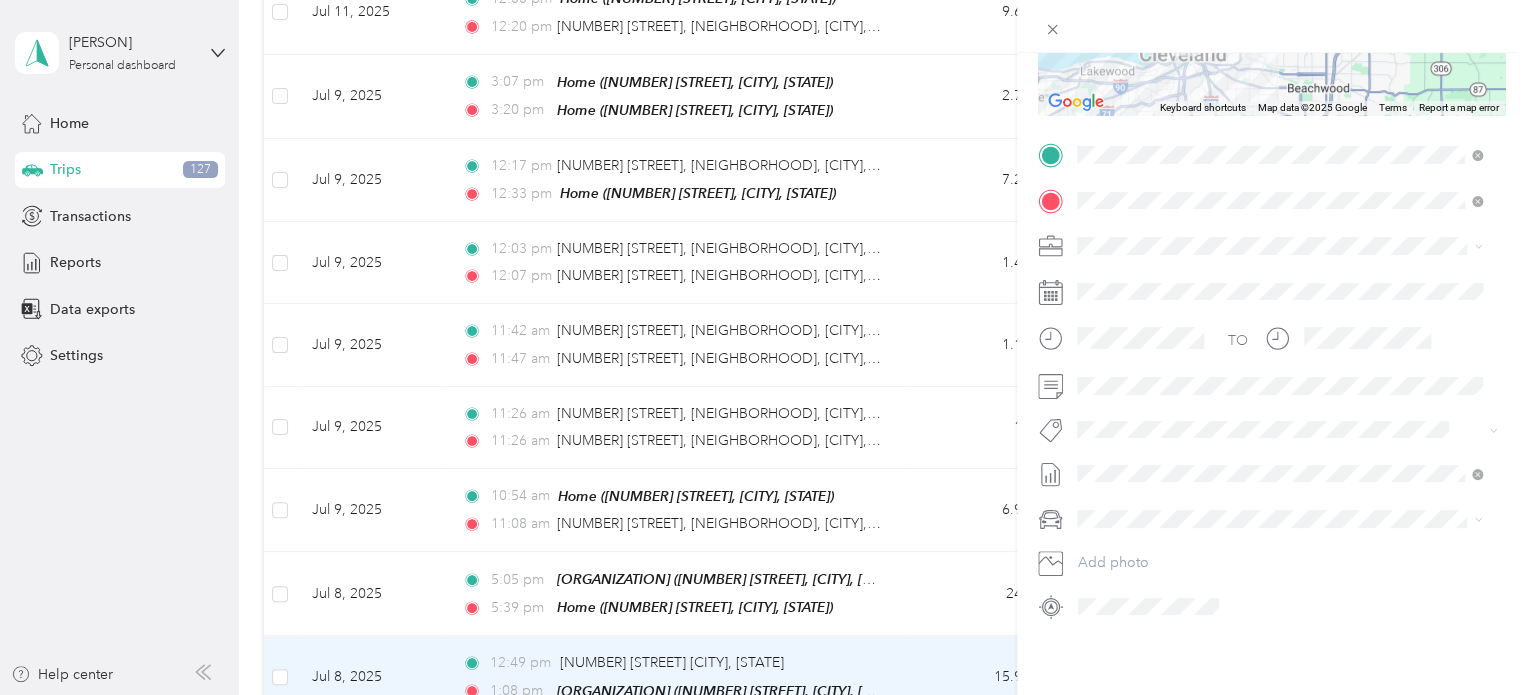 scroll, scrollTop: 354, scrollLeft: 0, axis: vertical 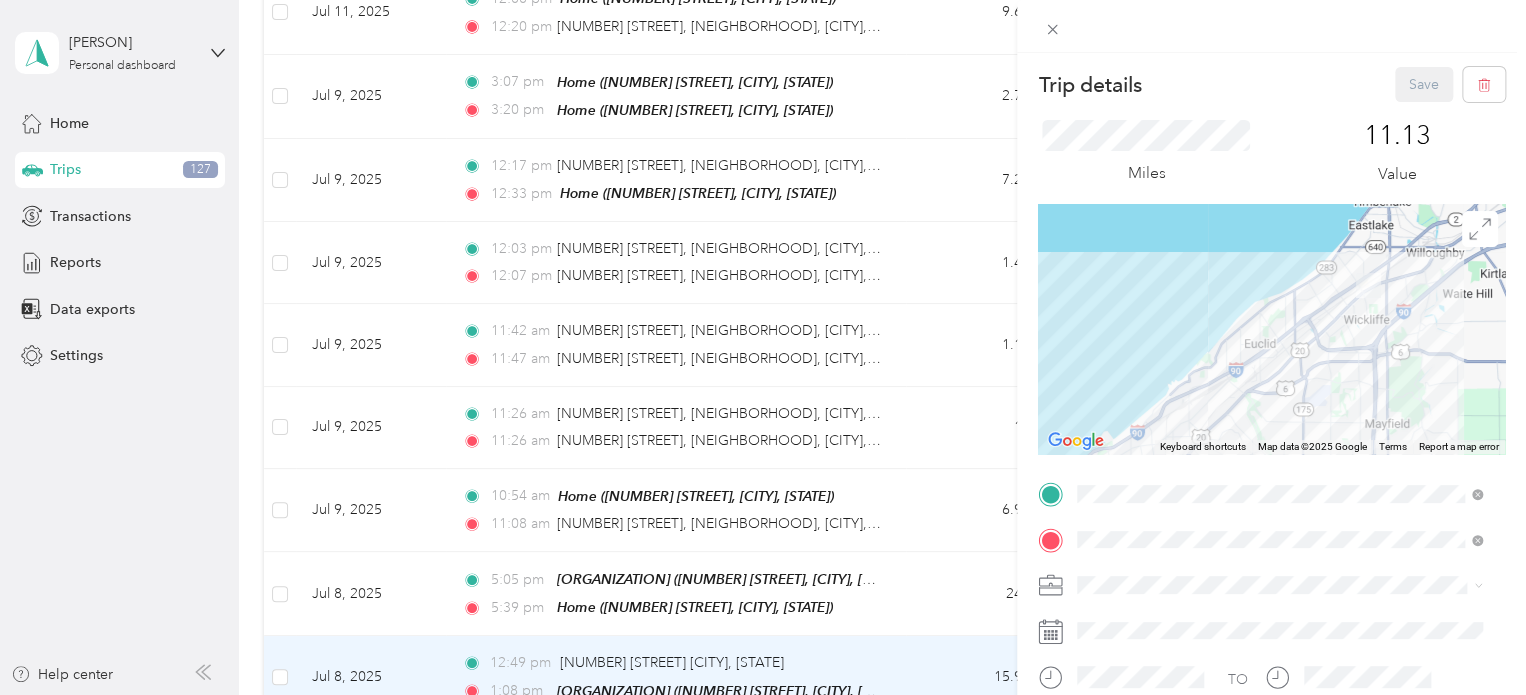 click on "Save" at bounding box center (1450, 84) 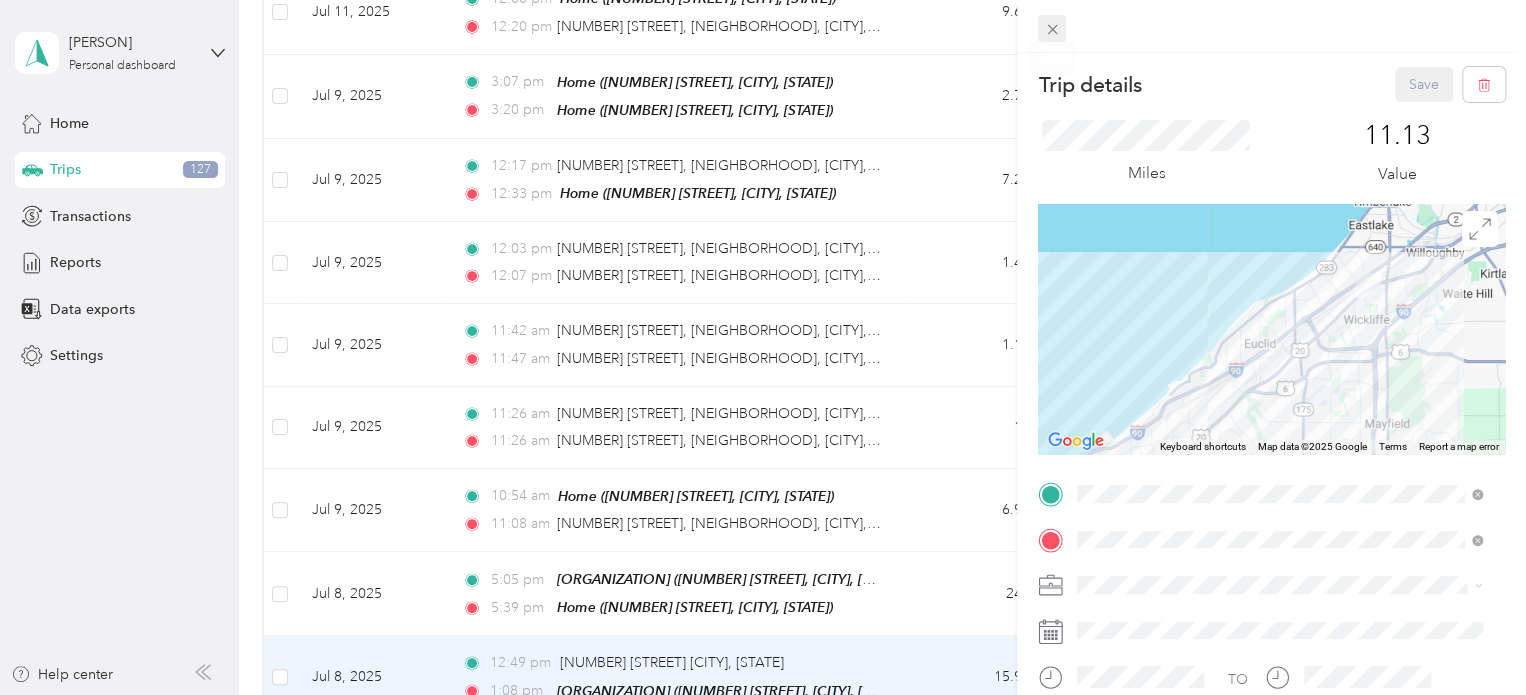 click at bounding box center (1052, 29) 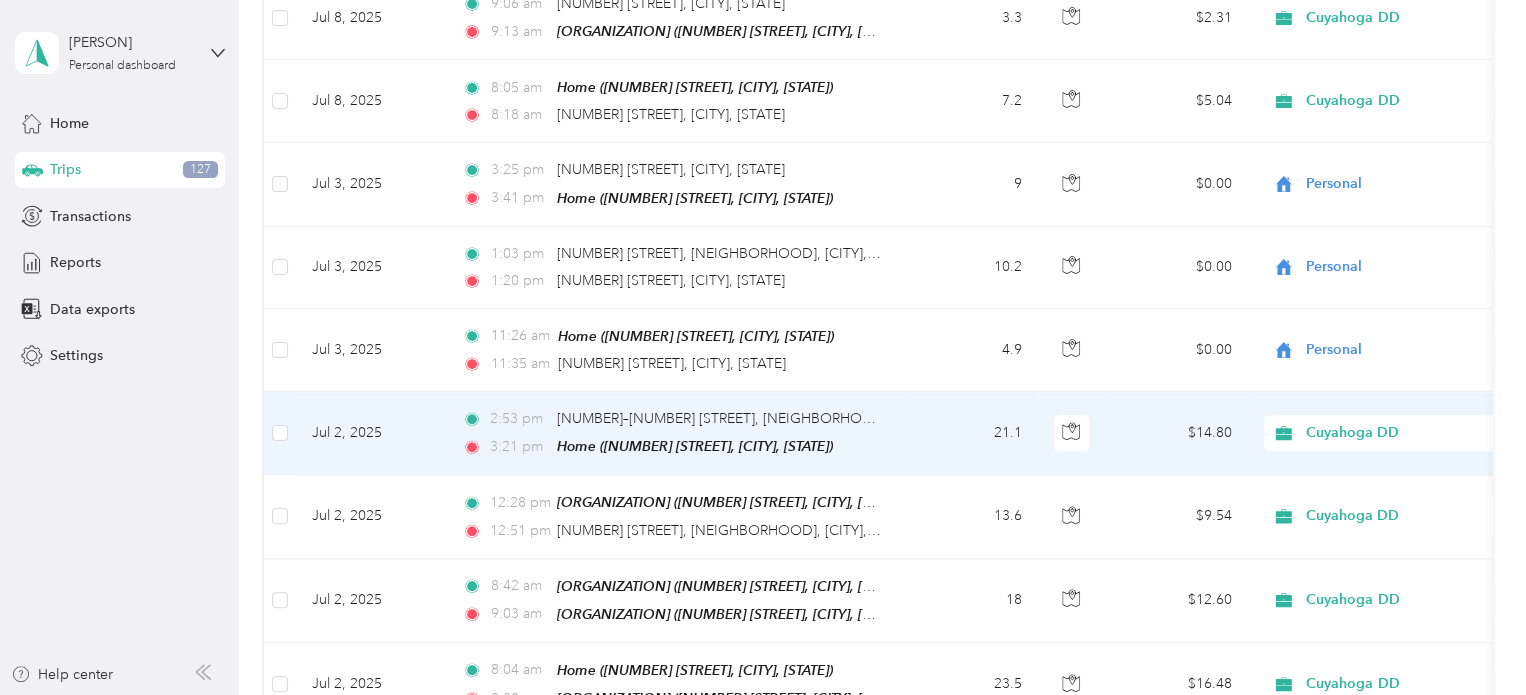 scroll, scrollTop: 5400, scrollLeft: 0, axis: vertical 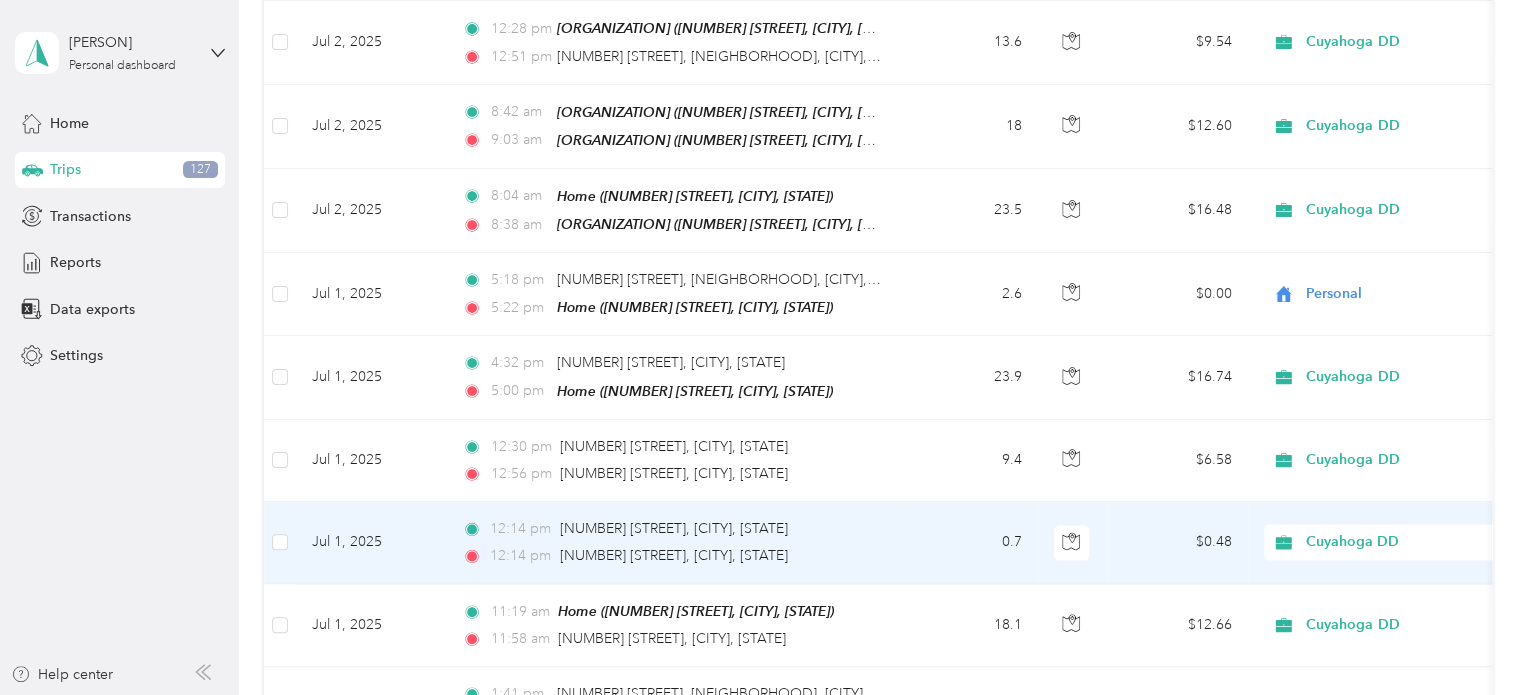 click on "[TIME] [NUMBER] [STREET], [CITY], [STATE] [TIME] [NUMBER] [STREET], [CITY], [STATE]" at bounding box center [676, 543] 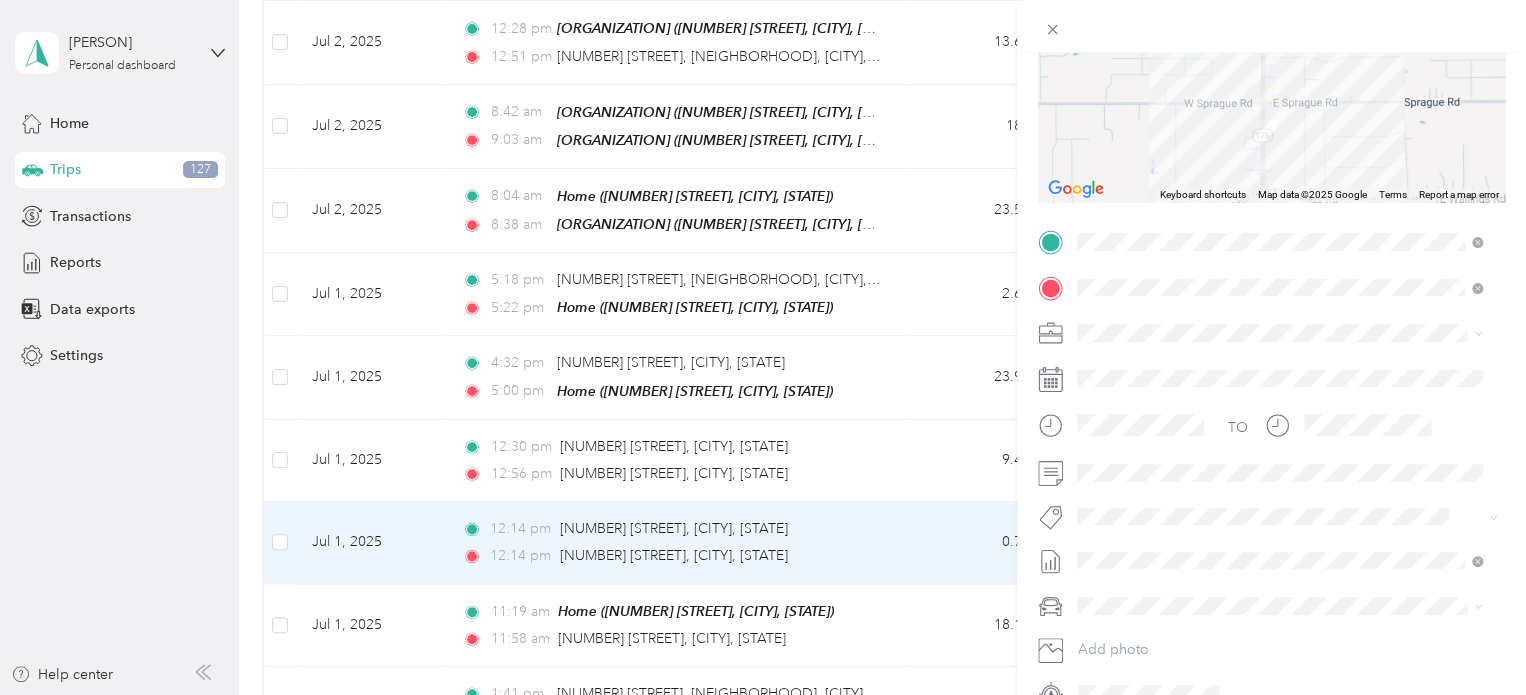 scroll, scrollTop: 154, scrollLeft: 0, axis: vertical 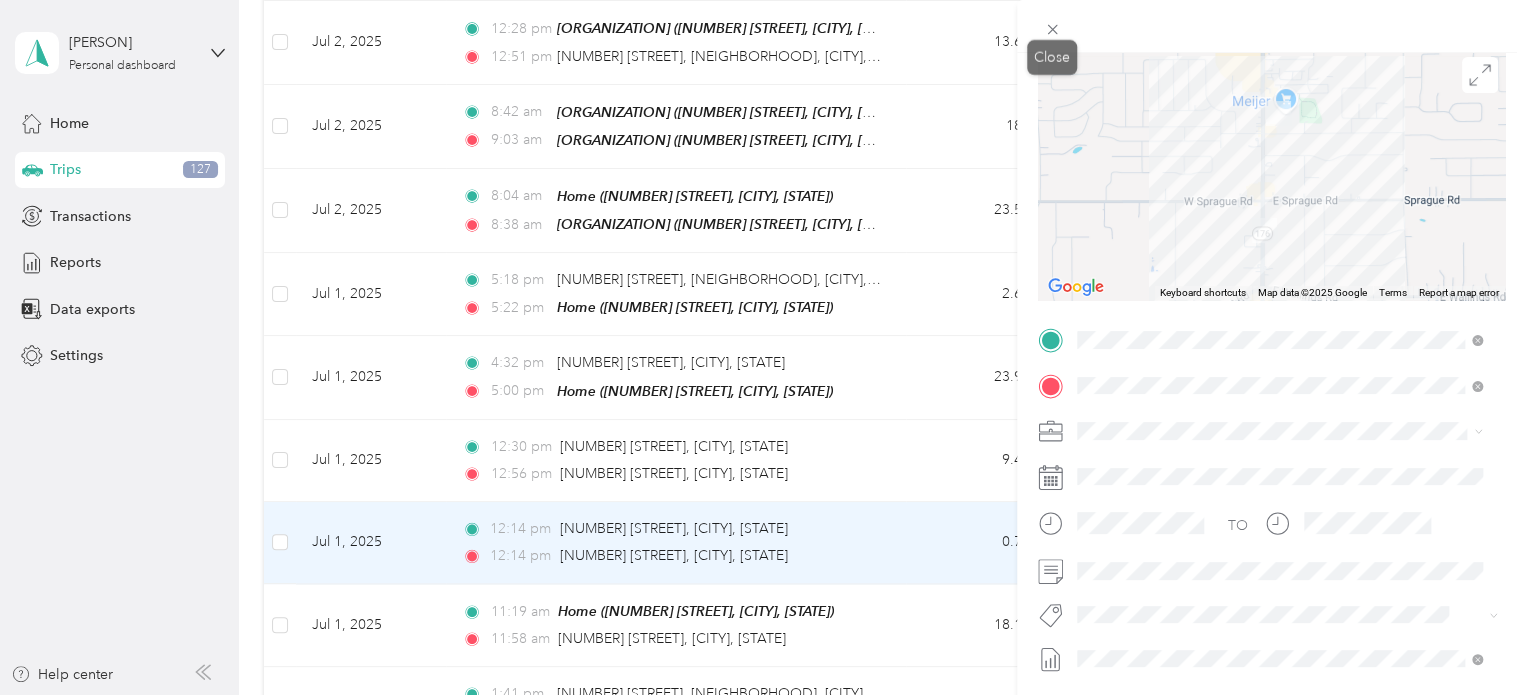 drag, startPoint x: 1051, startPoint y: 32, endPoint x: 916, endPoint y: 174, distance: 195.9311 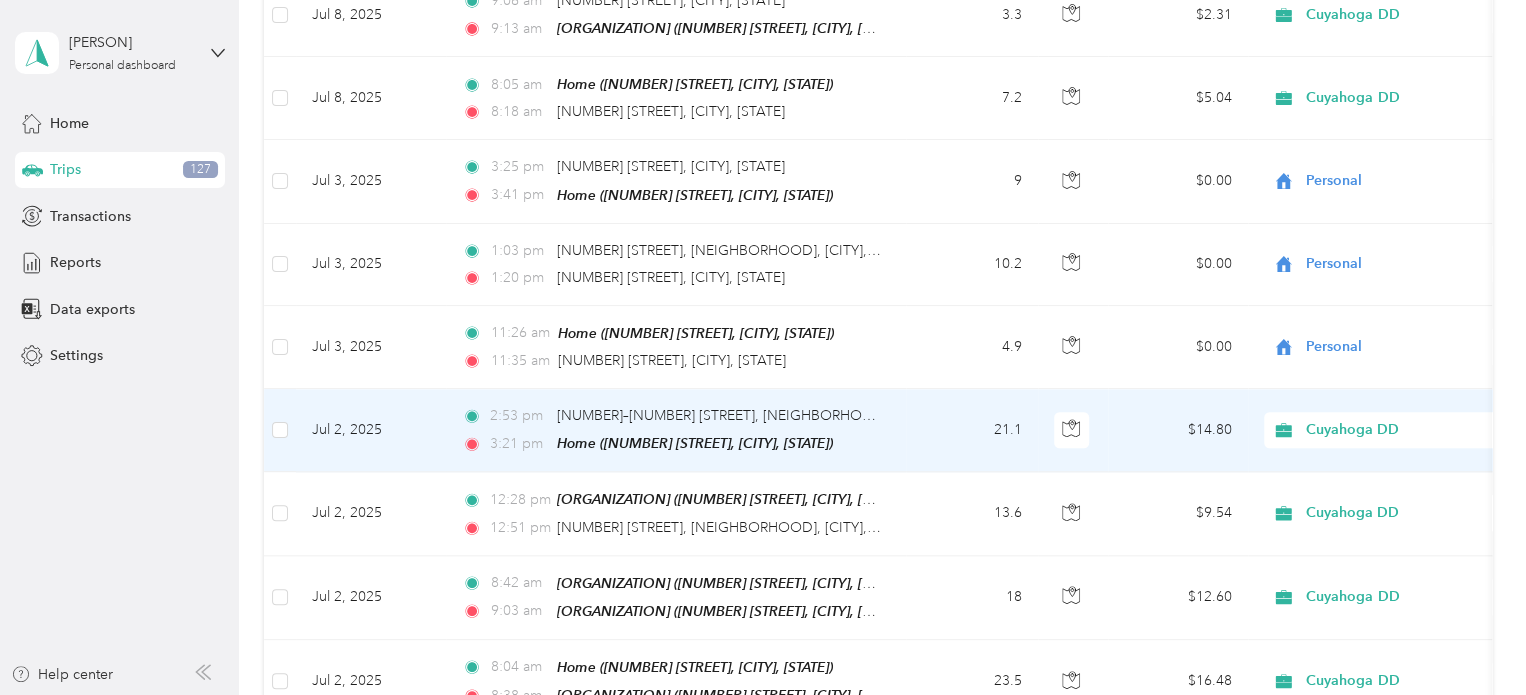scroll, scrollTop: 4700, scrollLeft: 0, axis: vertical 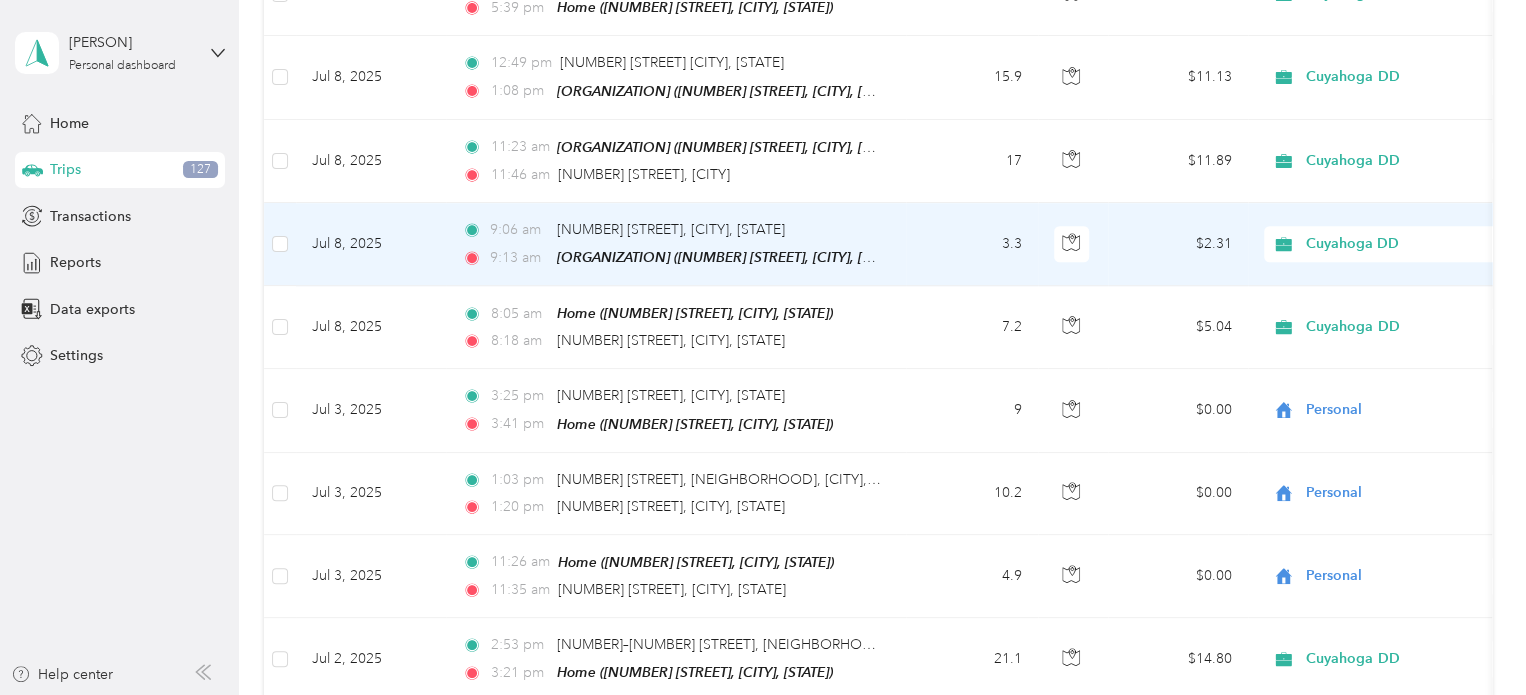 click on "3.3" at bounding box center [972, 244] 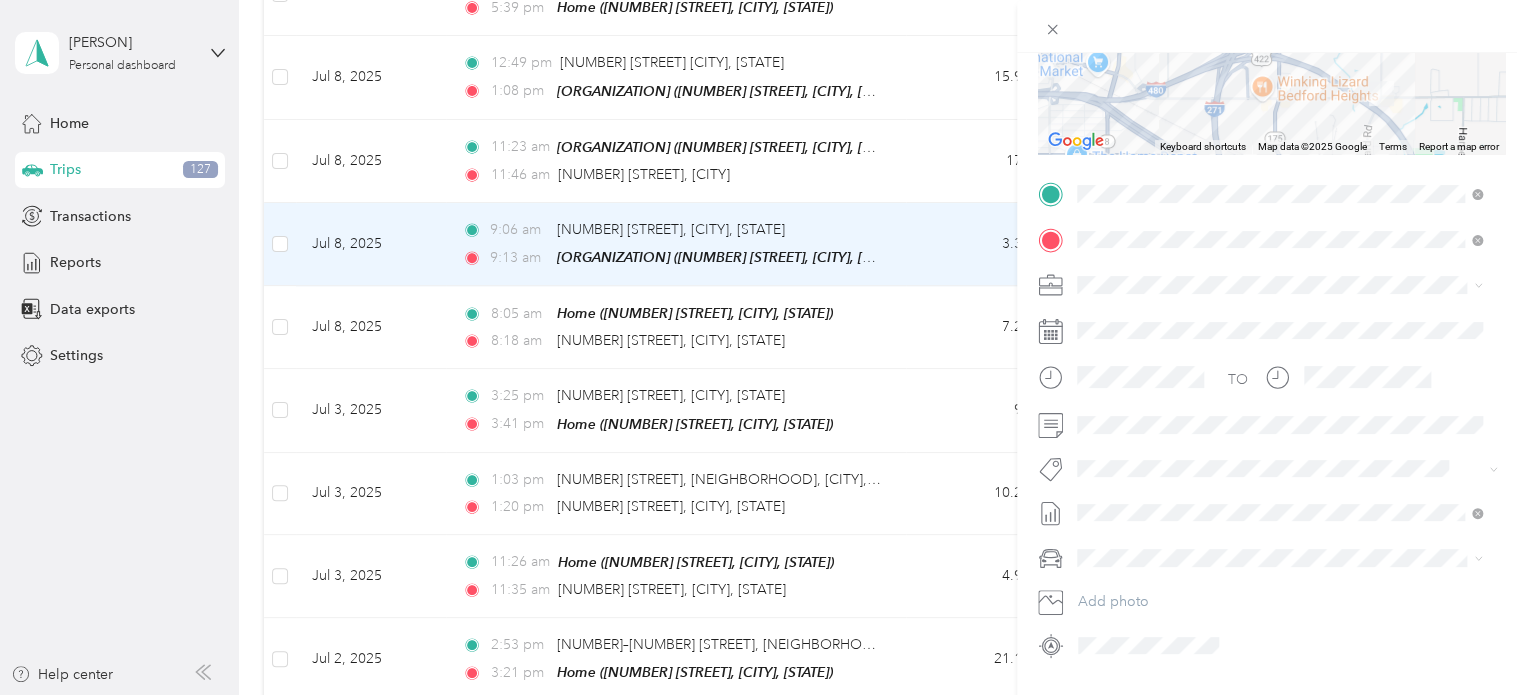 scroll, scrollTop: 0, scrollLeft: 0, axis: both 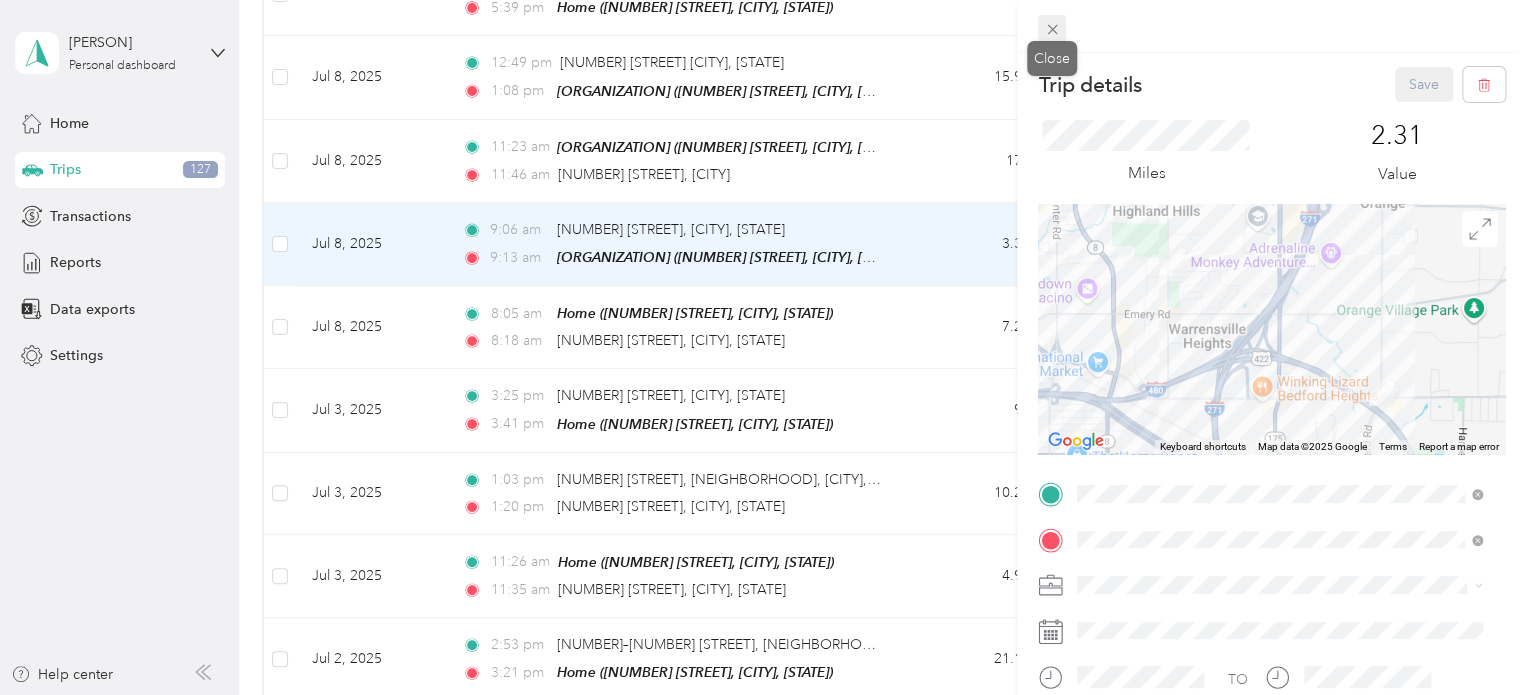 click 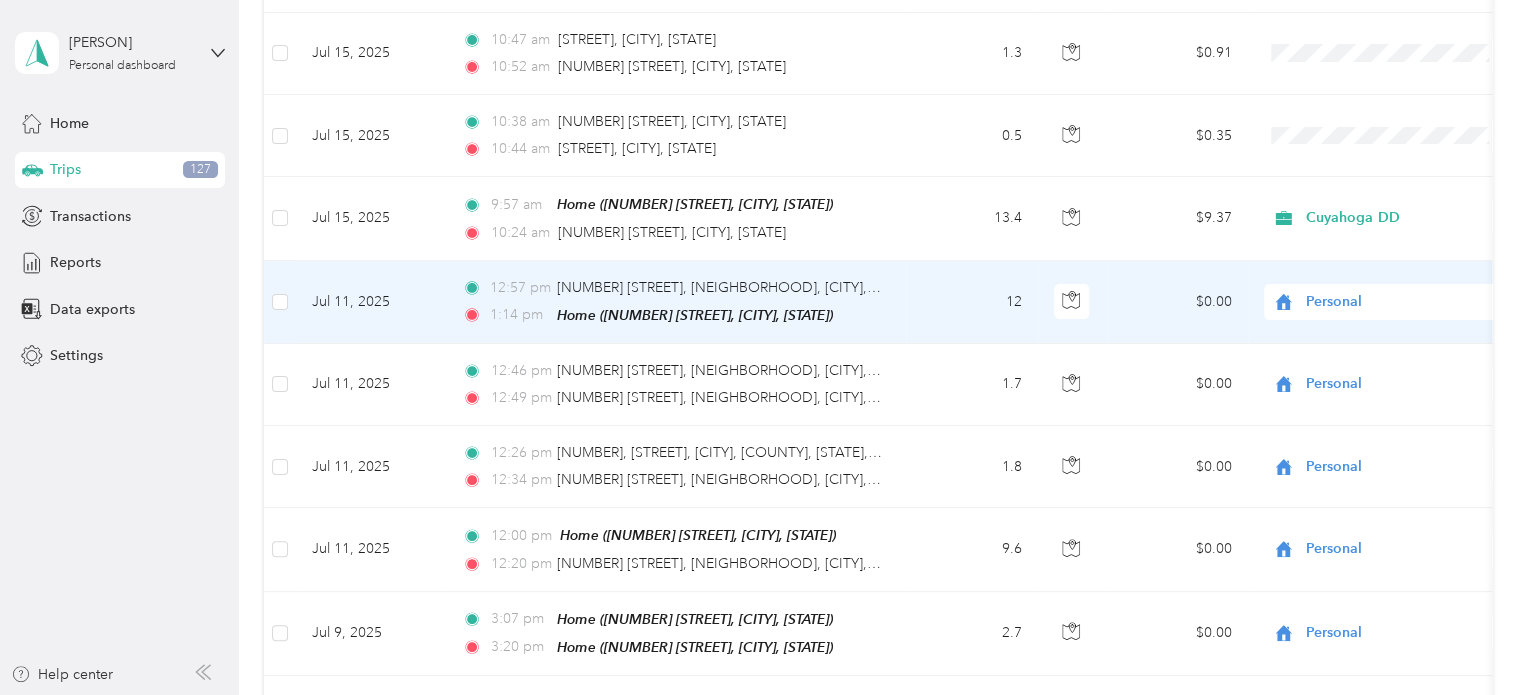 scroll, scrollTop: 3500, scrollLeft: 0, axis: vertical 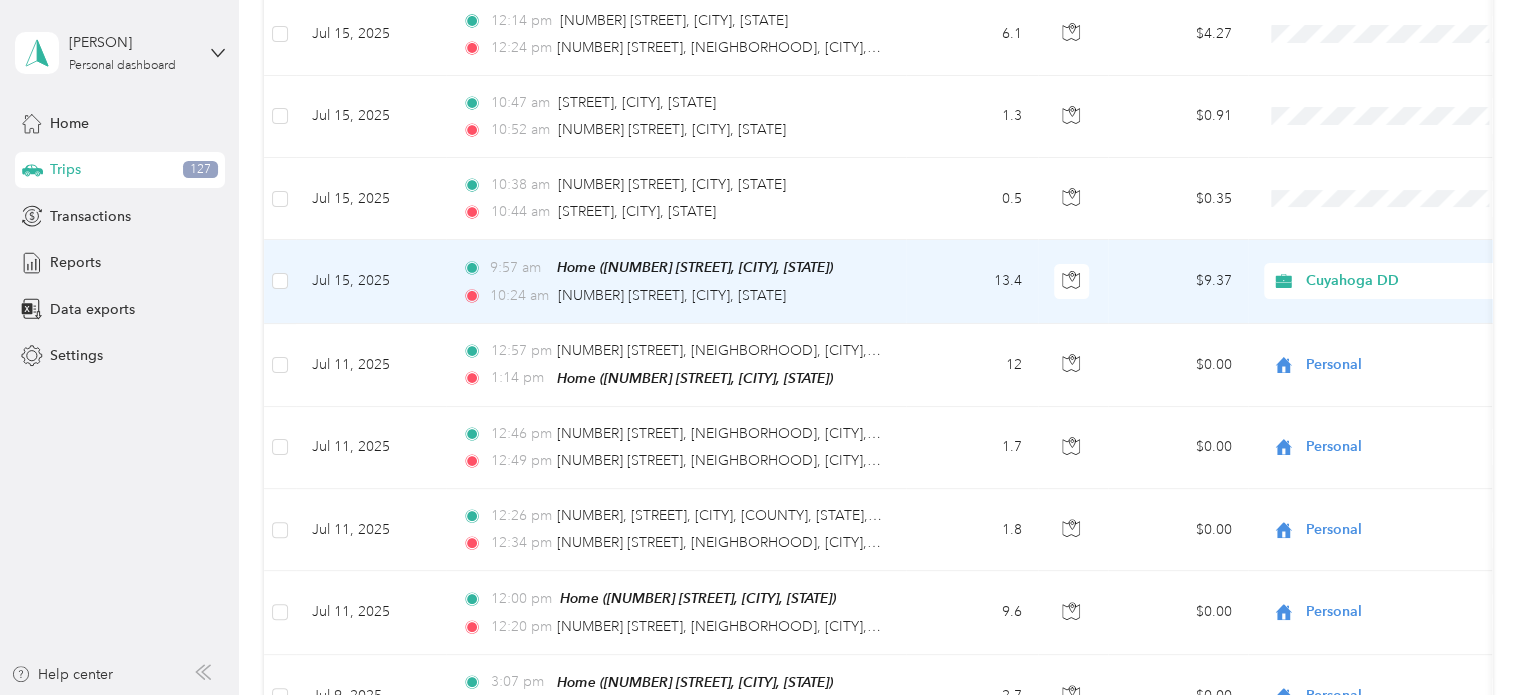 click on "13.4" at bounding box center (972, 281) 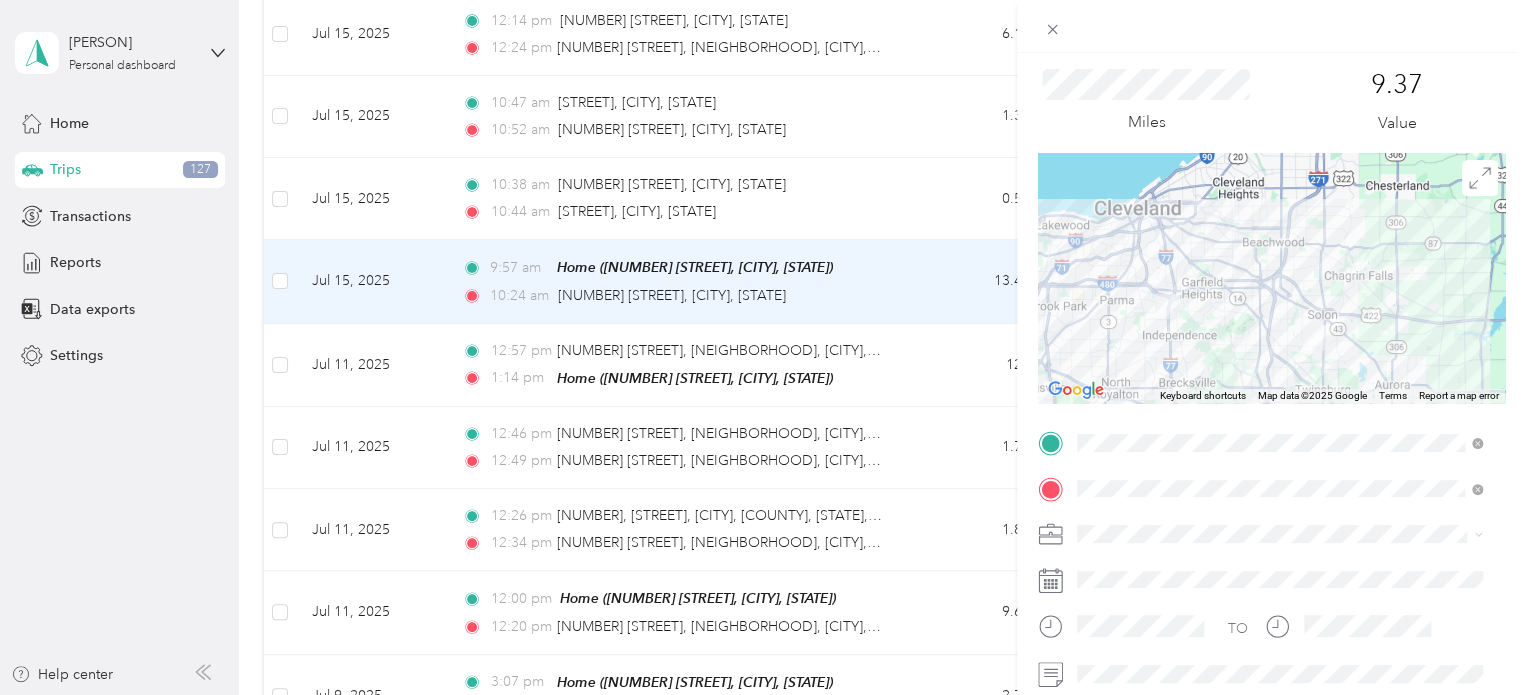 scroll, scrollTop: 0, scrollLeft: 0, axis: both 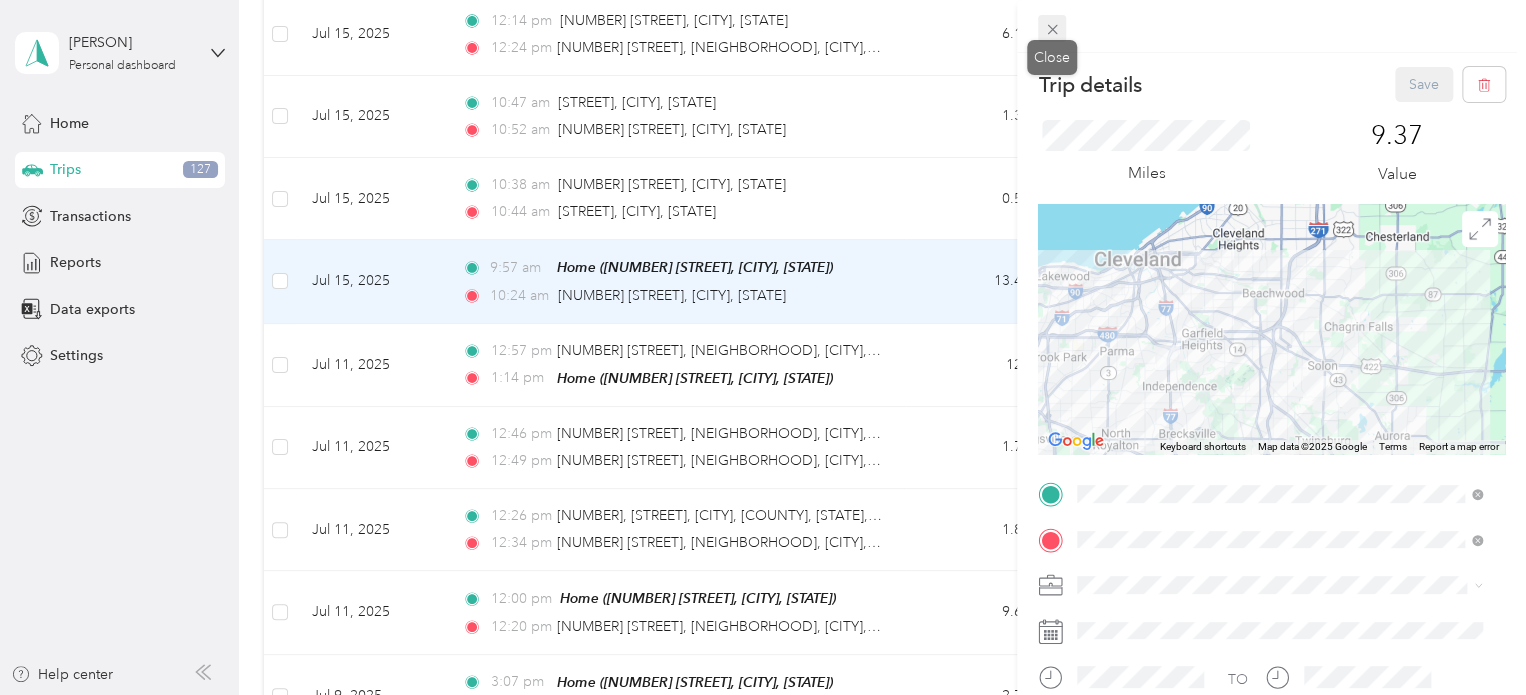 click 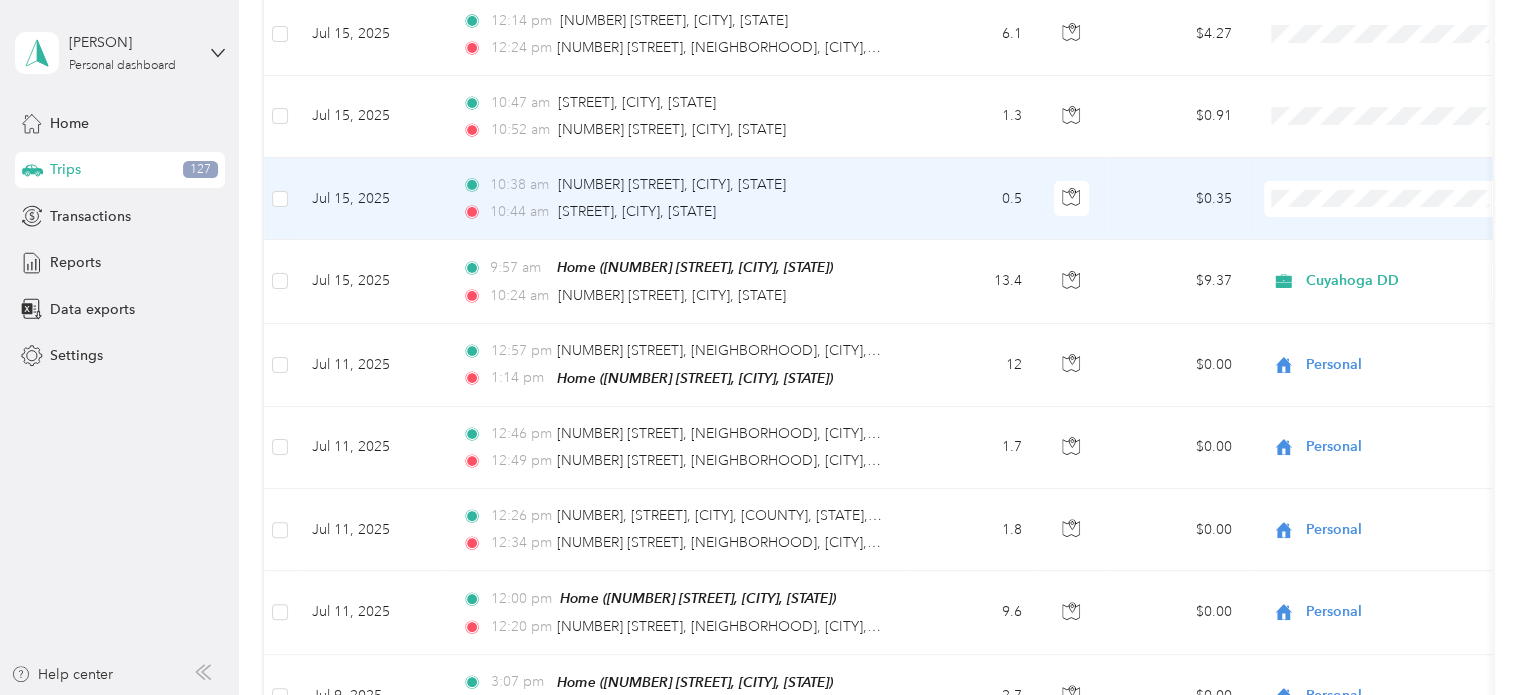 click on "[TIME] [NUMBER] [STREET], [CITY] [TIME] [STREET], [CITY]" at bounding box center [672, 198] 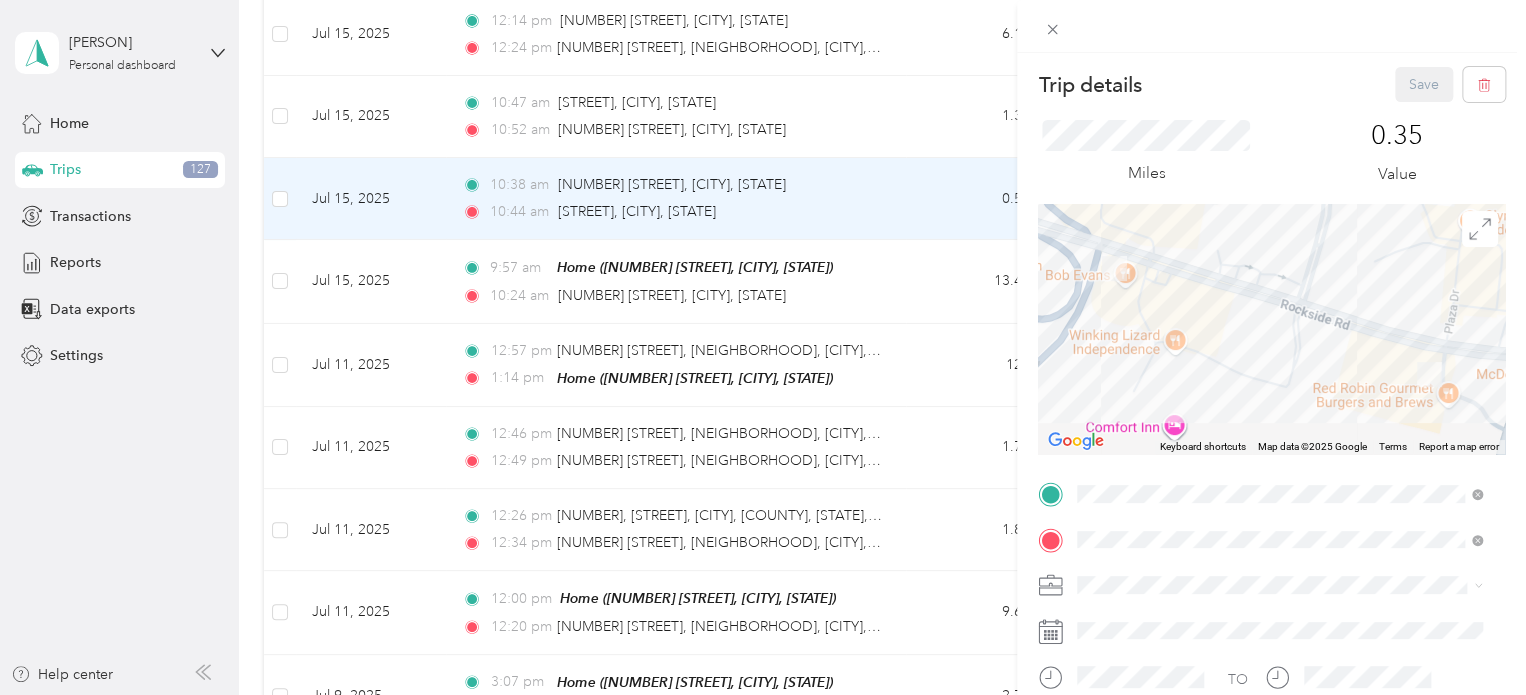 click on "Cuyahoga DD" at bounding box center (1129, 620) 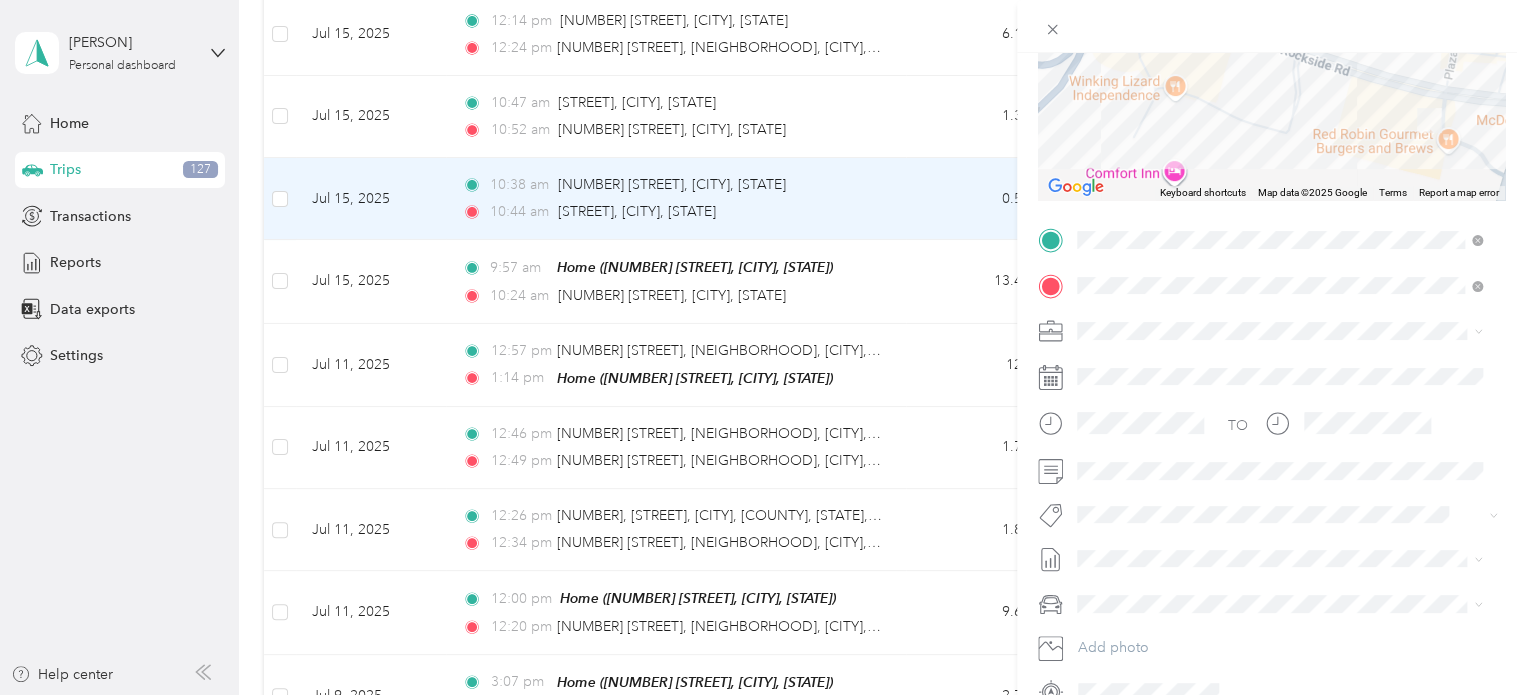 scroll, scrollTop: 300, scrollLeft: 0, axis: vertical 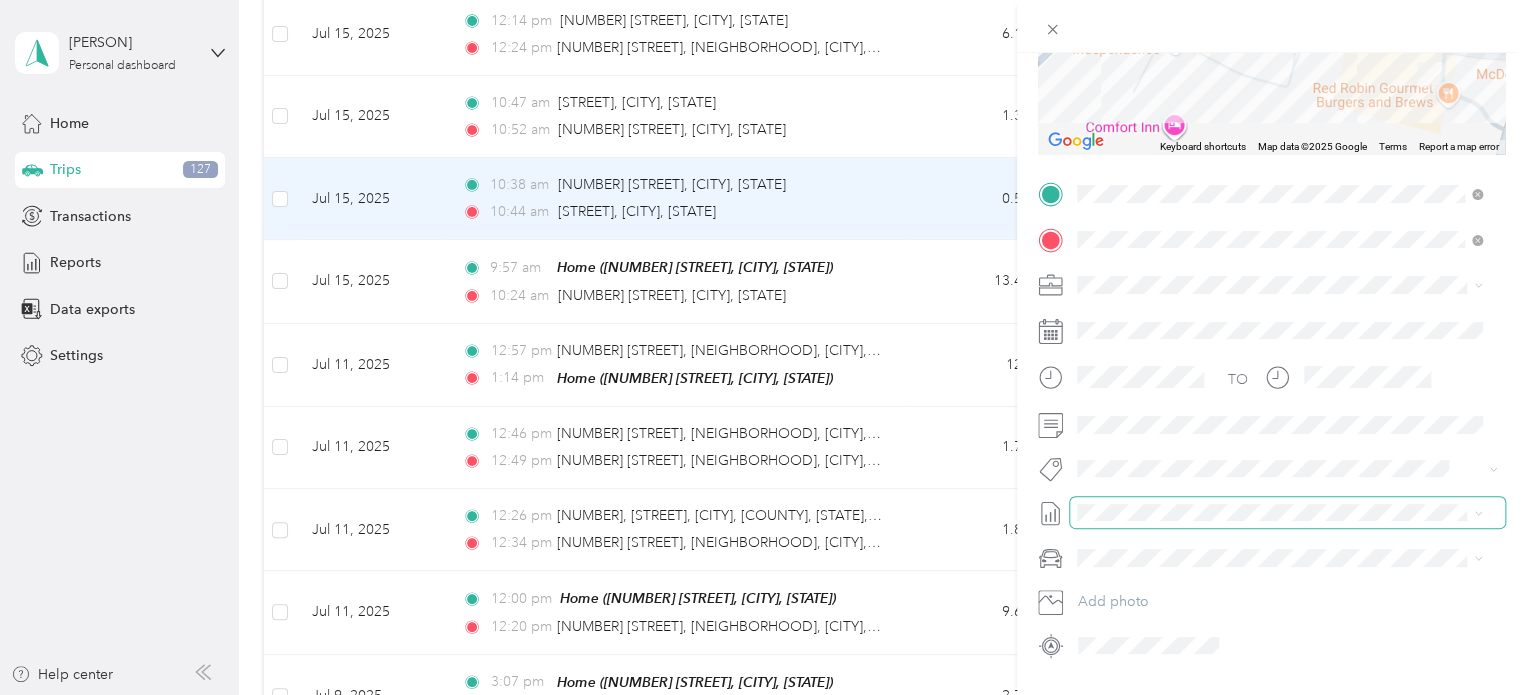 click at bounding box center [1287, 513] 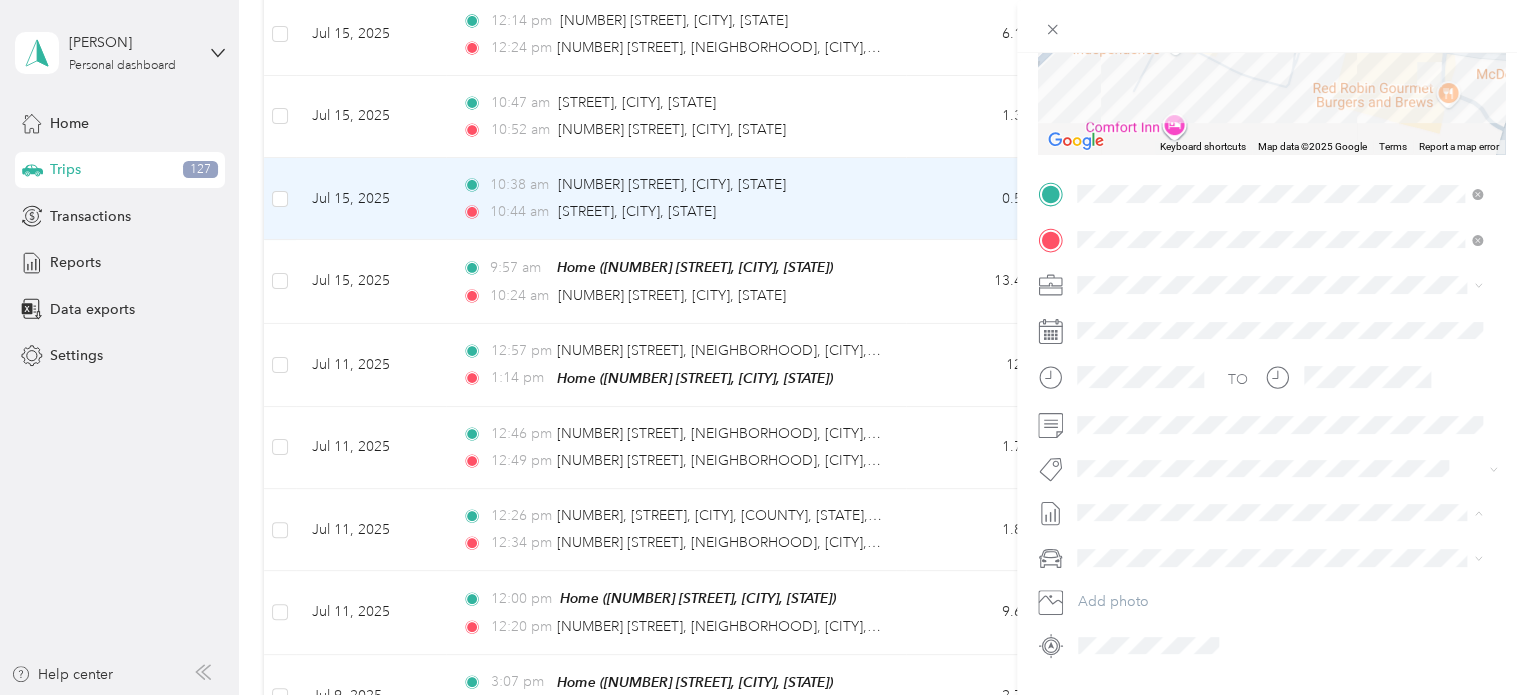 click on "[MONTH] [DAY] - [MONTH], [YEAR]" at bounding box center [1189, 359] 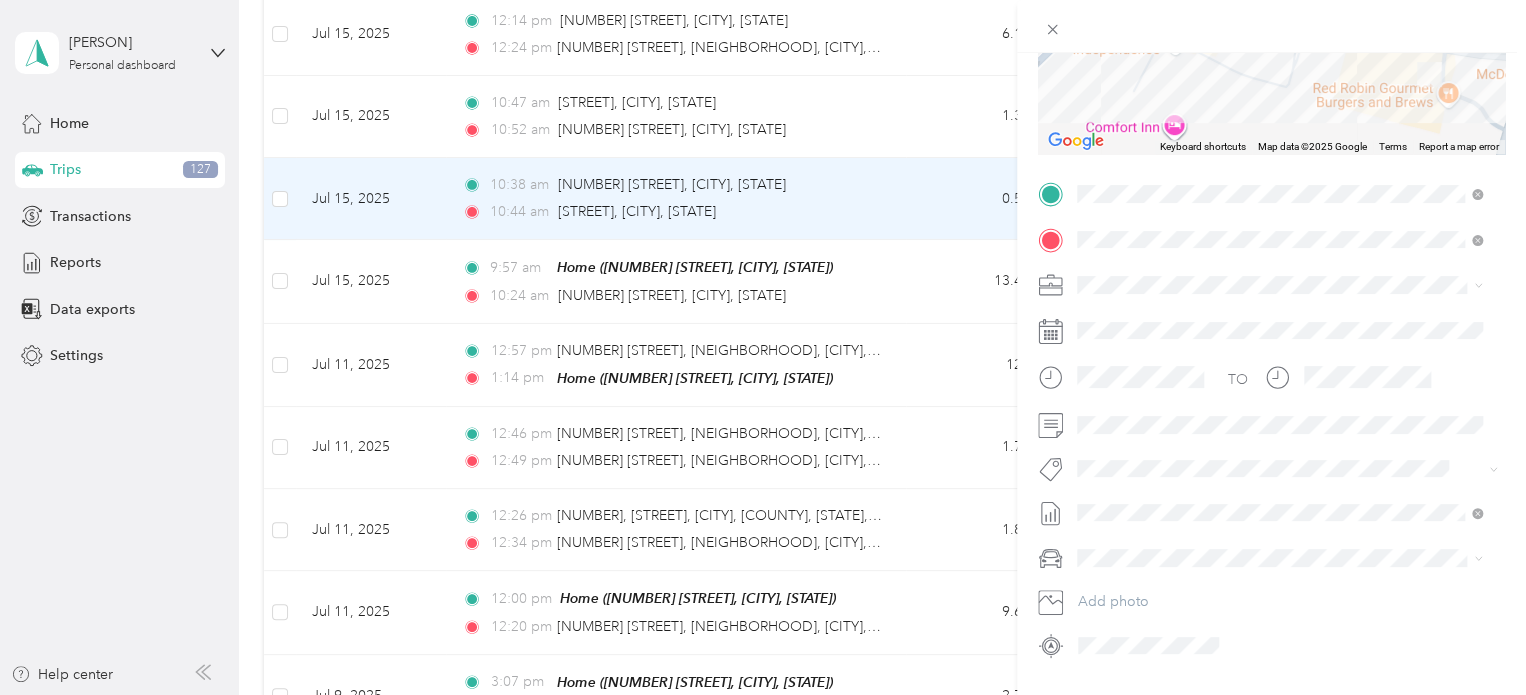scroll, scrollTop: 0, scrollLeft: 0, axis: both 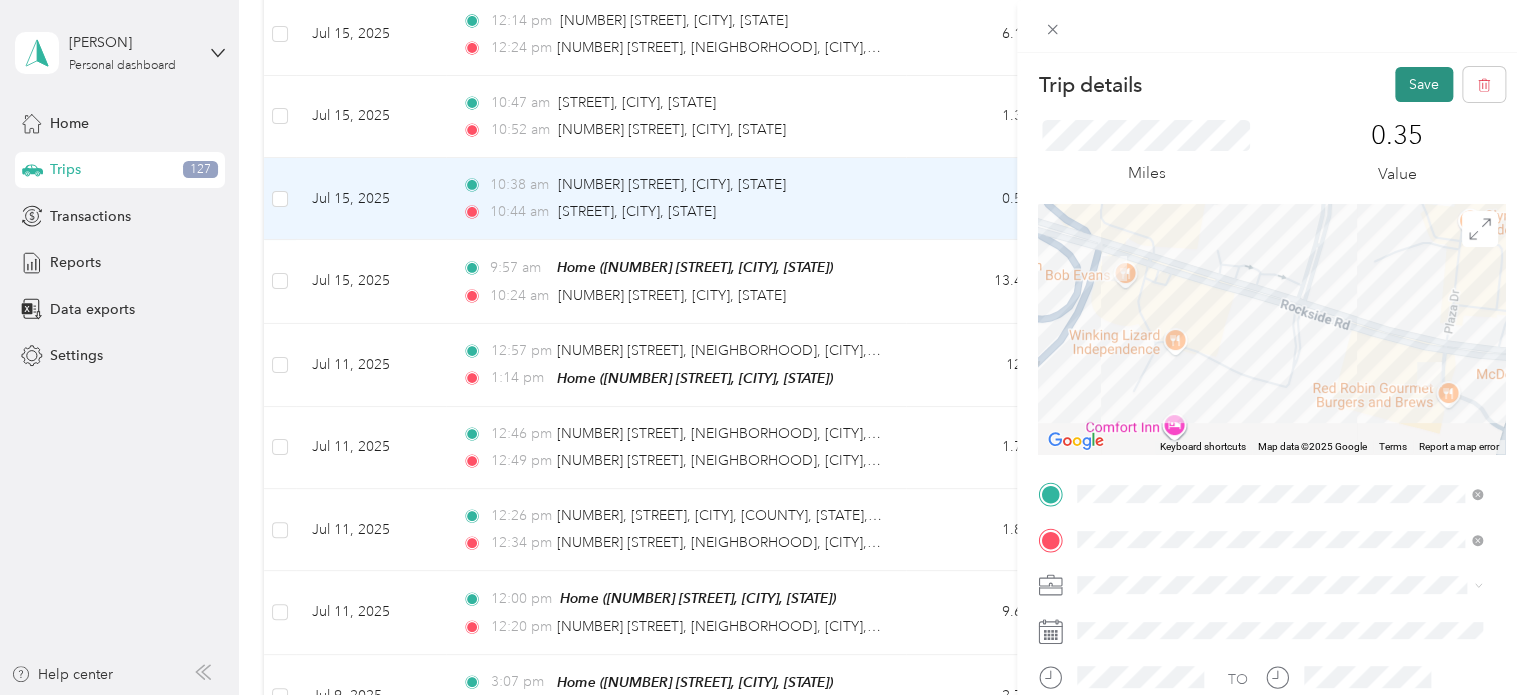 click on "Save" at bounding box center (1424, 84) 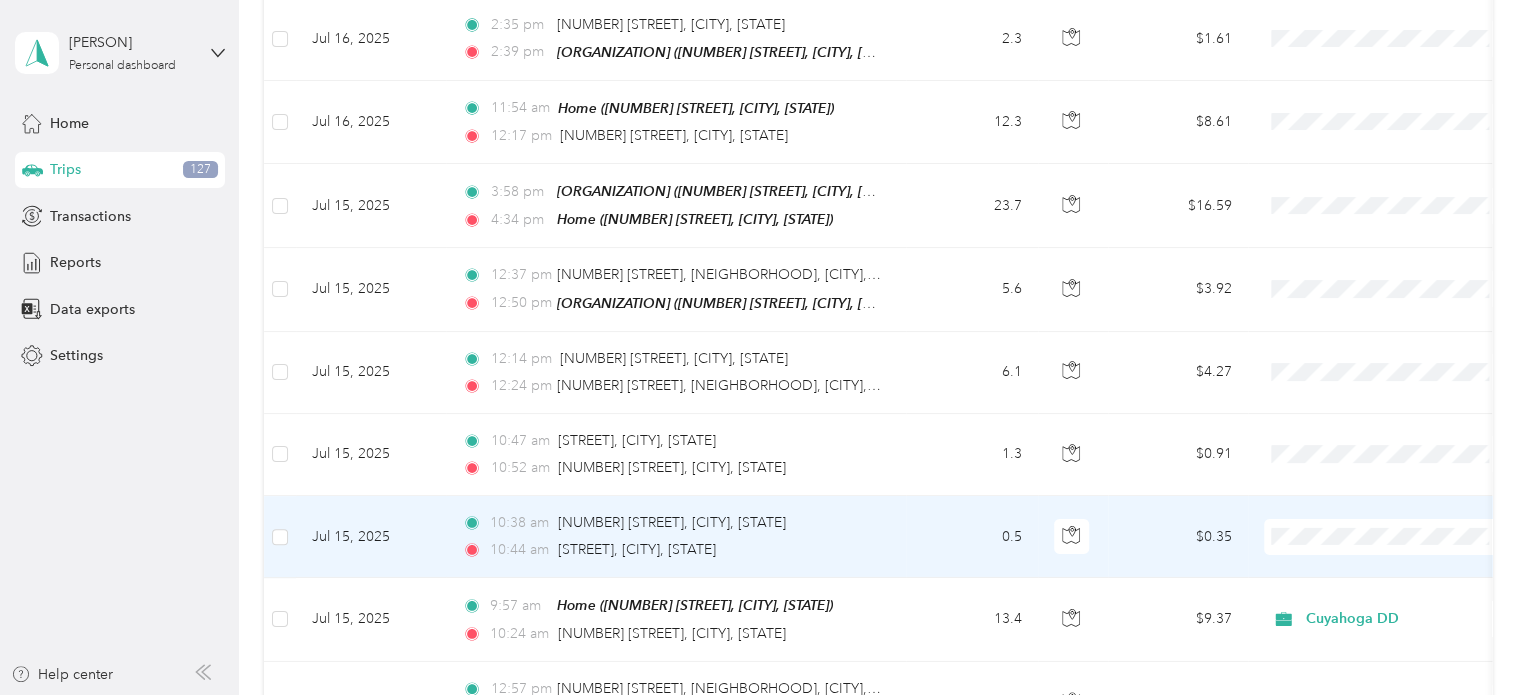 scroll, scrollTop: 3100, scrollLeft: 0, axis: vertical 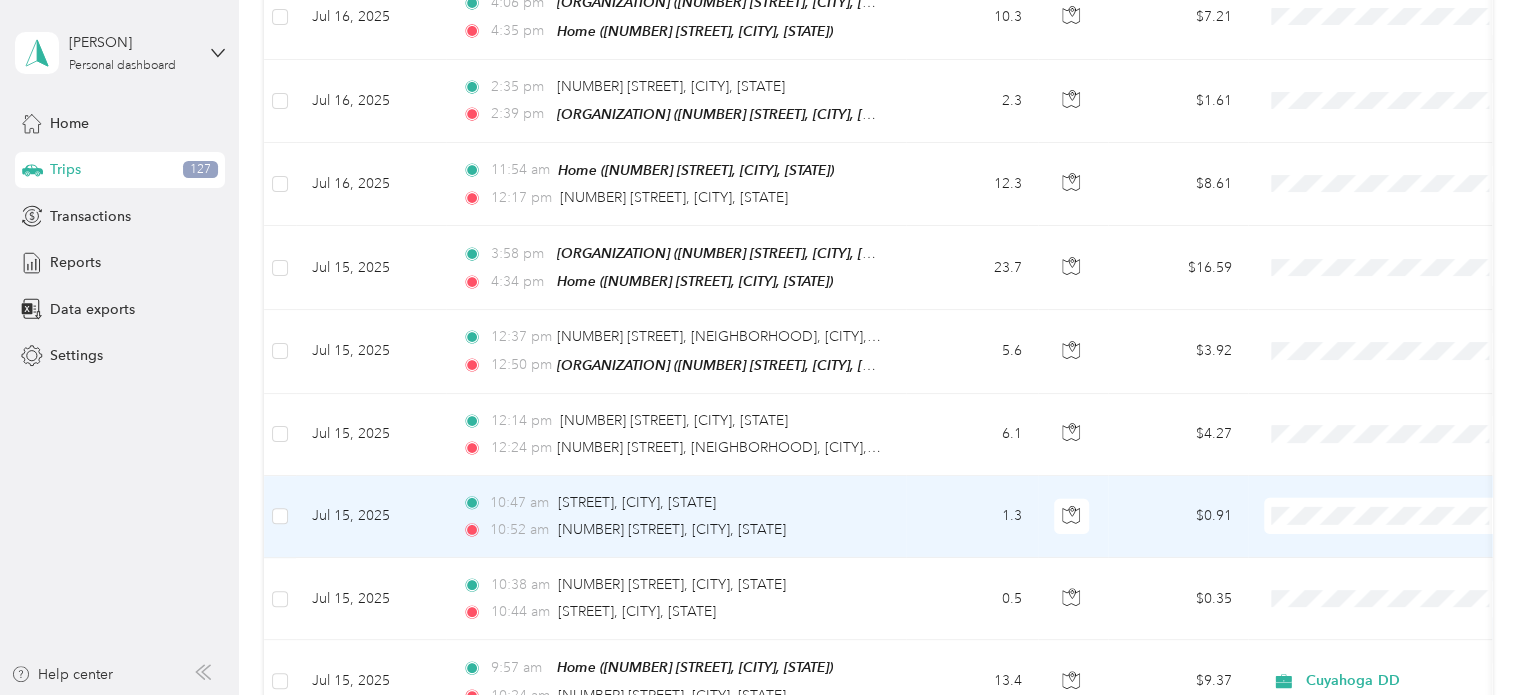 click on "[TIME] [NUMBER] [STREET], [CITY], [STATE]" at bounding box center (672, 530) 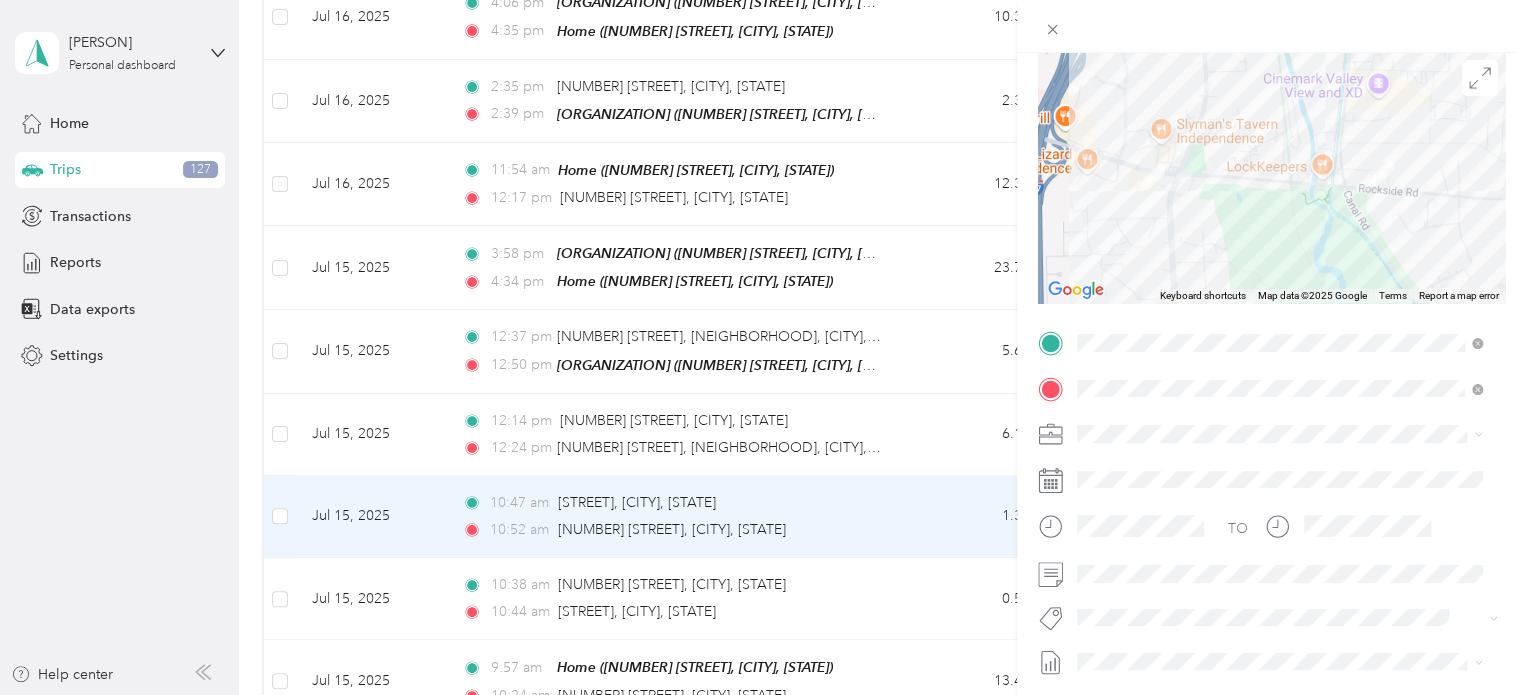 scroll, scrollTop: 200, scrollLeft: 0, axis: vertical 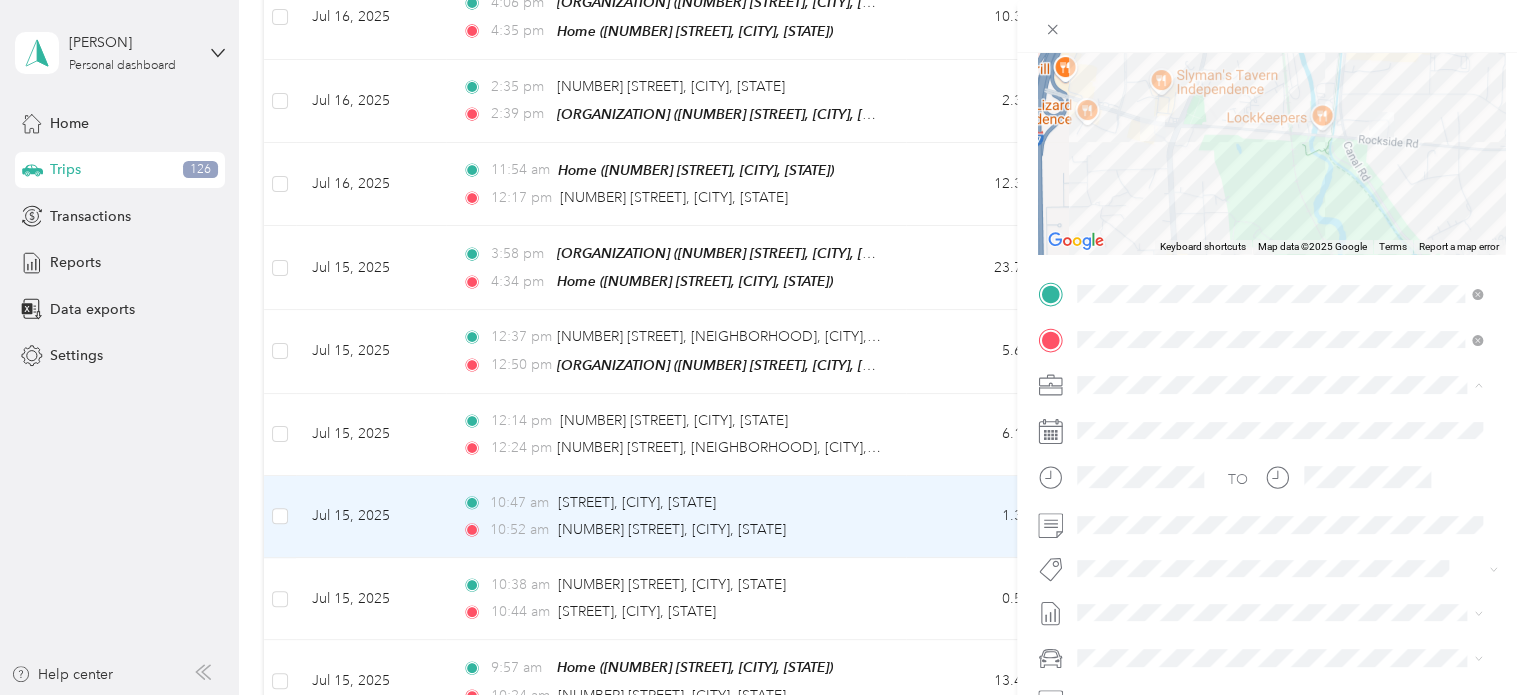 click on "Cuyahoga DD" at bounding box center [1129, 420] 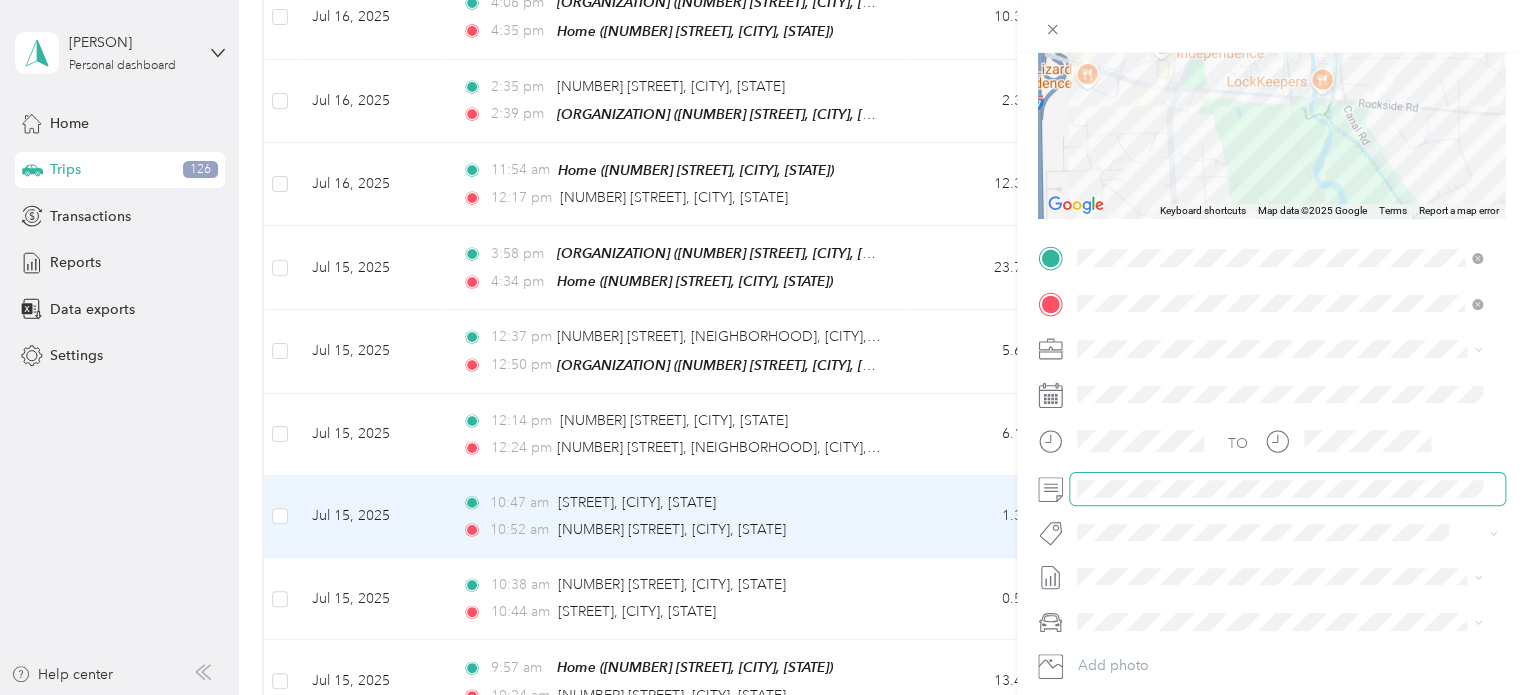 scroll, scrollTop: 300, scrollLeft: 0, axis: vertical 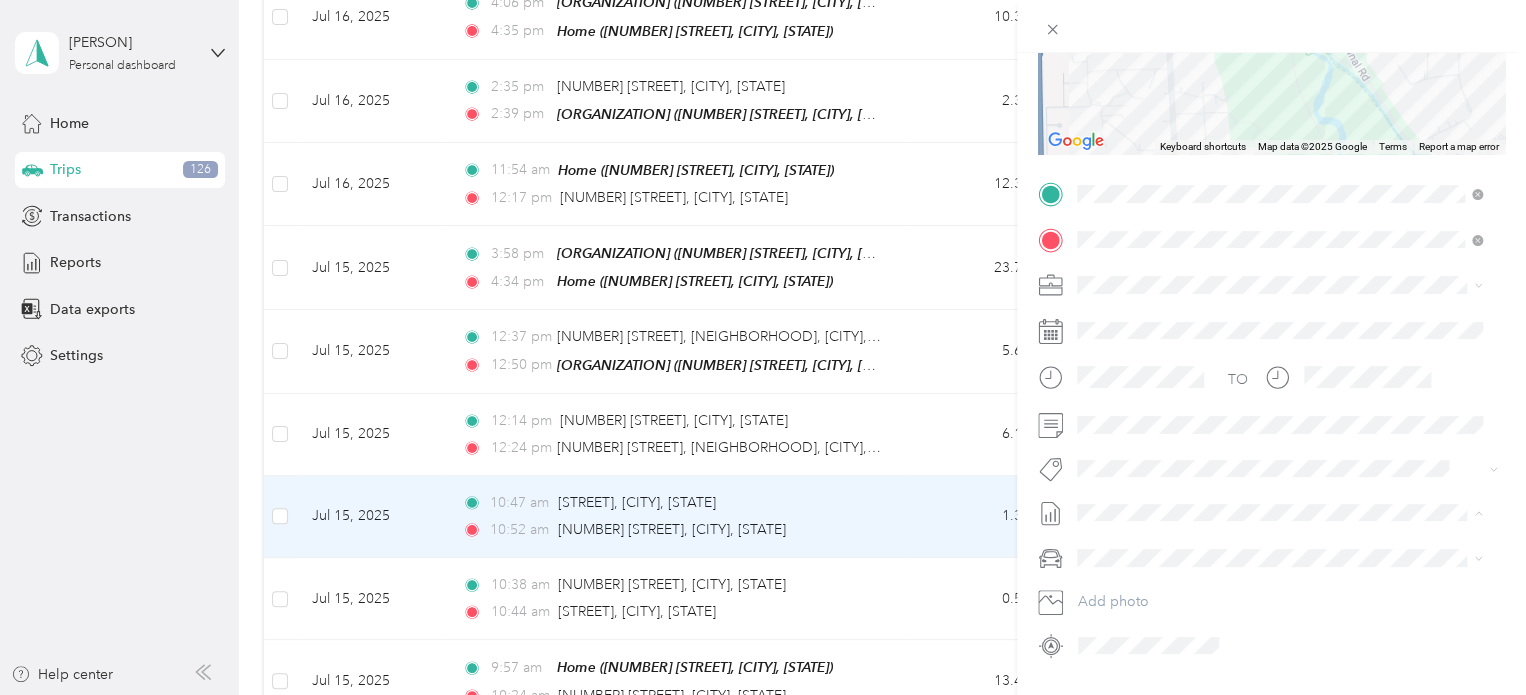 click on "[MONTH] [DAY] - [MONTH], [YEAR]" at bounding box center [1189, 359] 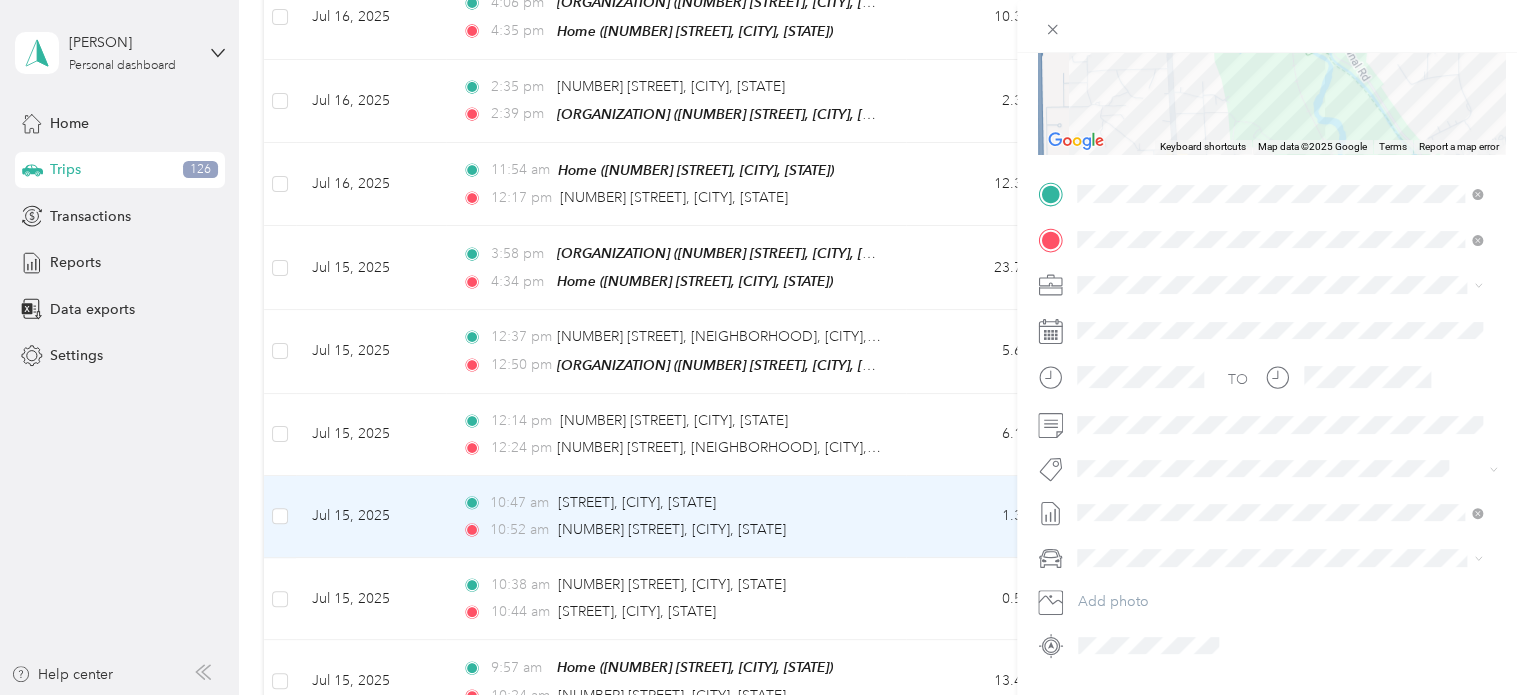 scroll, scrollTop: 0, scrollLeft: 0, axis: both 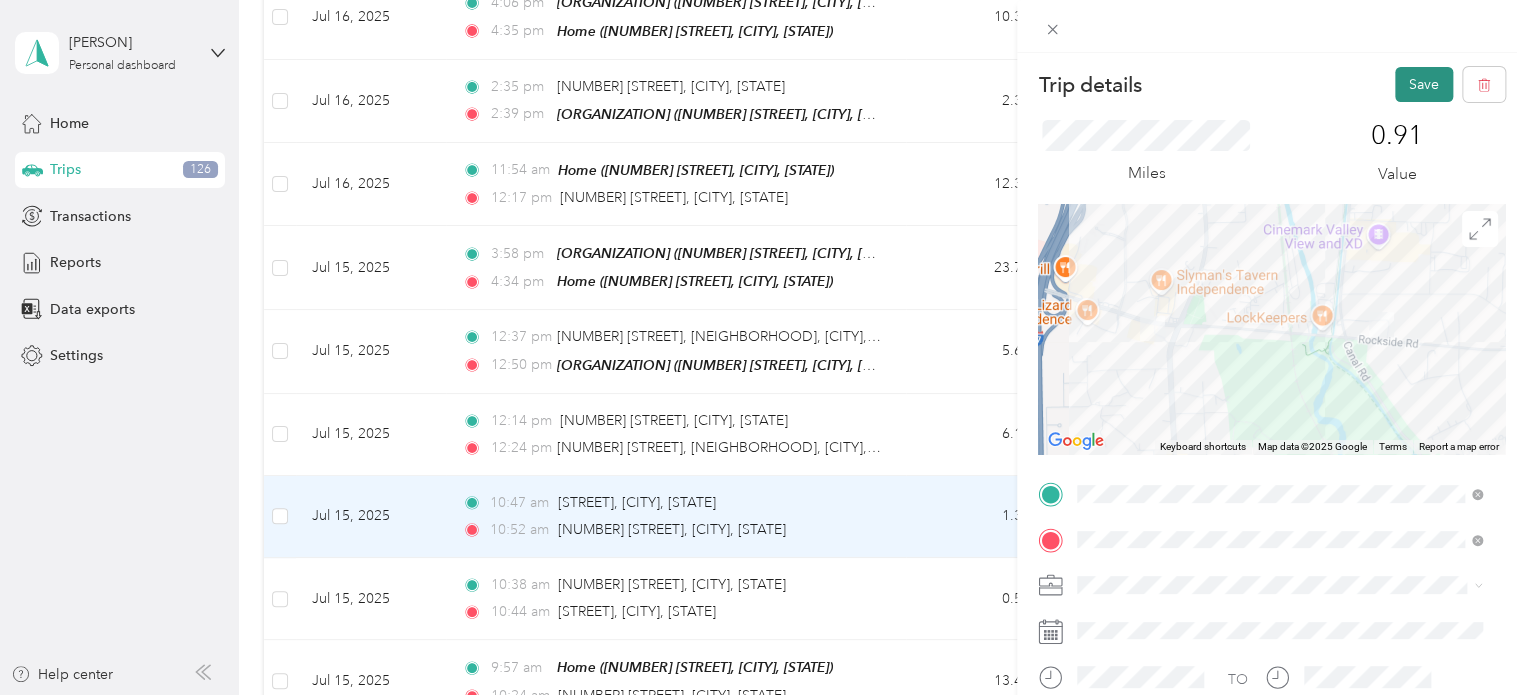 click on "Save" at bounding box center (1424, 84) 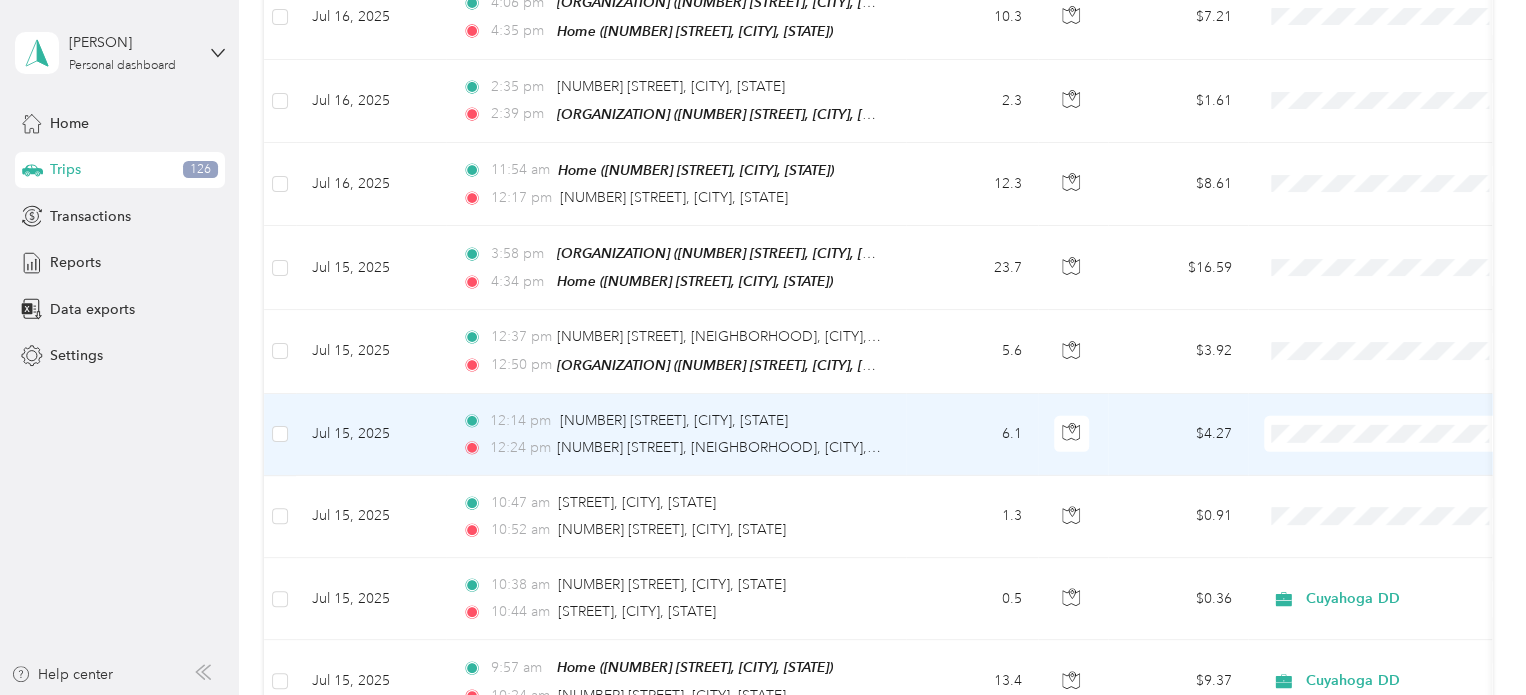 click on "6.1" at bounding box center [972, 435] 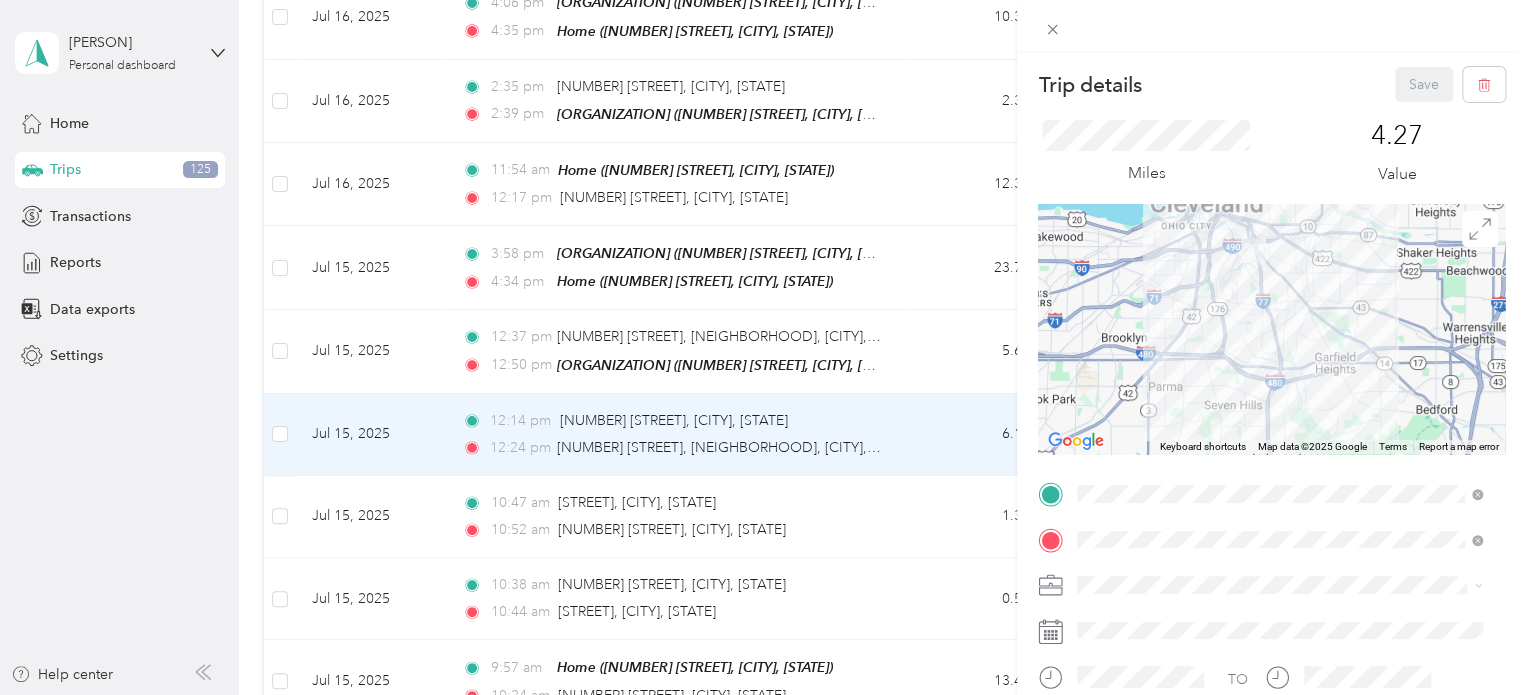 click on "Cuyahoga DD" at bounding box center [1129, 612] 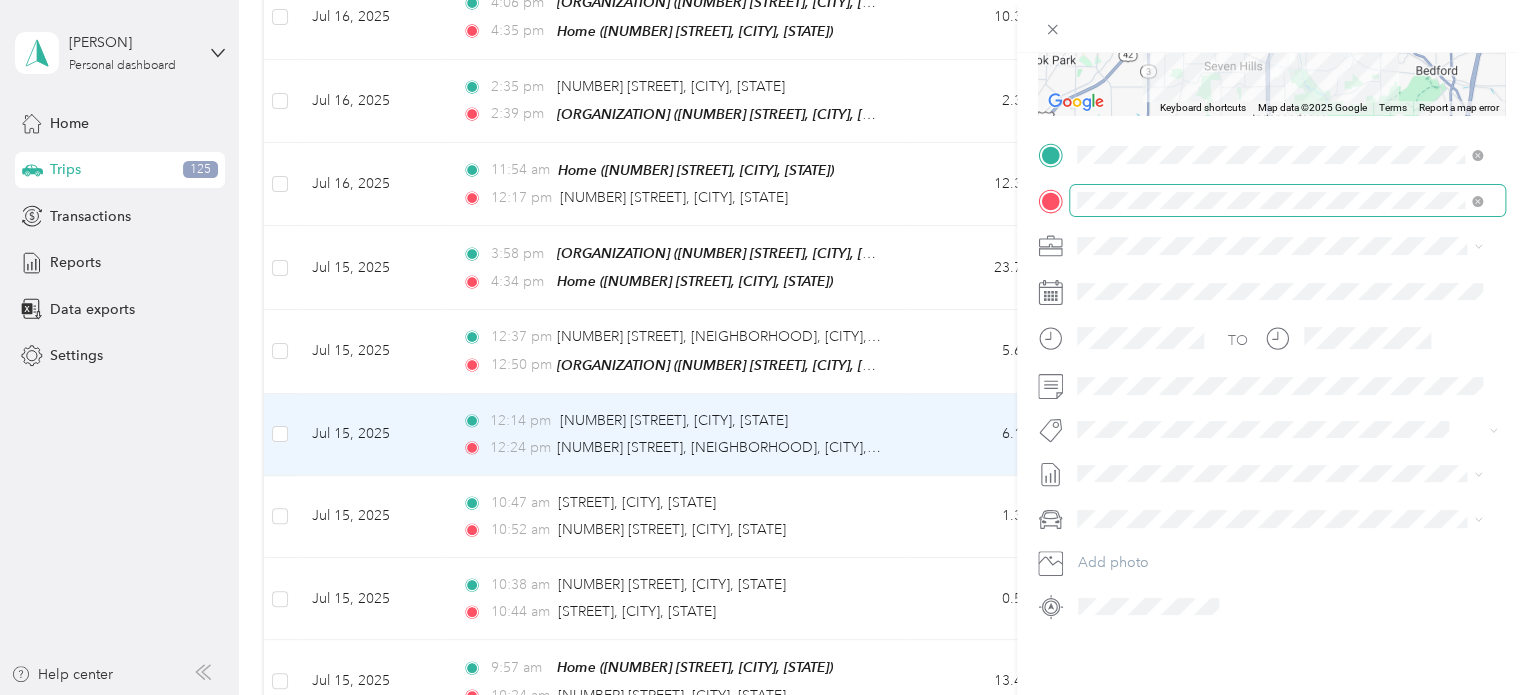 scroll, scrollTop: 354, scrollLeft: 0, axis: vertical 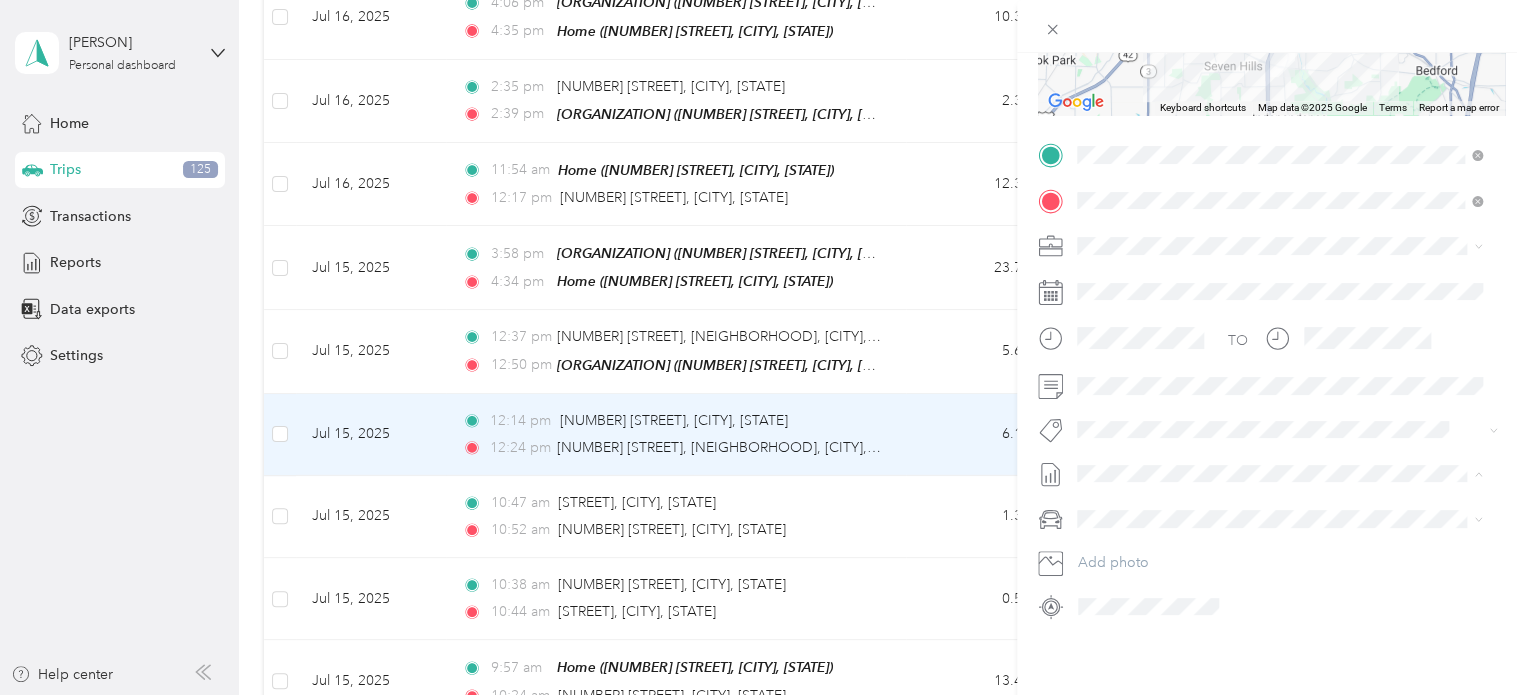 click on "[MONTH] [DAY] - [MONTH], [YEAR]" at bounding box center (1189, 304) 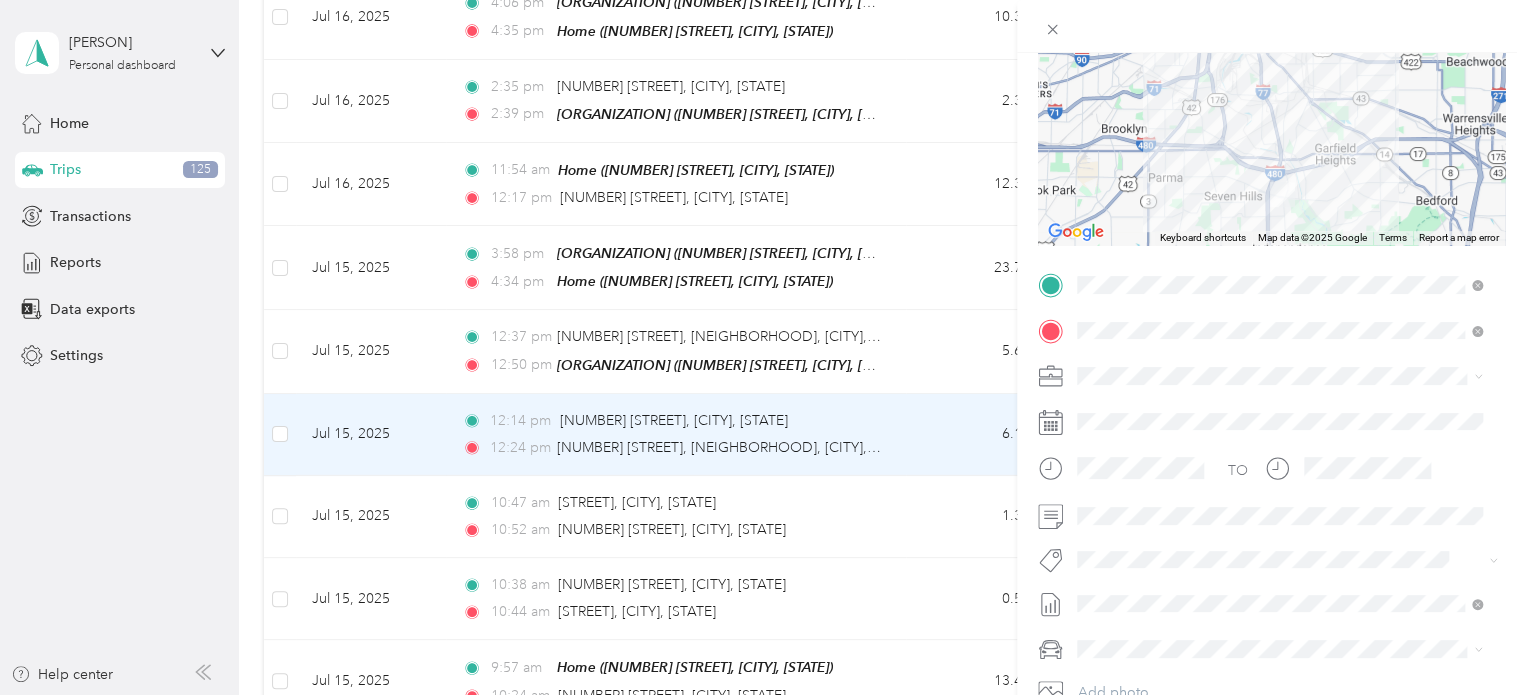 scroll, scrollTop: 0, scrollLeft: 0, axis: both 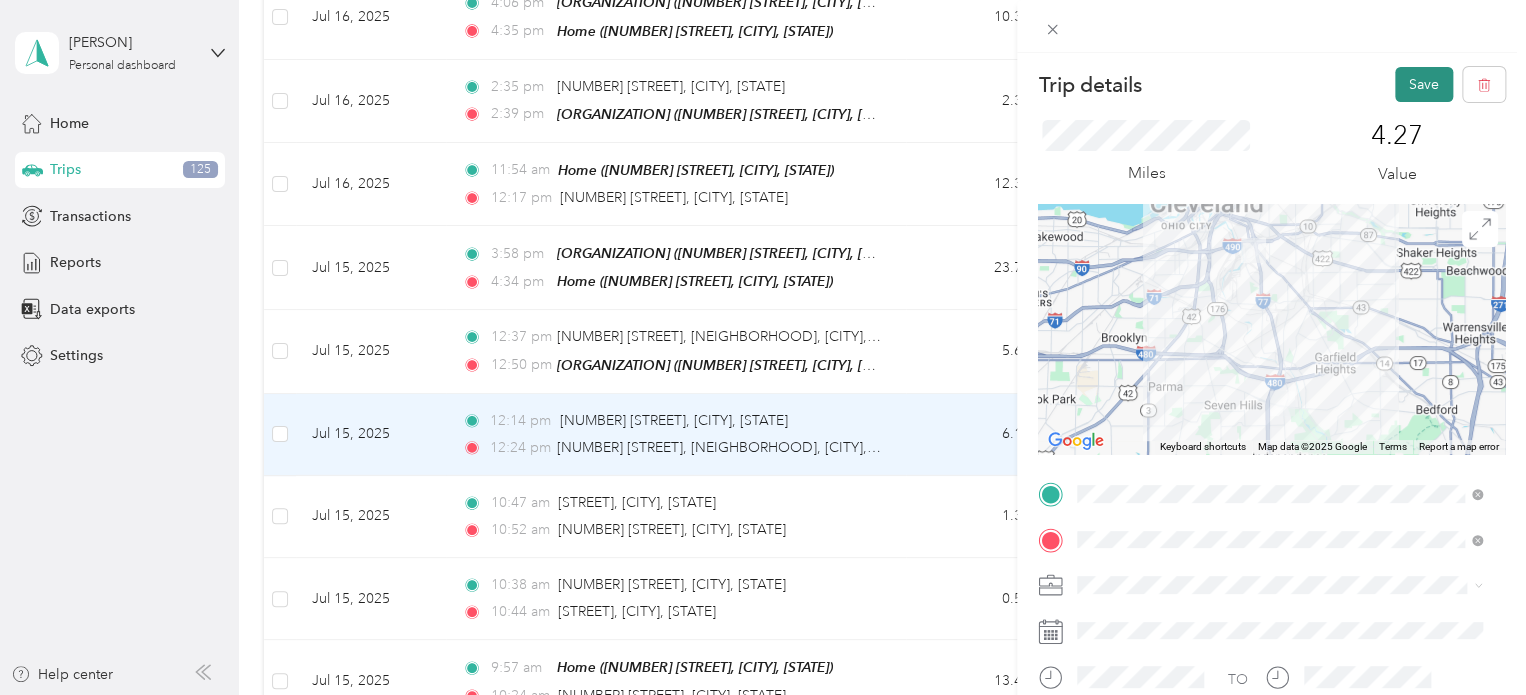 click on "Save" at bounding box center (1424, 84) 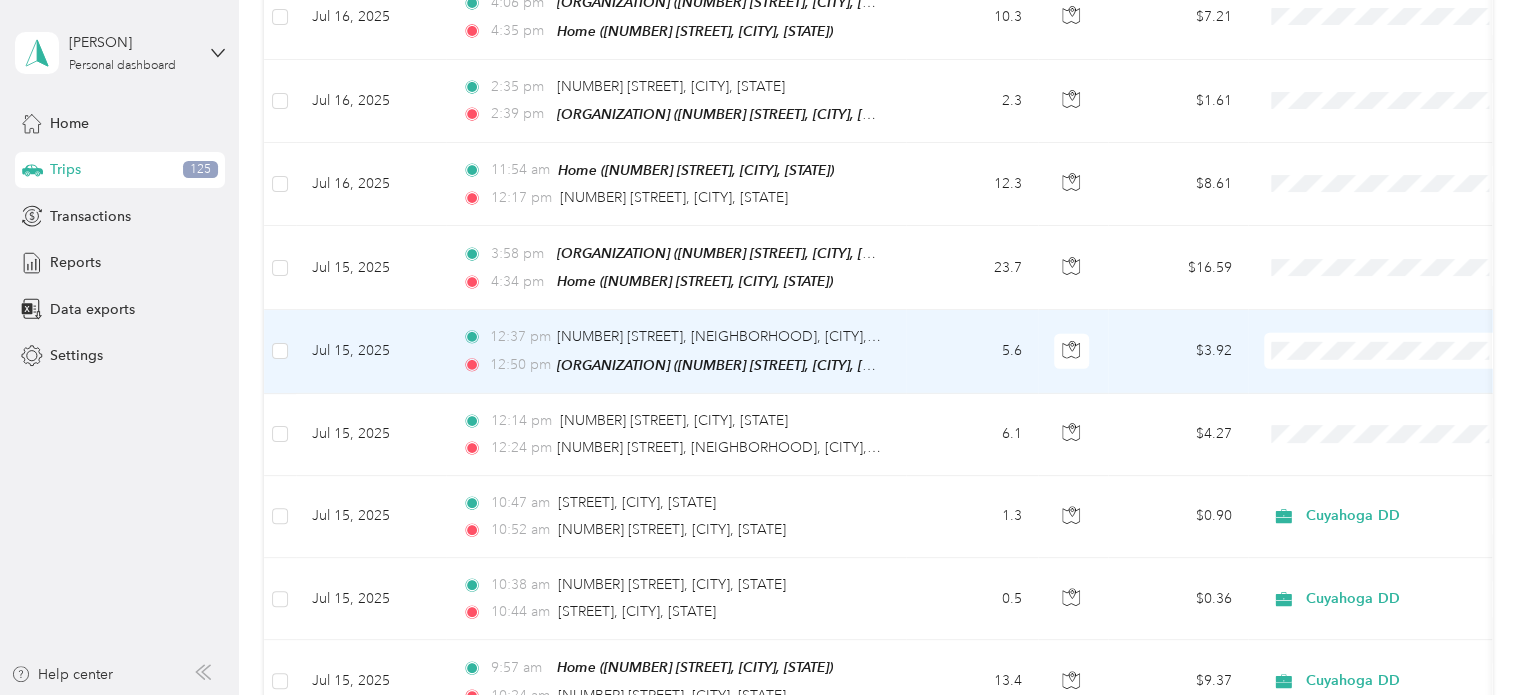 click on "5.6" at bounding box center (972, 351) 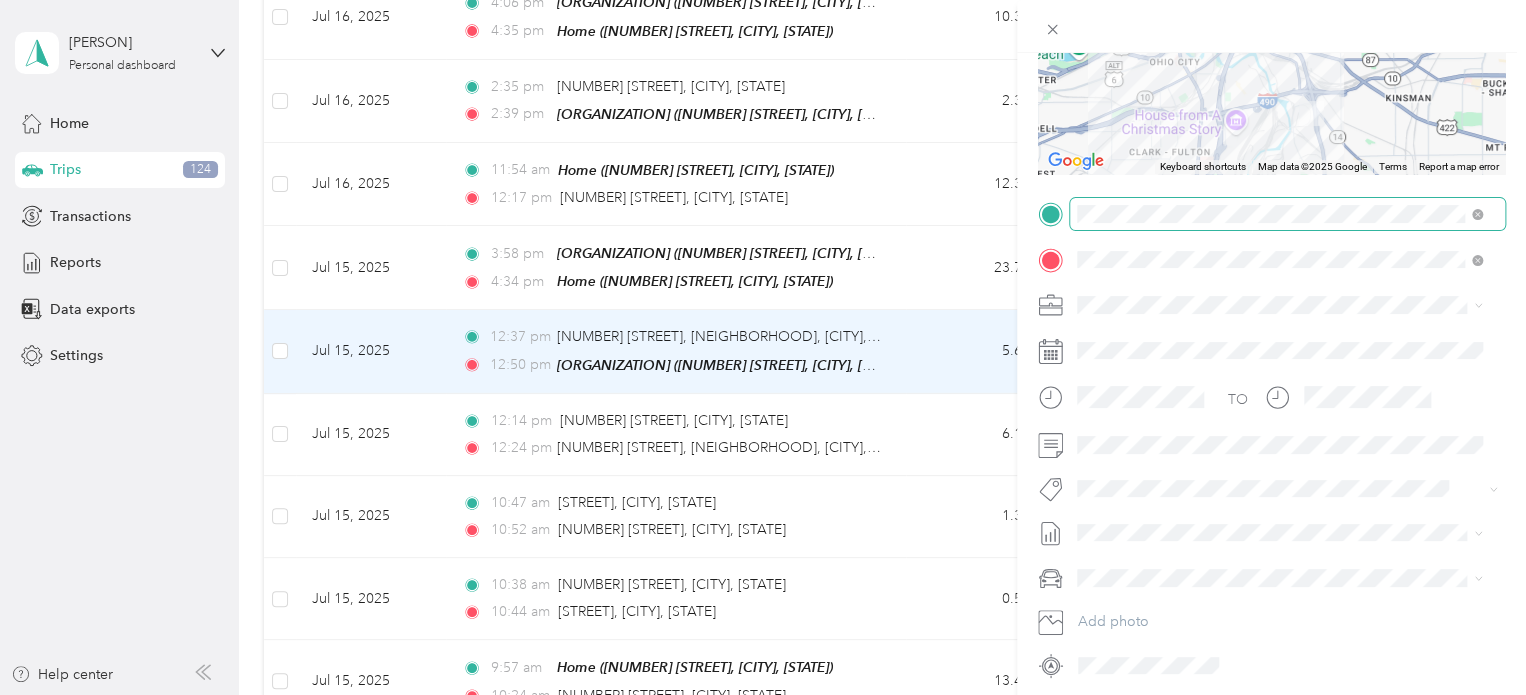 scroll, scrollTop: 300, scrollLeft: 0, axis: vertical 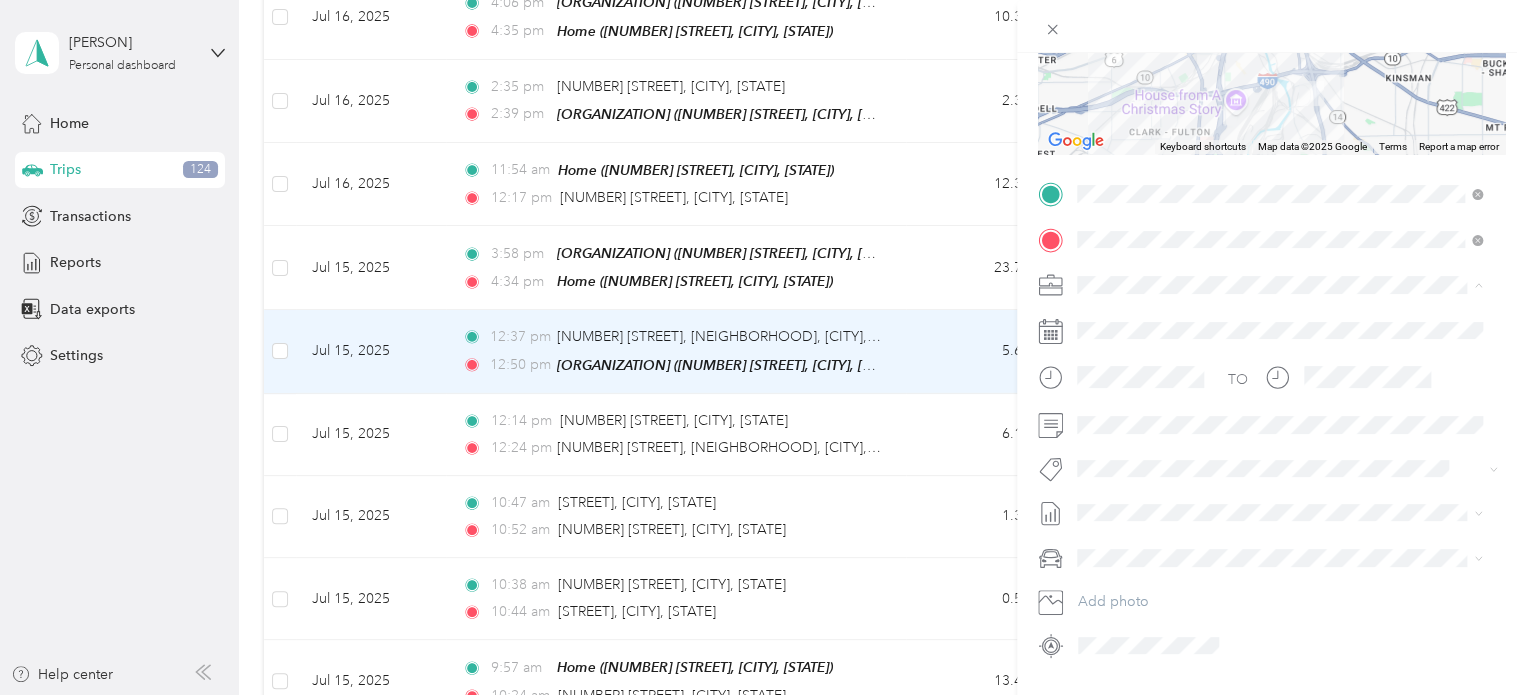 click on "Cuyahoga DD" at bounding box center [1129, 320] 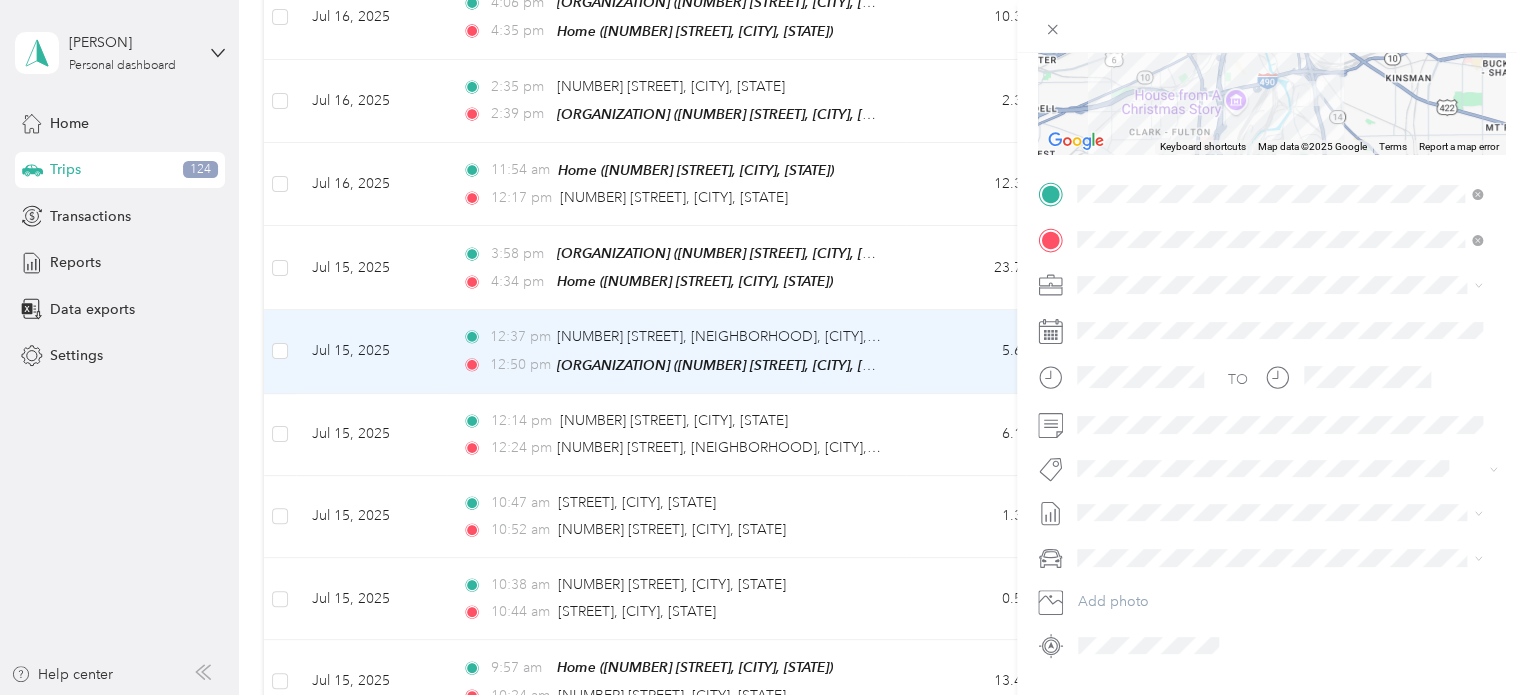 click on "[MONTH] [DAY] - [MONTH], [YEAR] Draft" at bounding box center [1279, 355] 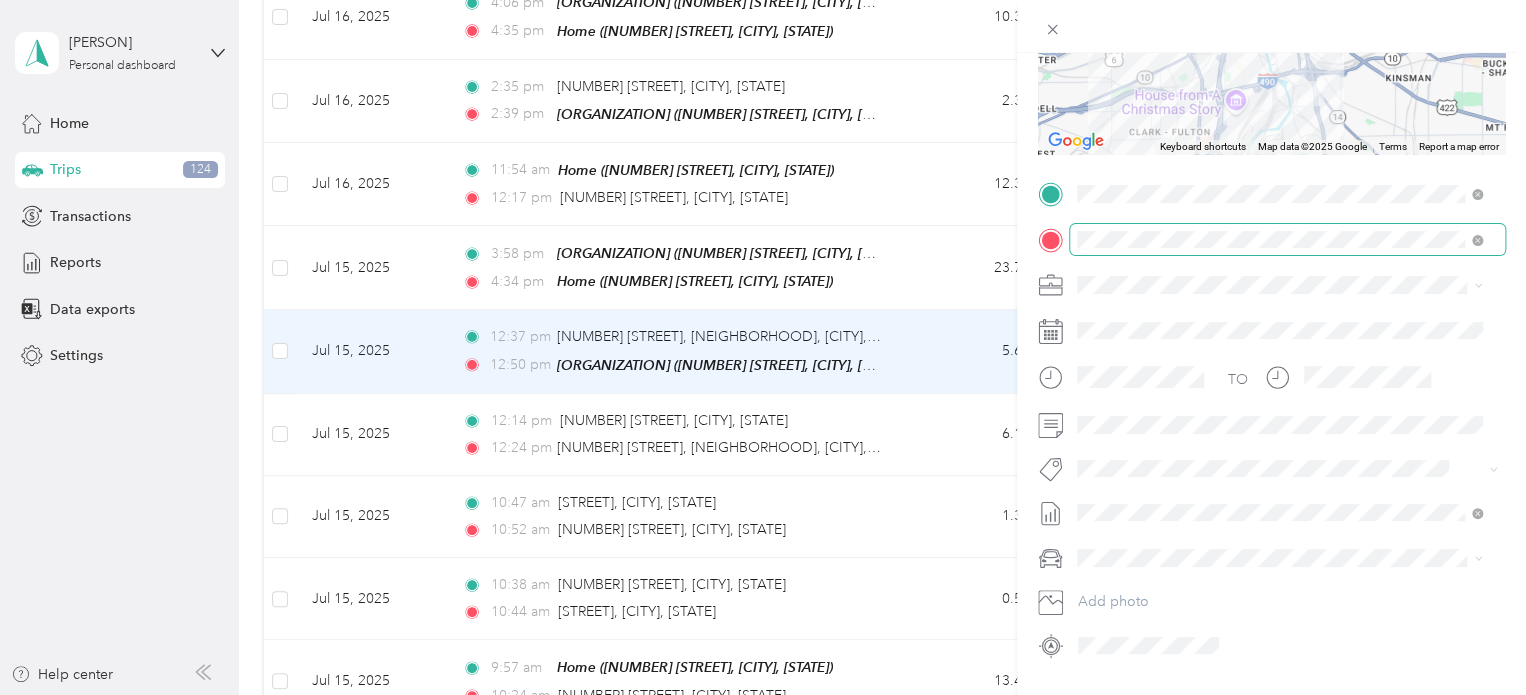 scroll, scrollTop: 0, scrollLeft: 0, axis: both 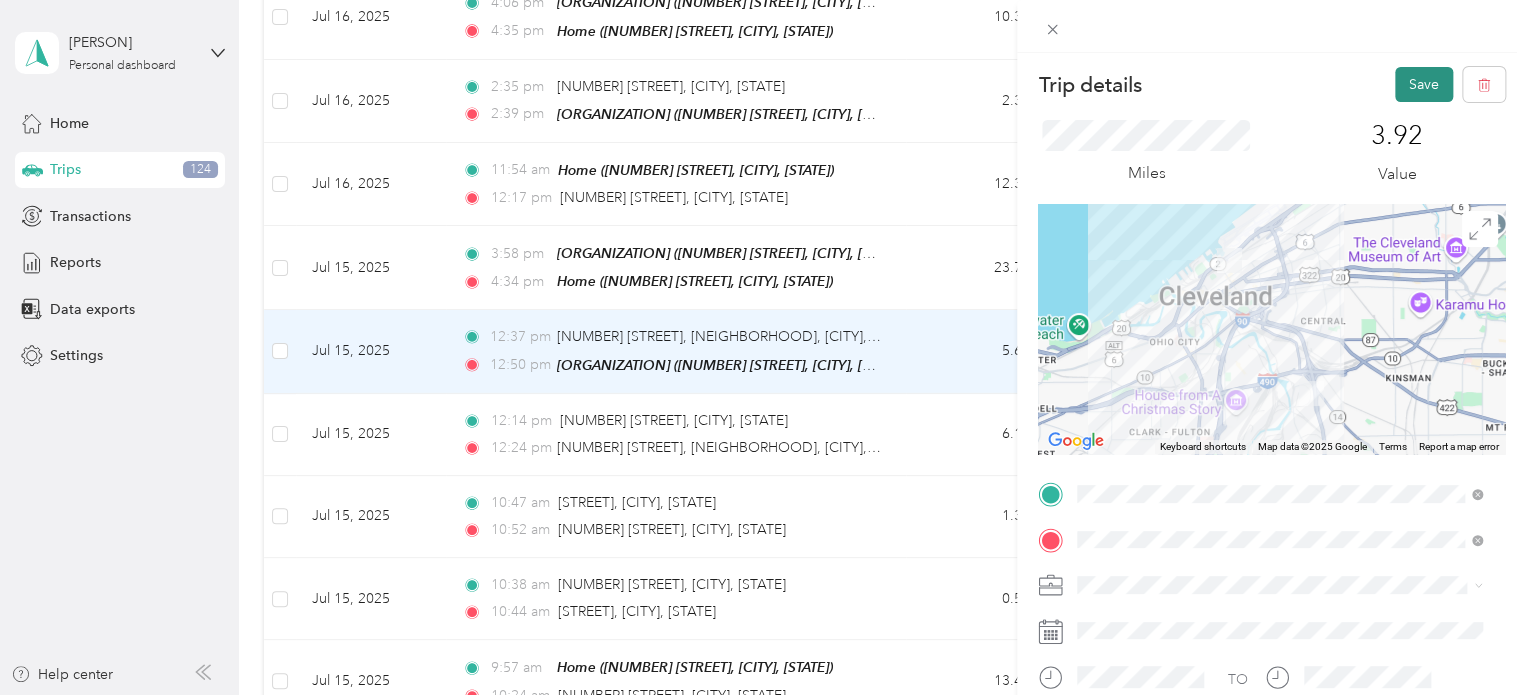 click on "Save" at bounding box center (1424, 84) 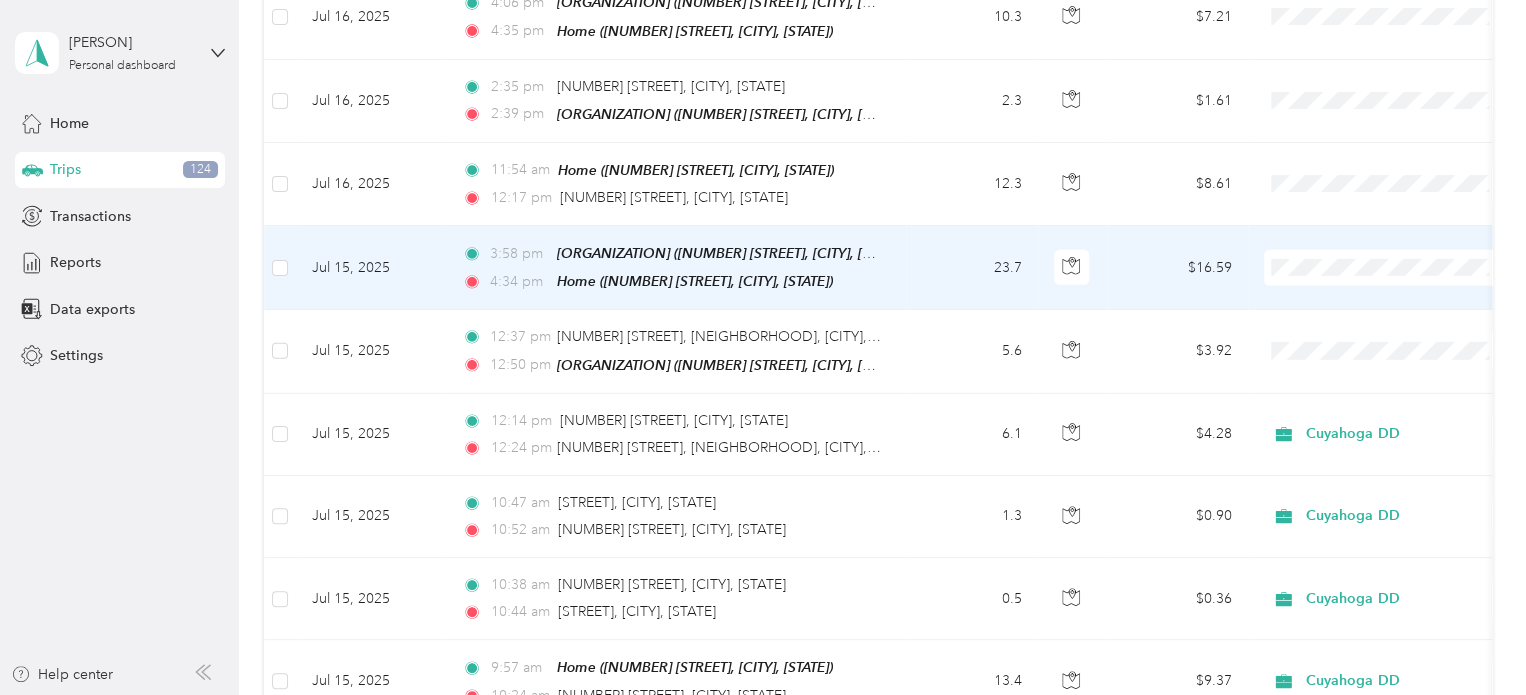 click on "23.7" at bounding box center (972, 268) 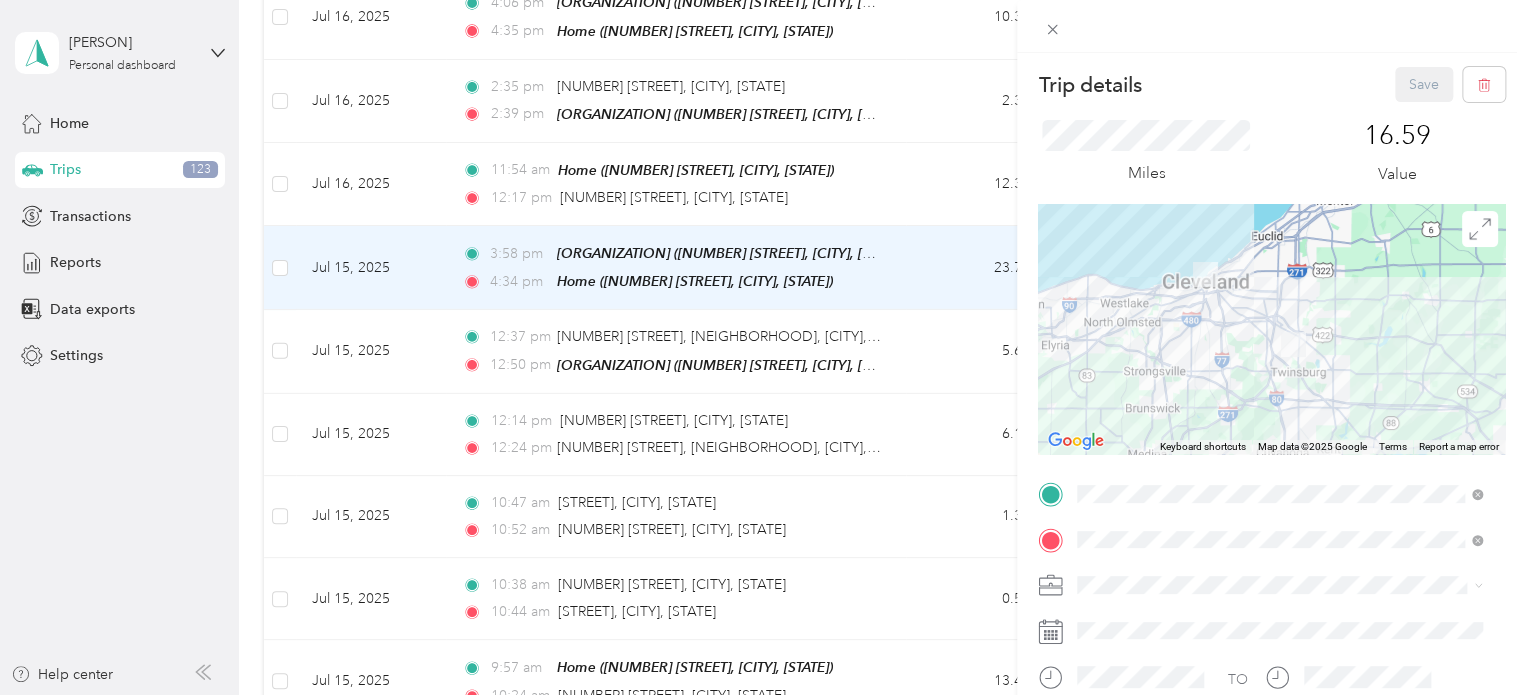 click on "Cuyahoga DD" at bounding box center [1129, 616] 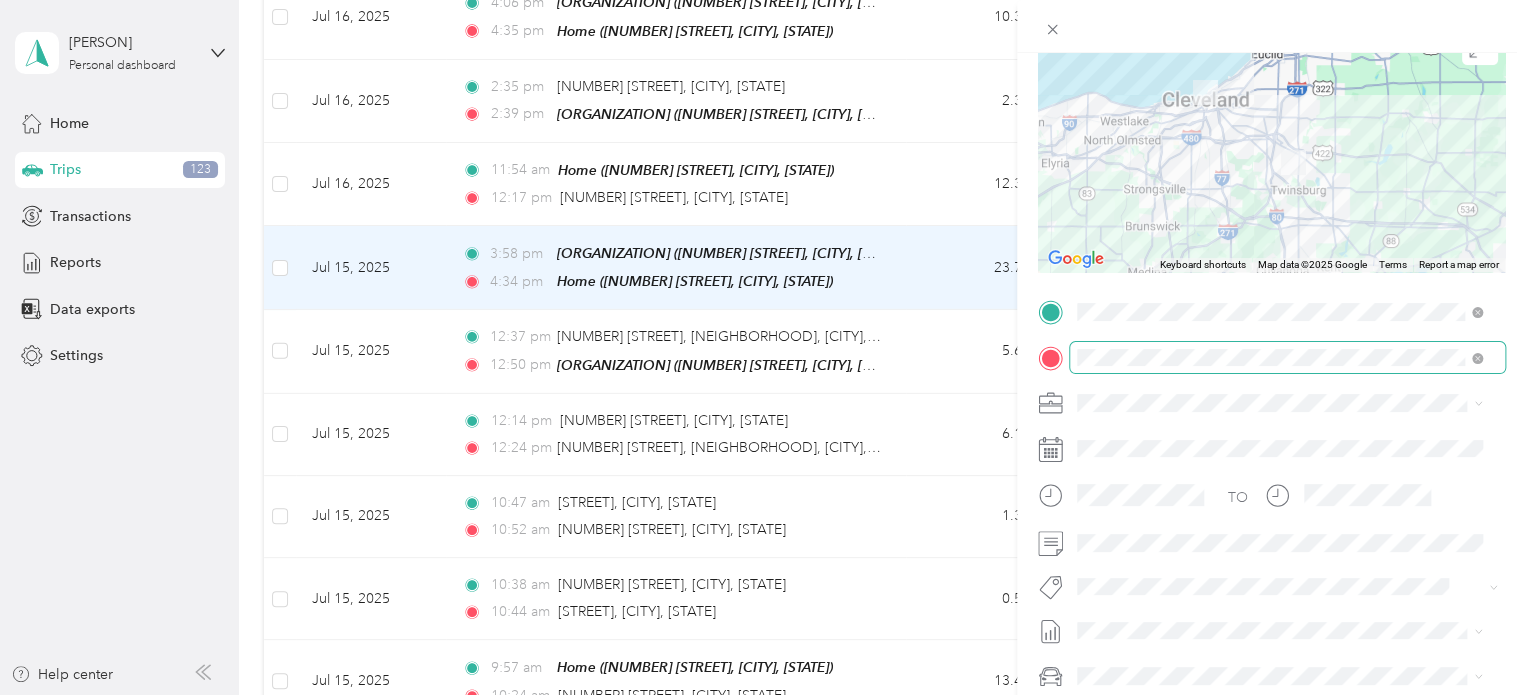 scroll, scrollTop: 200, scrollLeft: 0, axis: vertical 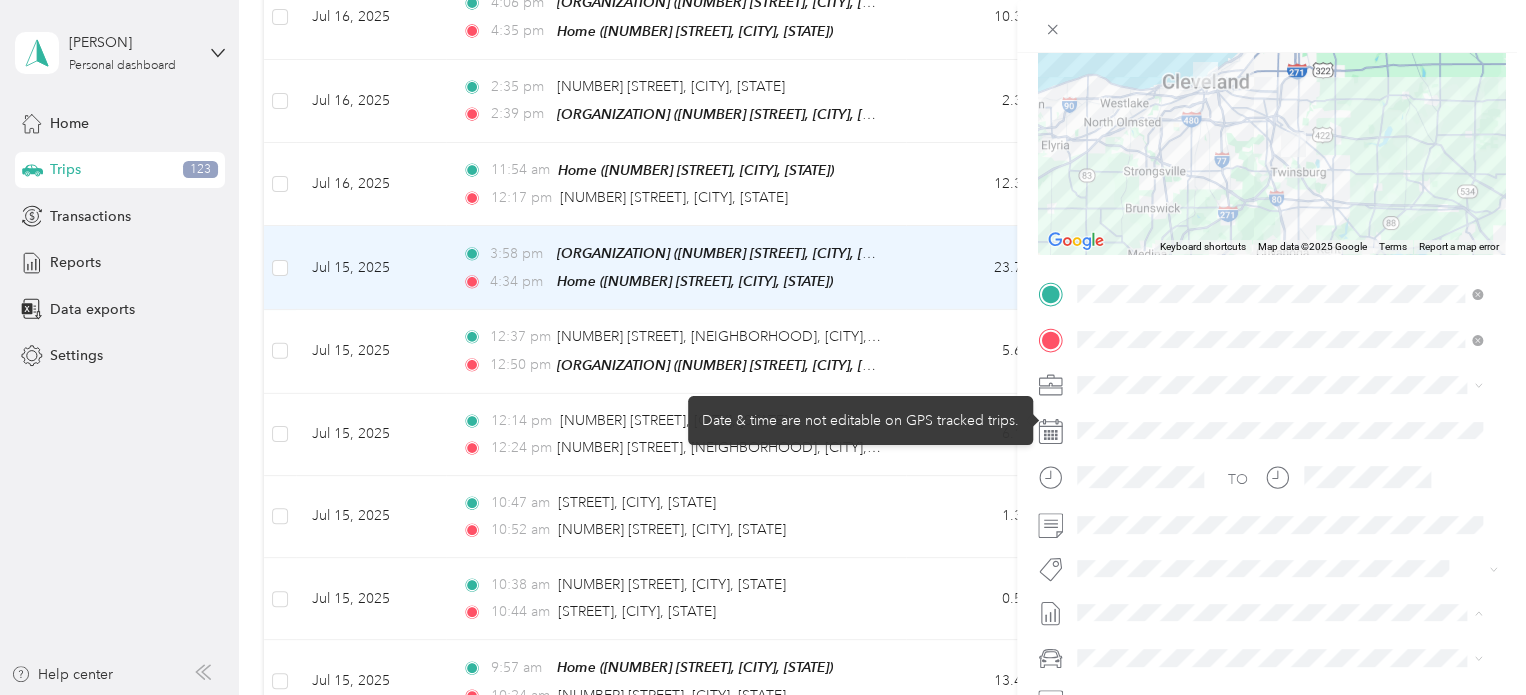 click on "[MONTH] [DAY] - [MONTH], [YEAR]" at bounding box center (1189, 459) 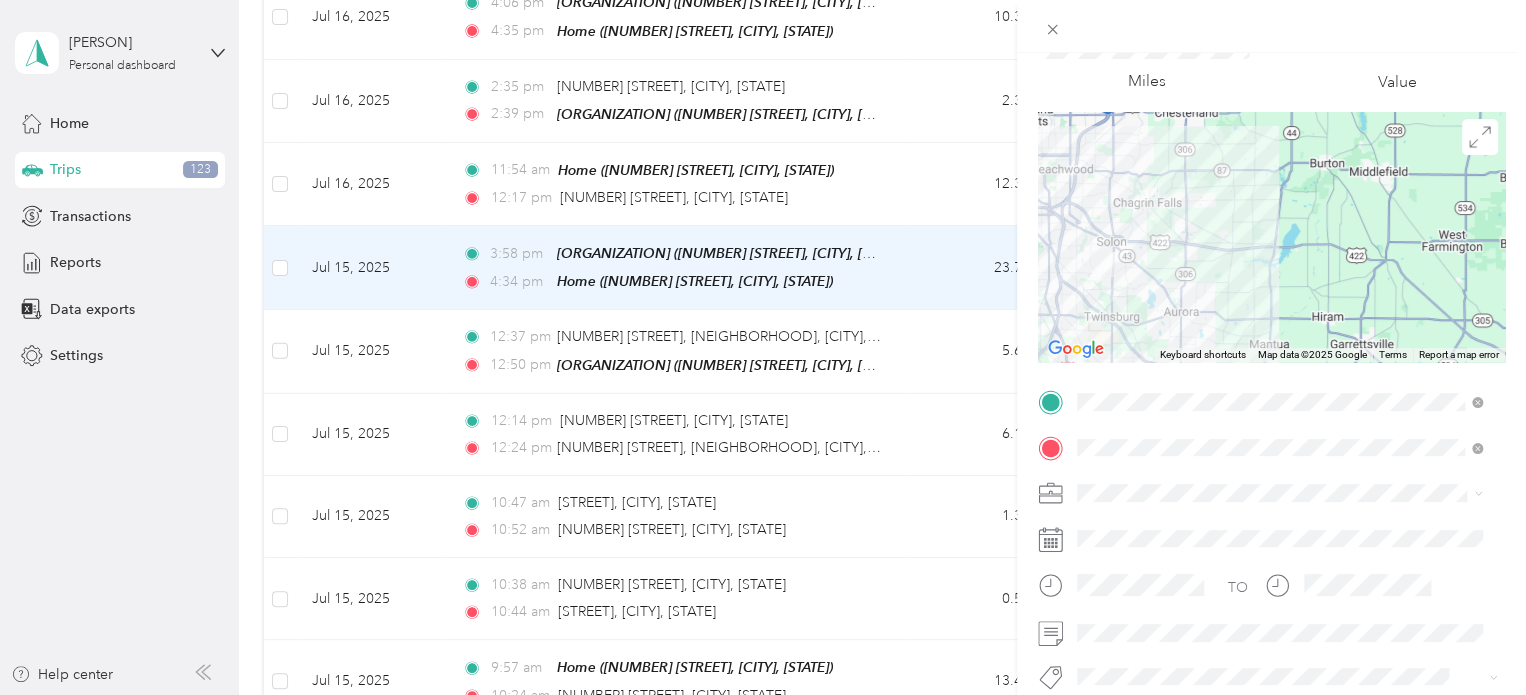 scroll, scrollTop: 0, scrollLeft: 0, axis: both 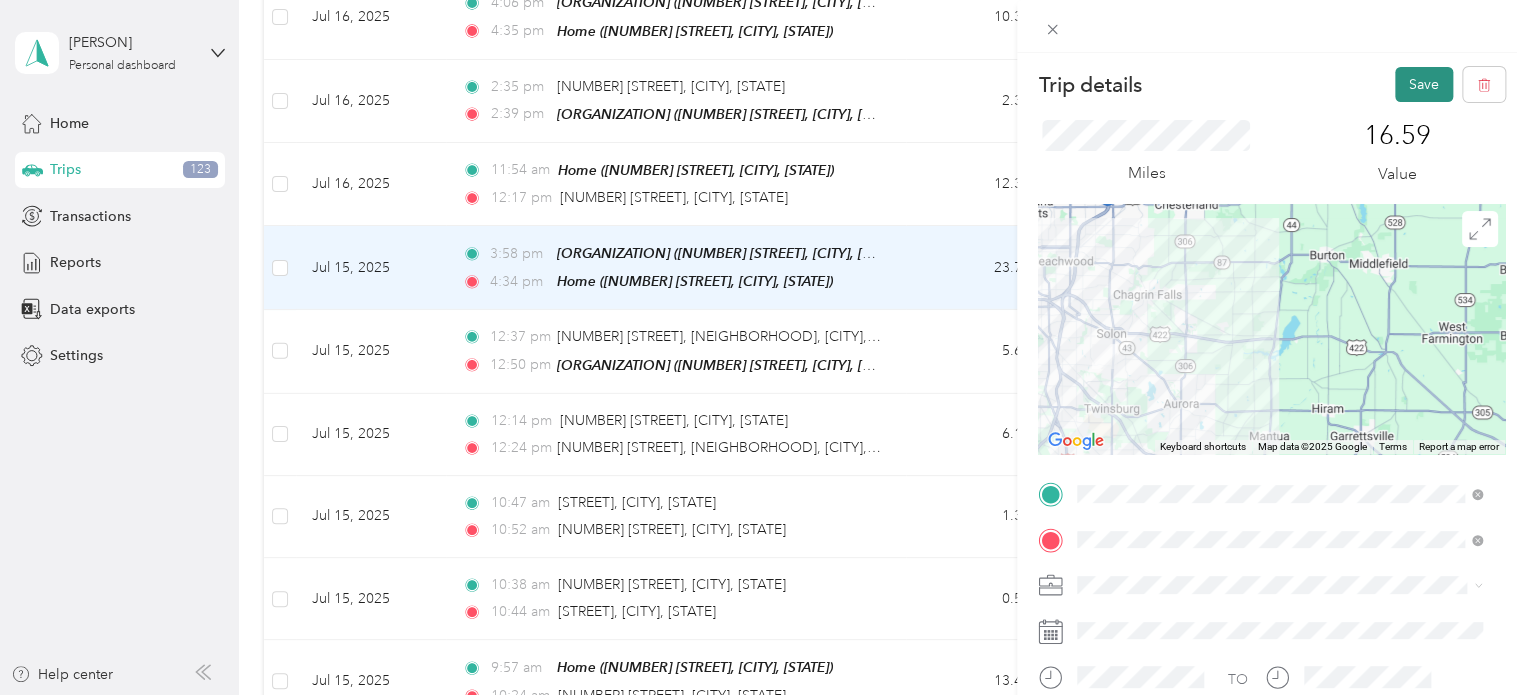 click on "Save" at bounding box center (1424, 84) 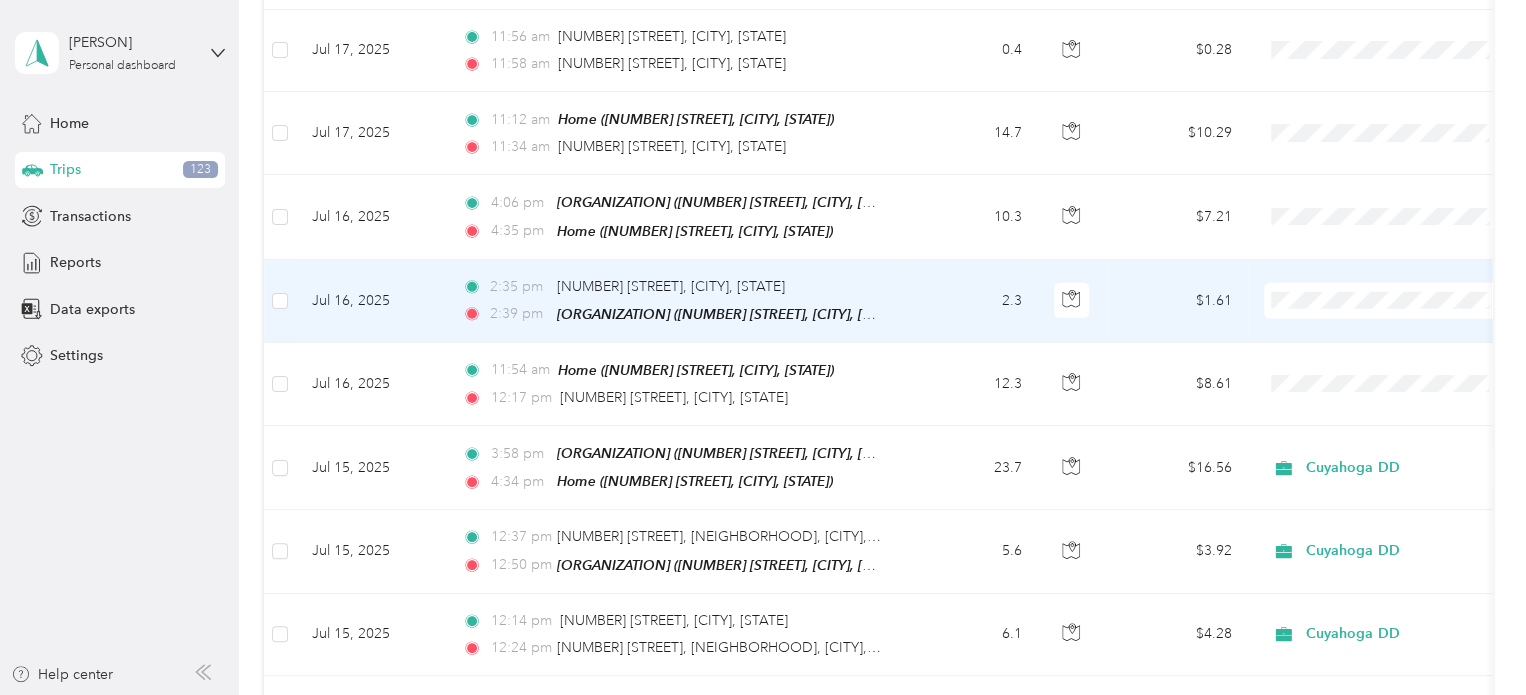 scroll, scrollTop: 2800, scrollLeft: 0, axis: vertical 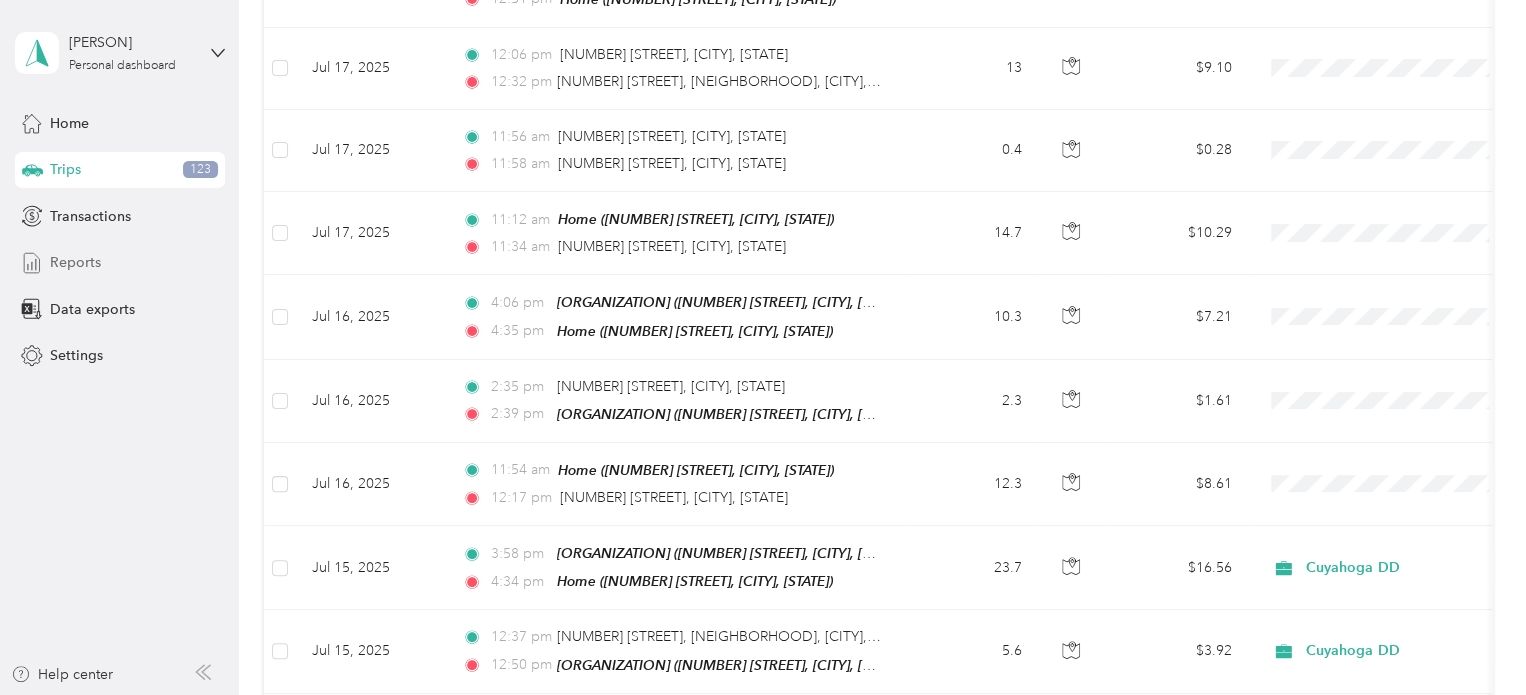 click on "Reports" at bounding box center [75, 262] 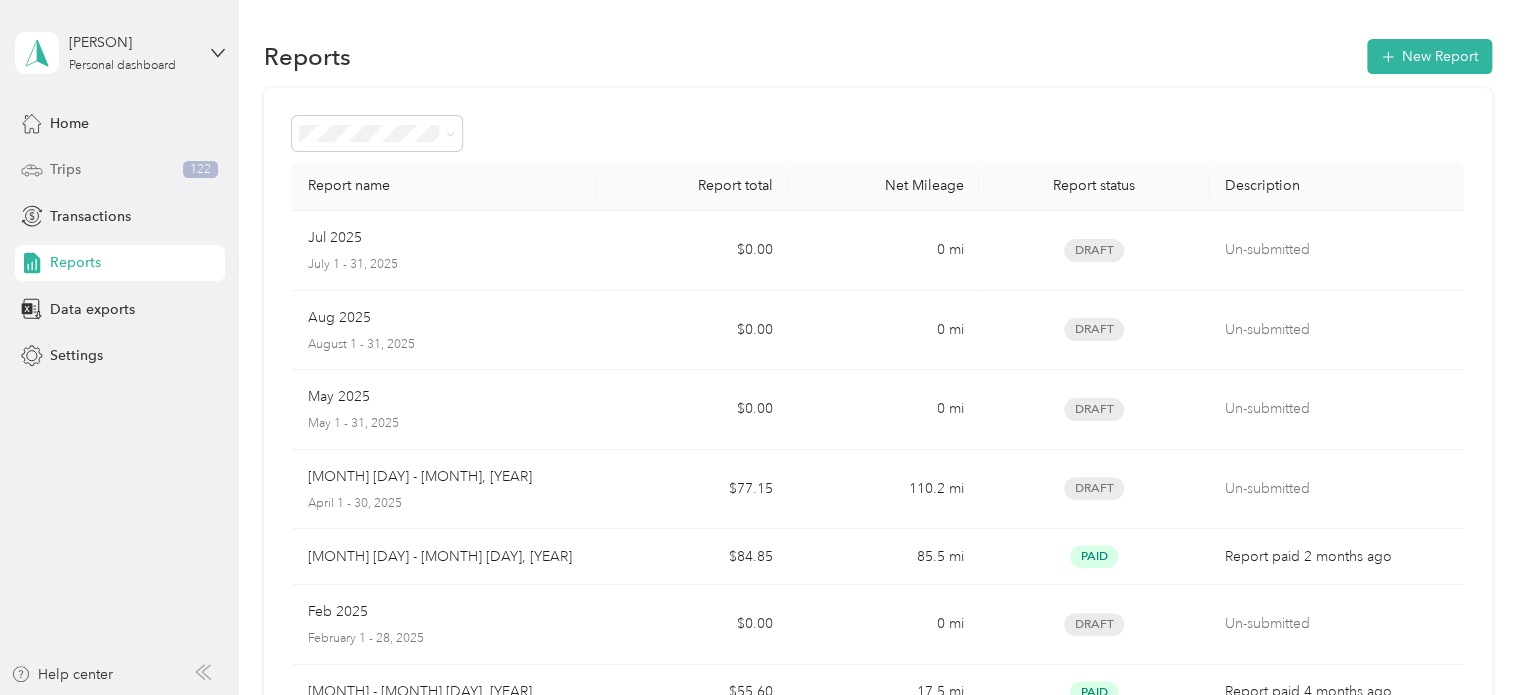 click on "Trips 122" at bounding box center [120, 170] 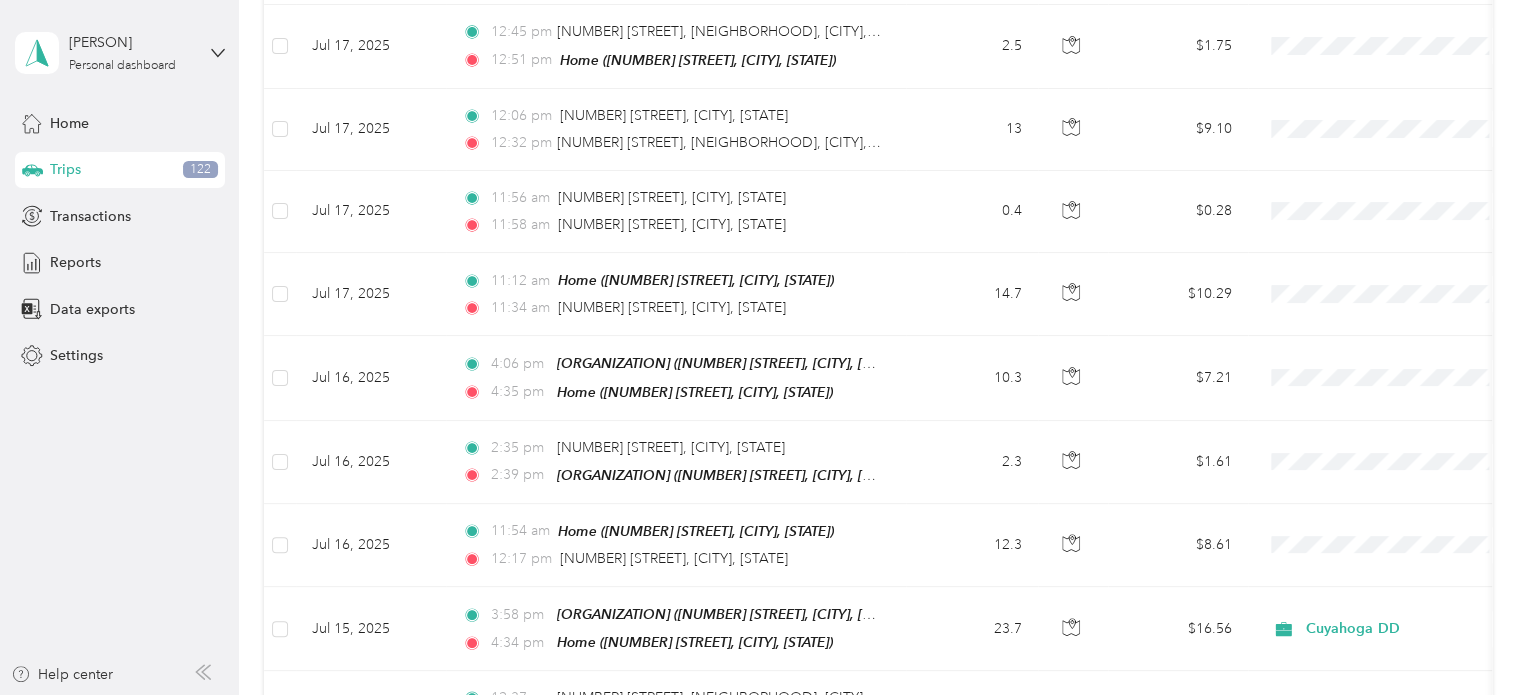 scroll, scrollTop: 2700, scrollLeft: 0, axis: vertical 